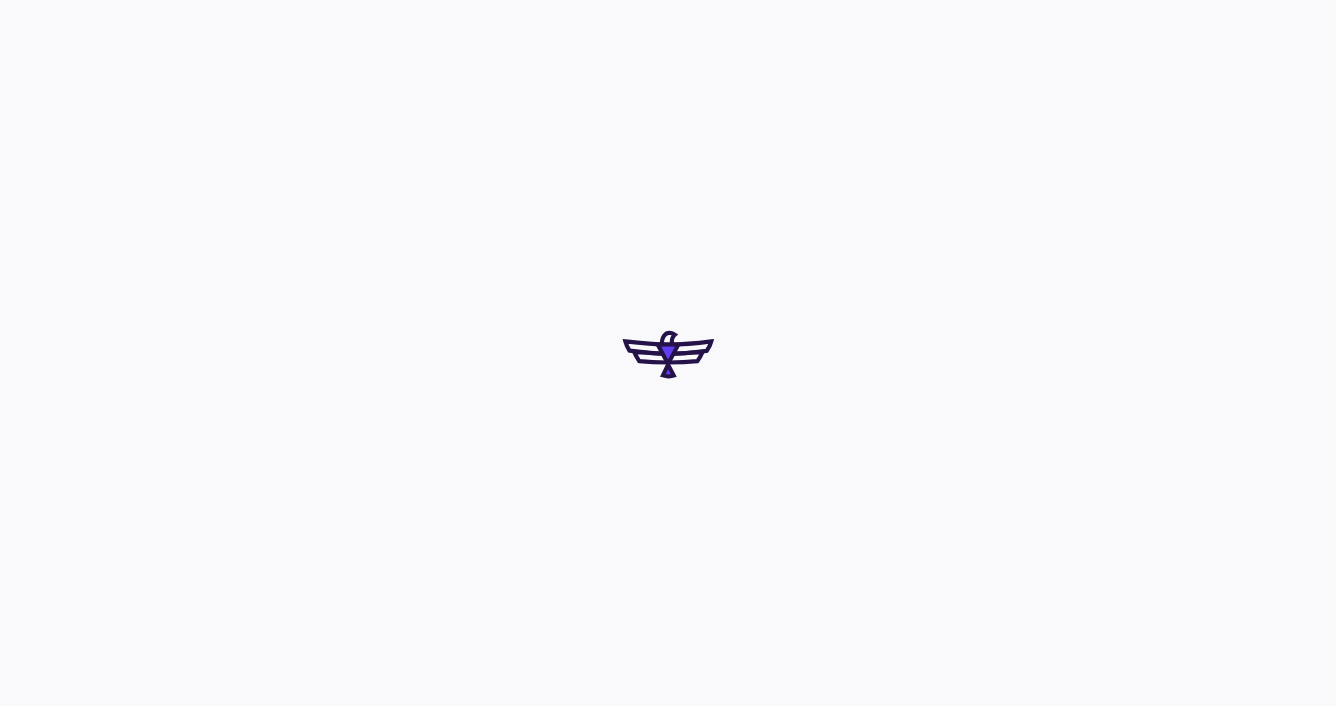 scroll, scrollTop: 0, scrollLeft: 0, axis: both 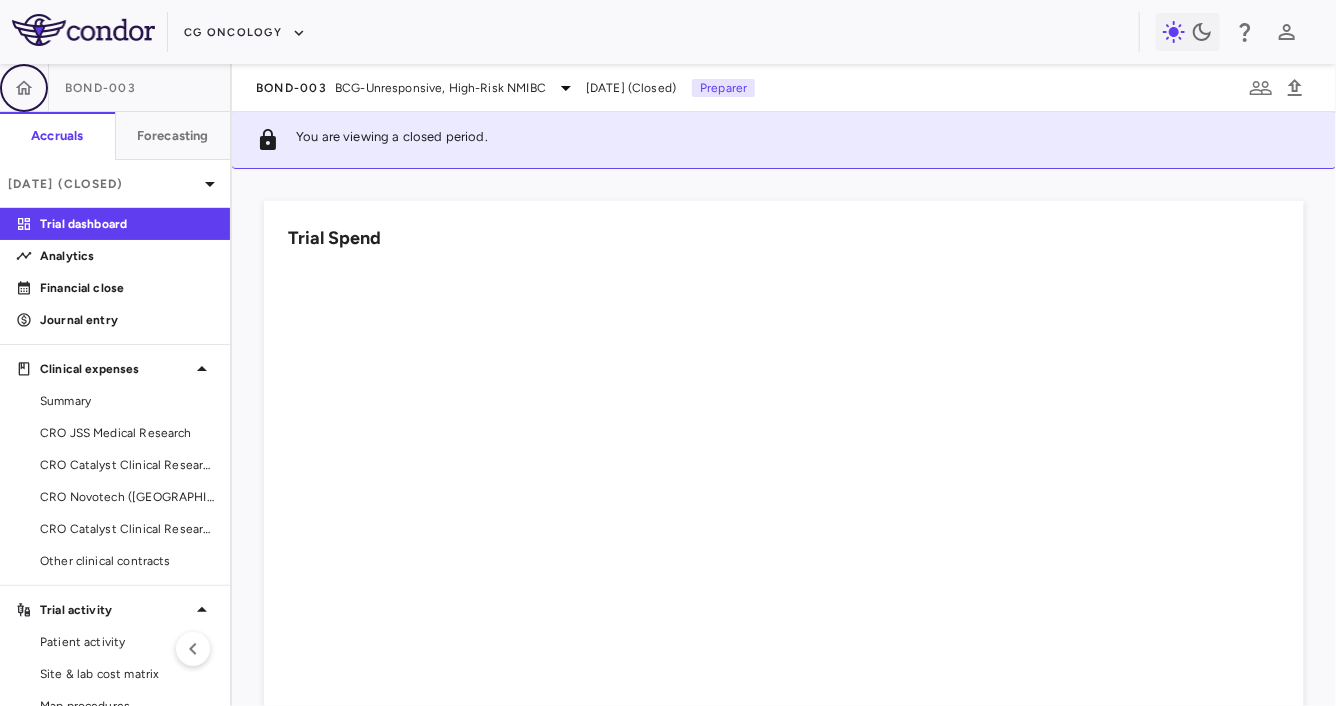 click 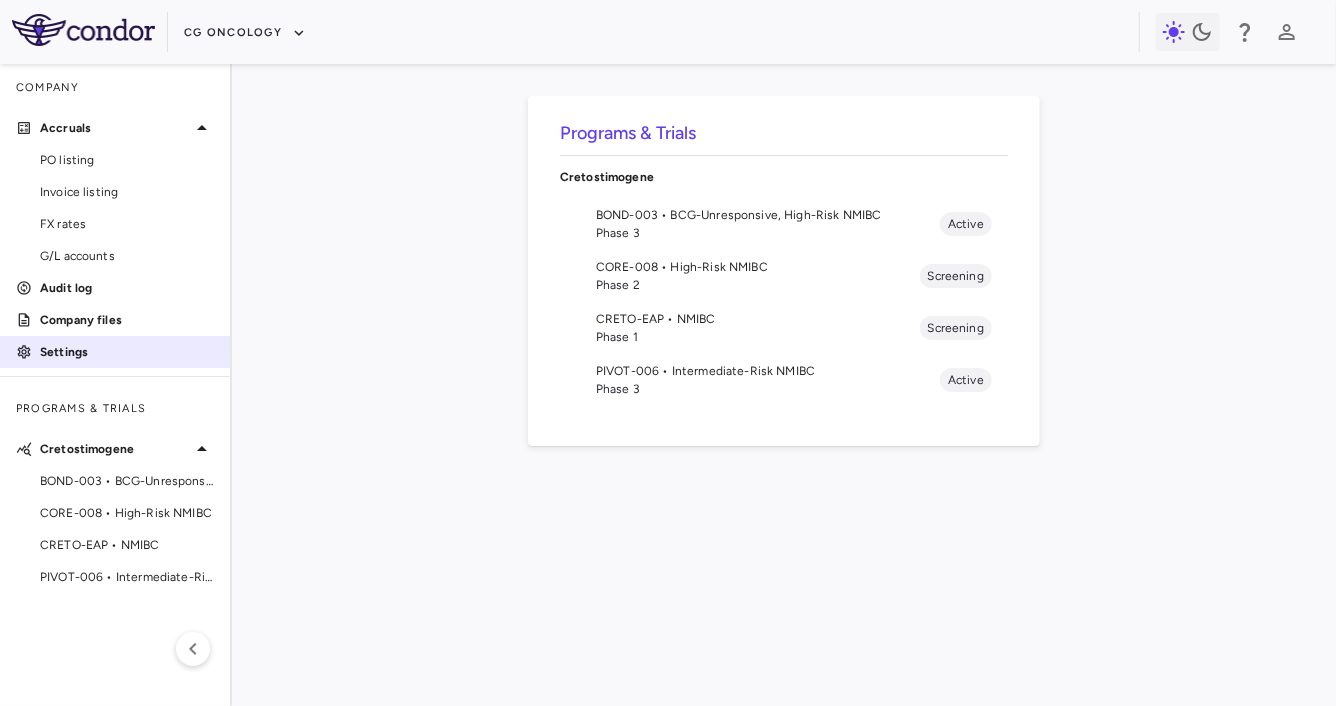 click on "Settings" at bounding box center (127, 352) 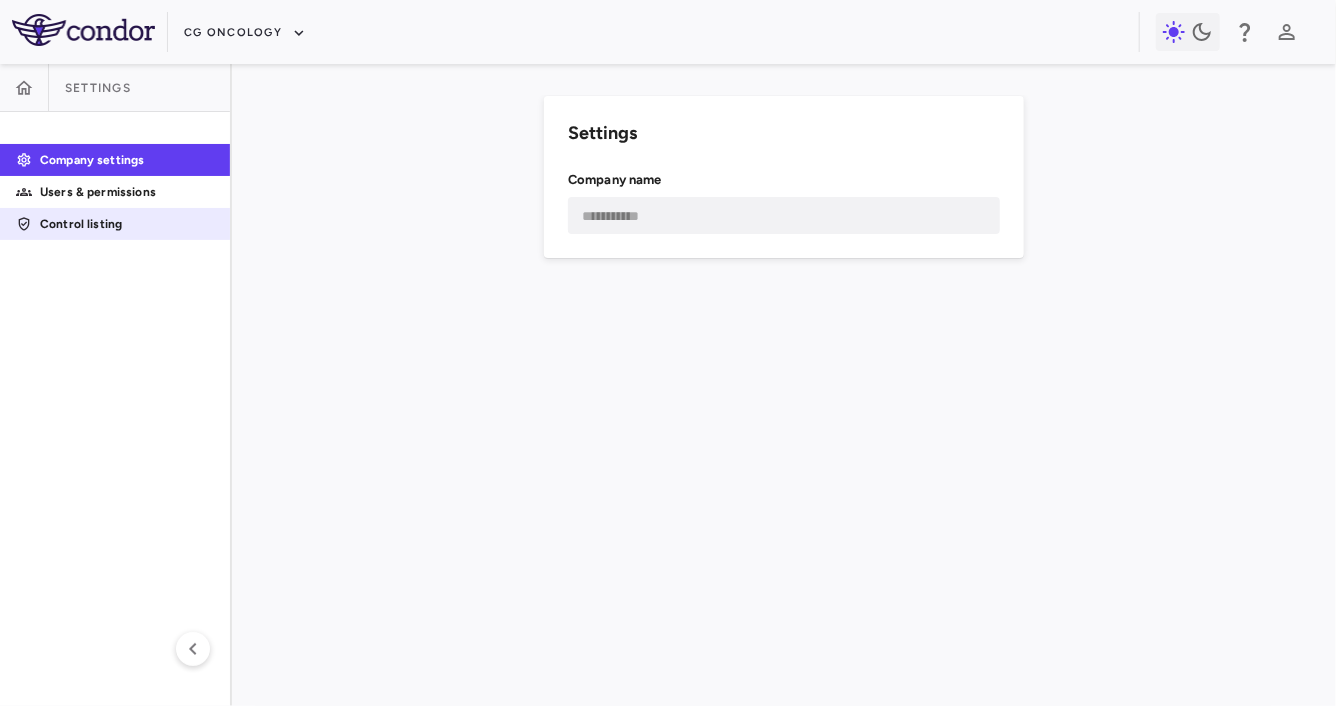 click on "Control listing" at bounding box center [127, 224] 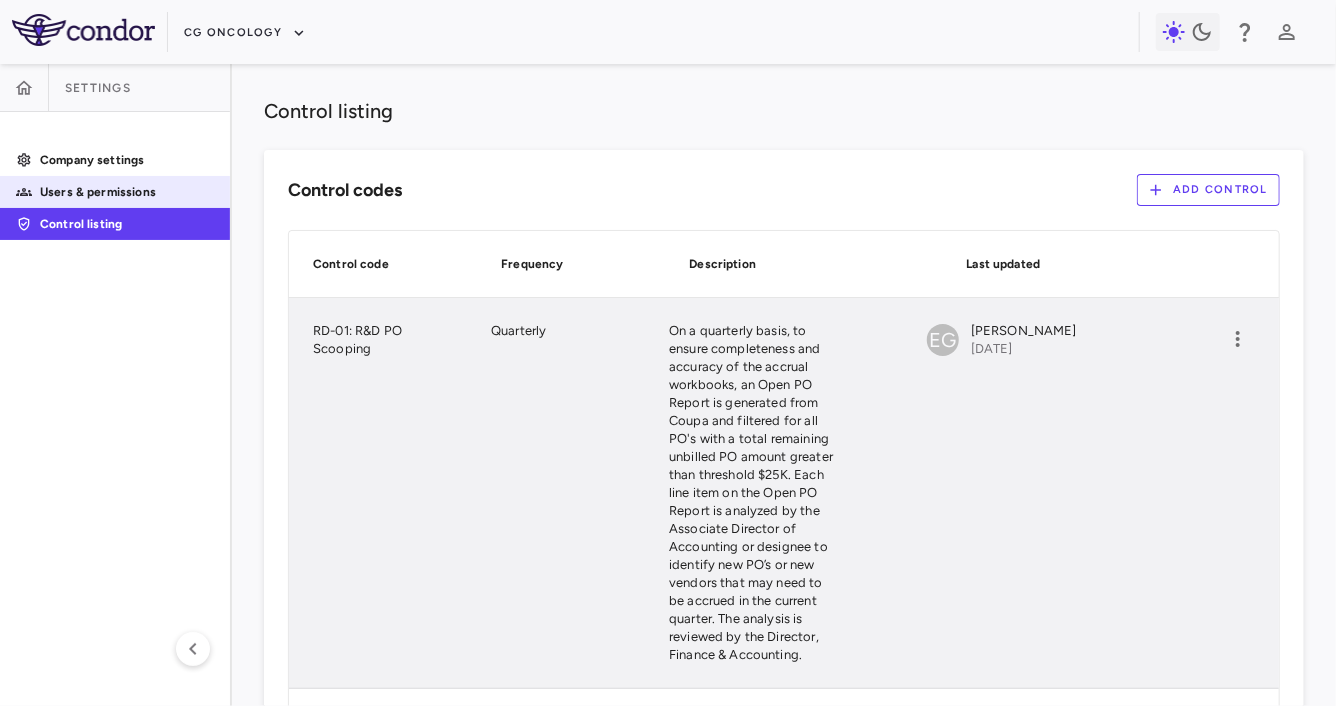 click on "Users & permissions" at bounding box center [127, 192] 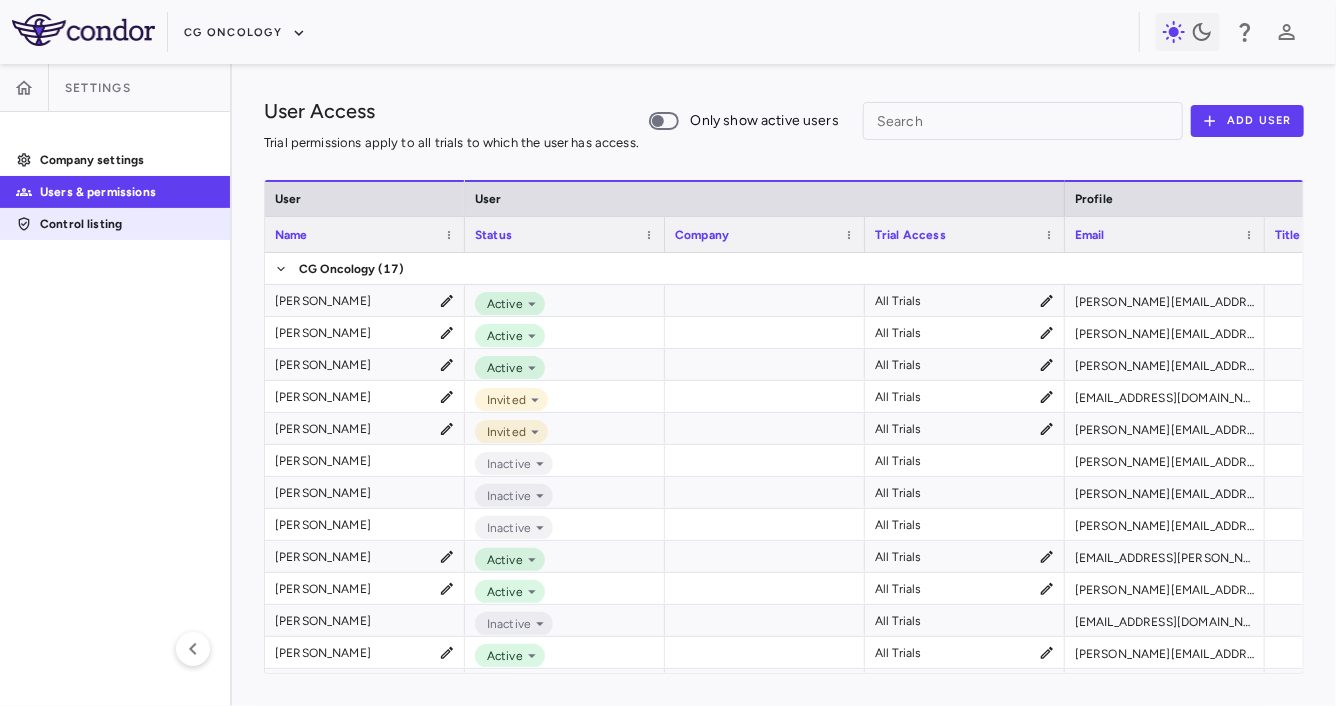 click on "Control listing" at bounding box center (115, 224) 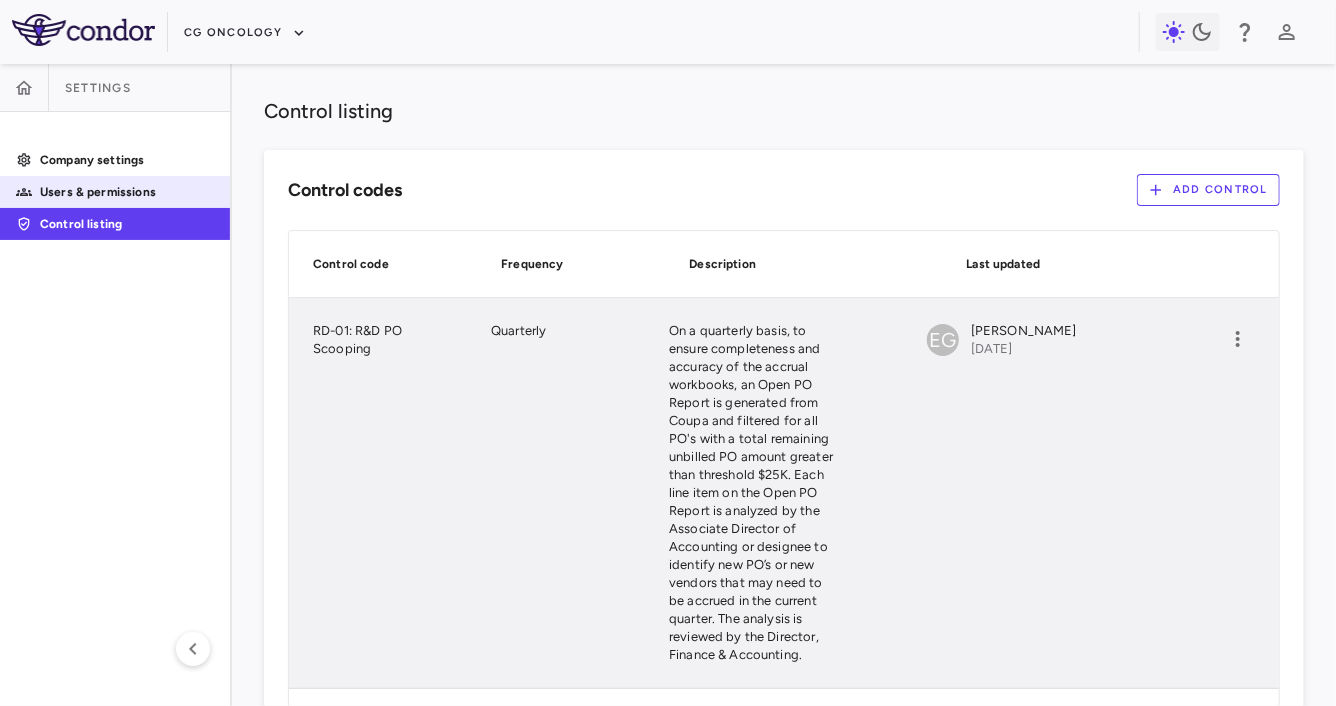 click on "Users & permissions" at bounding box center (127, 192) 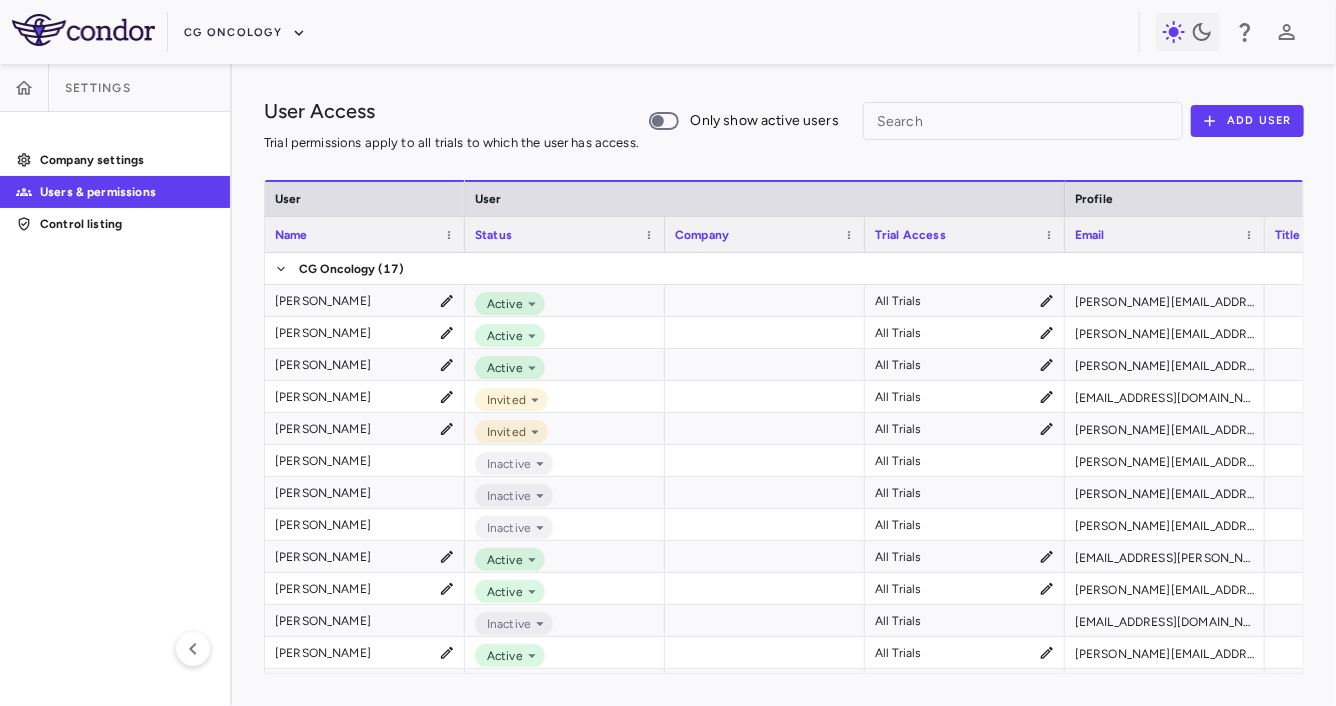 scroll, scrollTop: 0, scrollLeft: 313, axis: horizontal 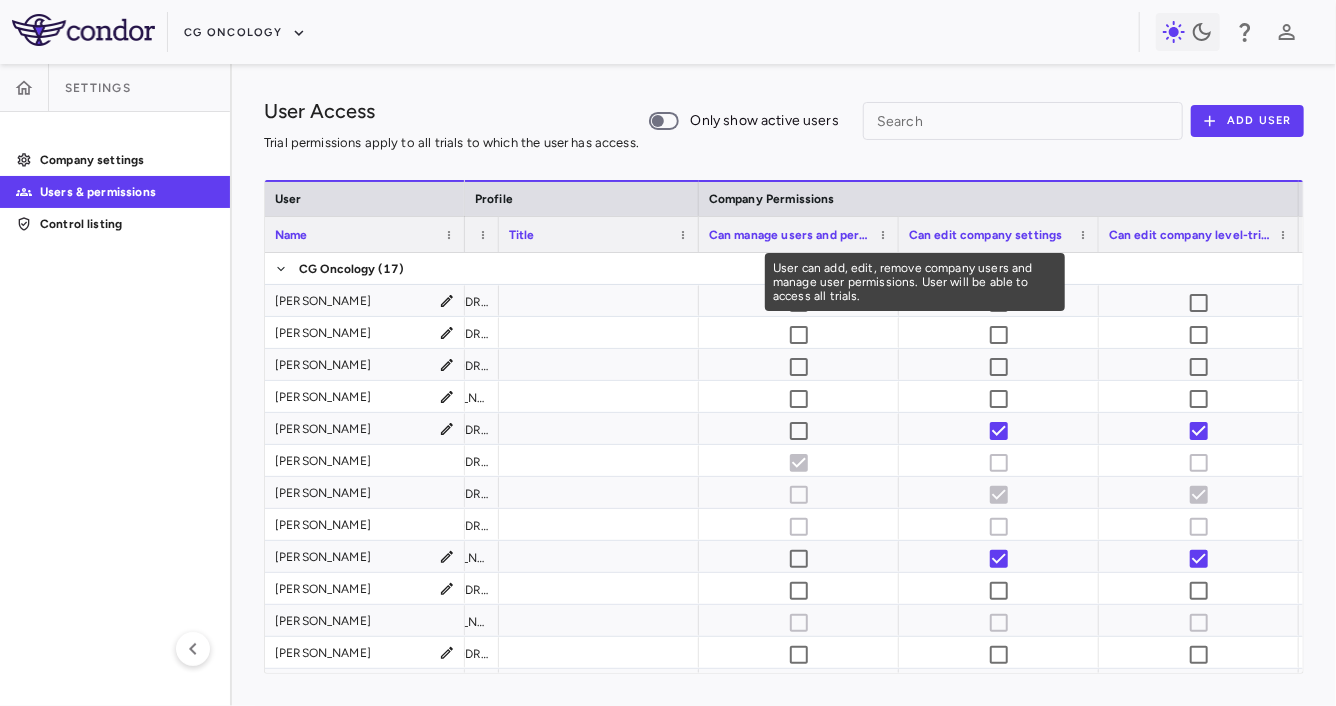 click on "Can manage users and permissions" at bounding box center (790, 235) 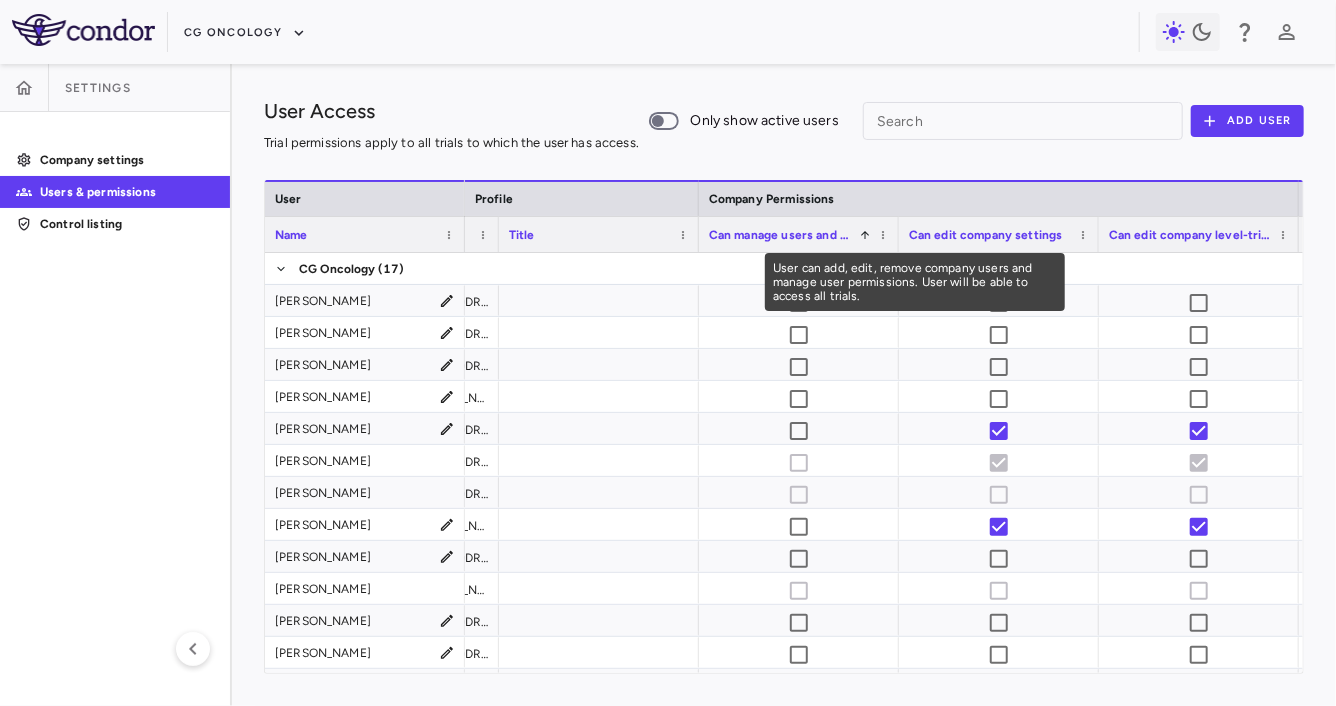 click on "Can manage users and permissions" at bounding box center (781, 235) 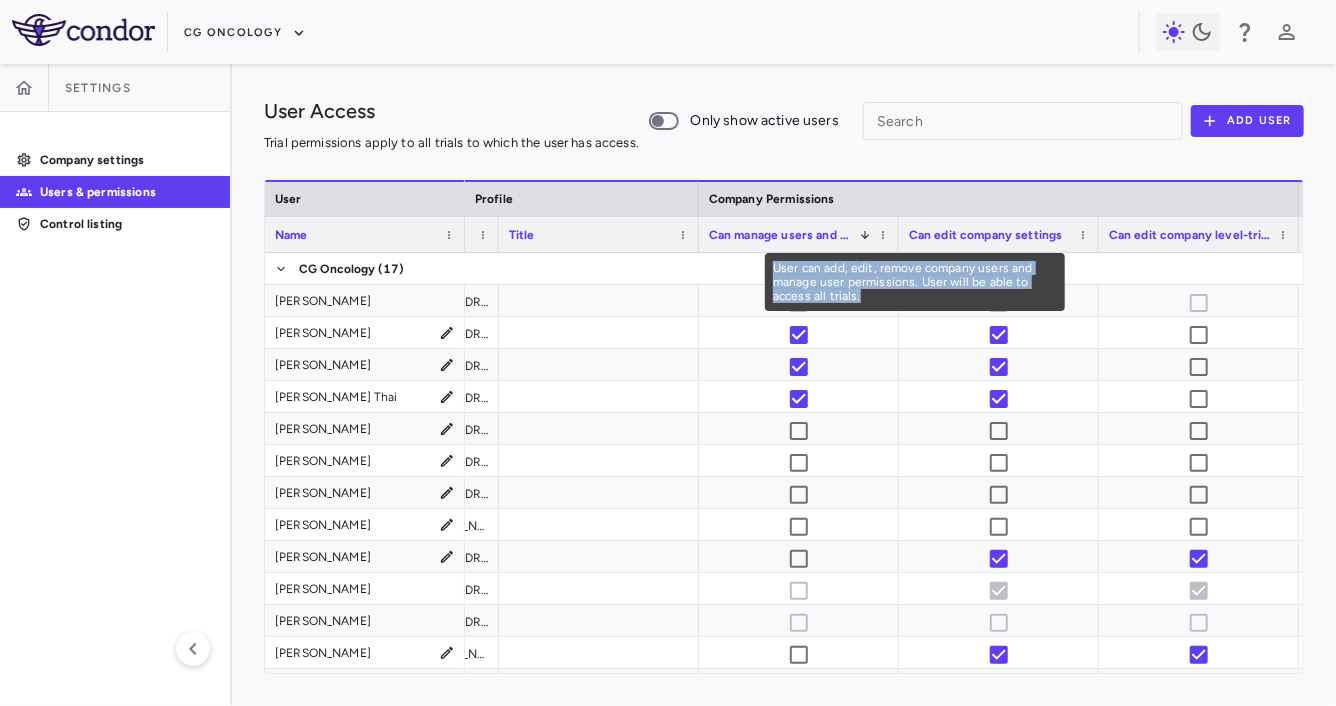 drag, startPoint x: 772, startPoint y: 270, endPoint x: 862, endPoint y: 302, distance: 95.51963 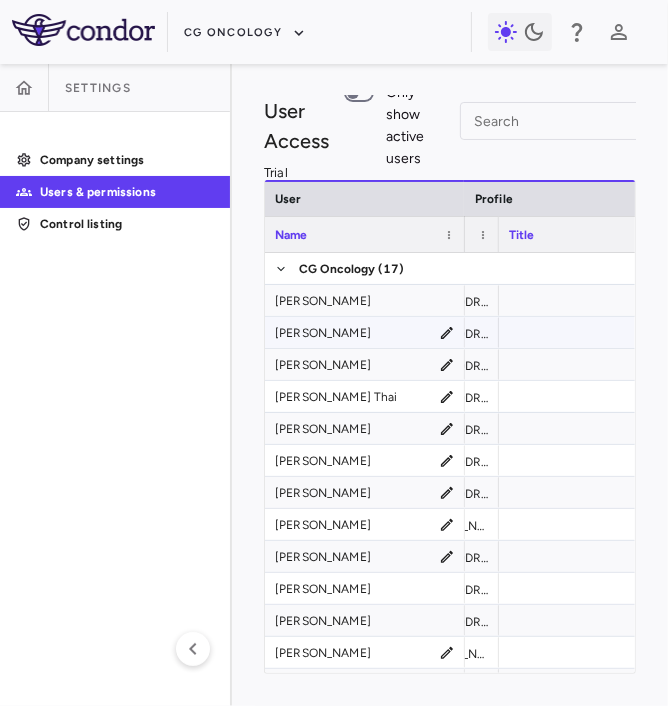 scroll, scrollTop: 0, scrollLeft: 709, axis: horizontal 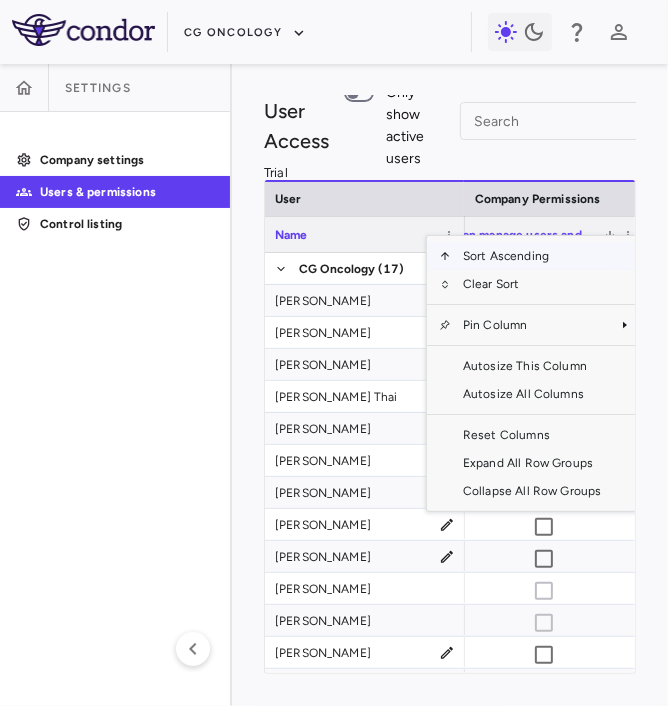 click on "Can manage users and permissions
1" at bounding box center (544, 234) 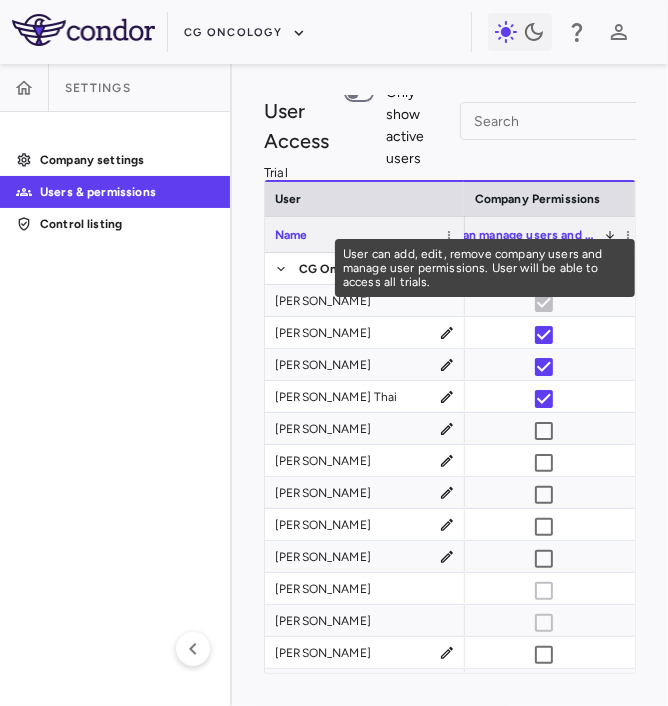 click on "Can manage users and permissions" at bounding box center (526, 235) 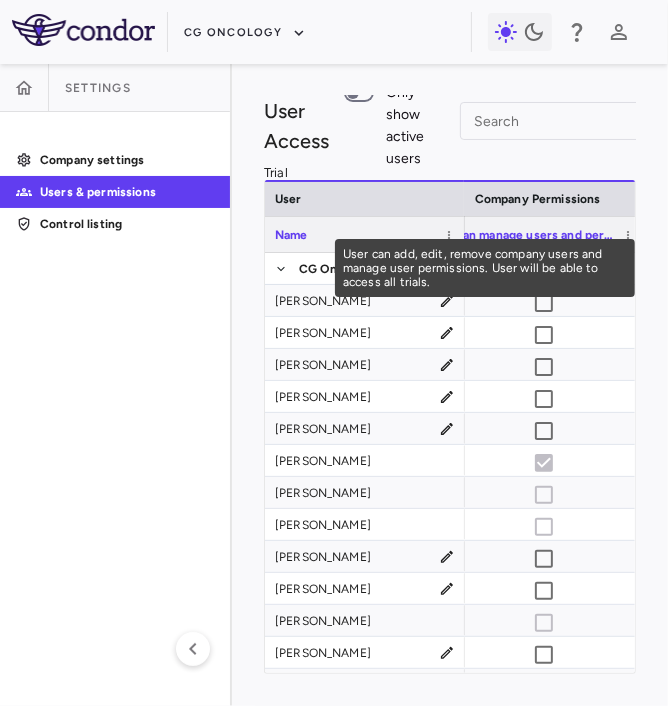 click on "Can manage users and permissions" at bounding box center (535, 235) 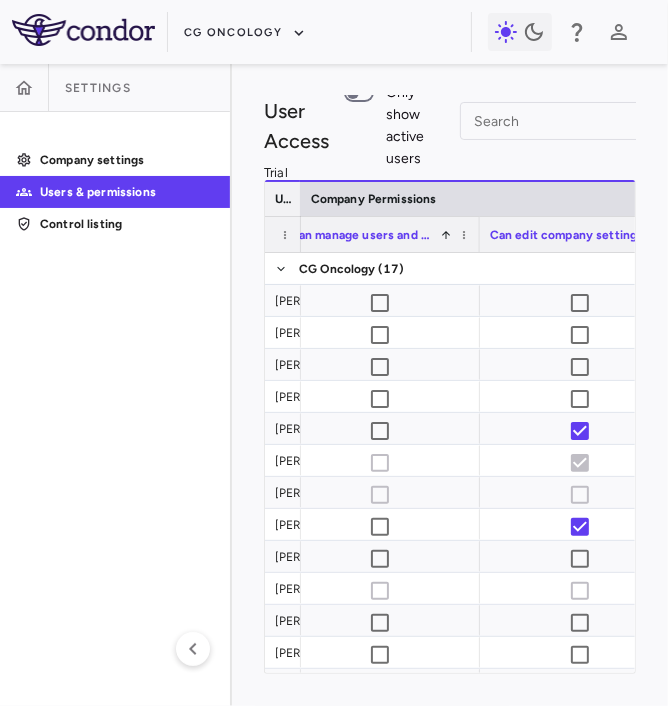 drag, startPoint x: 460, startPoint y: 202, endPoint x: 296, endPoint y: 216, distance: 164.59648 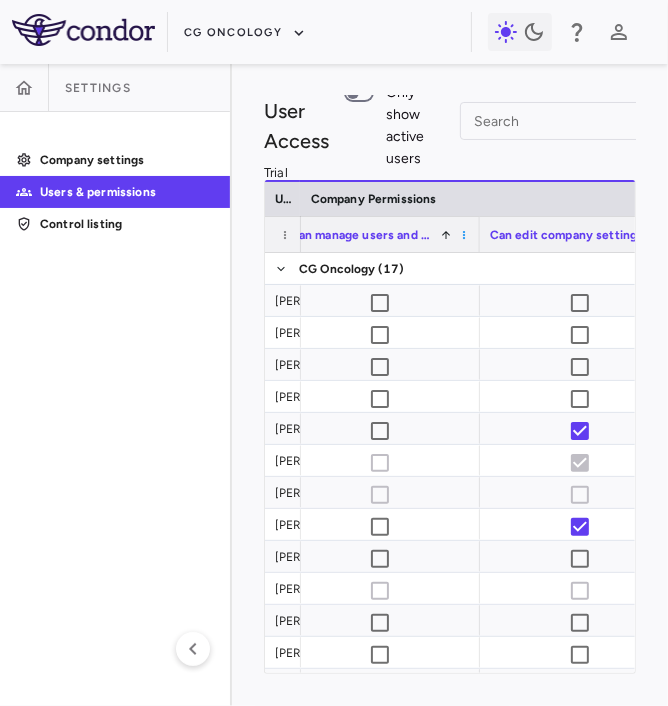 click at bounding box center [464, 235] 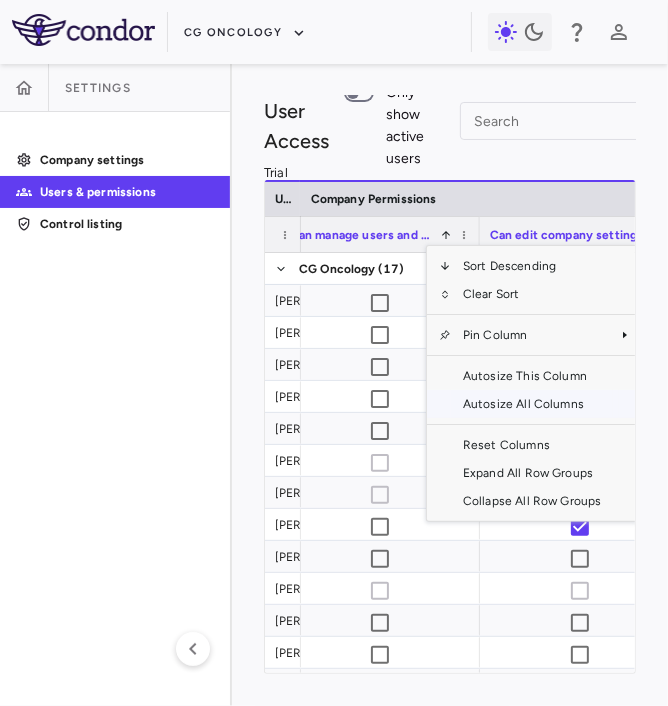 click on "Autosize All Columns" at bounding box center (532, 404) 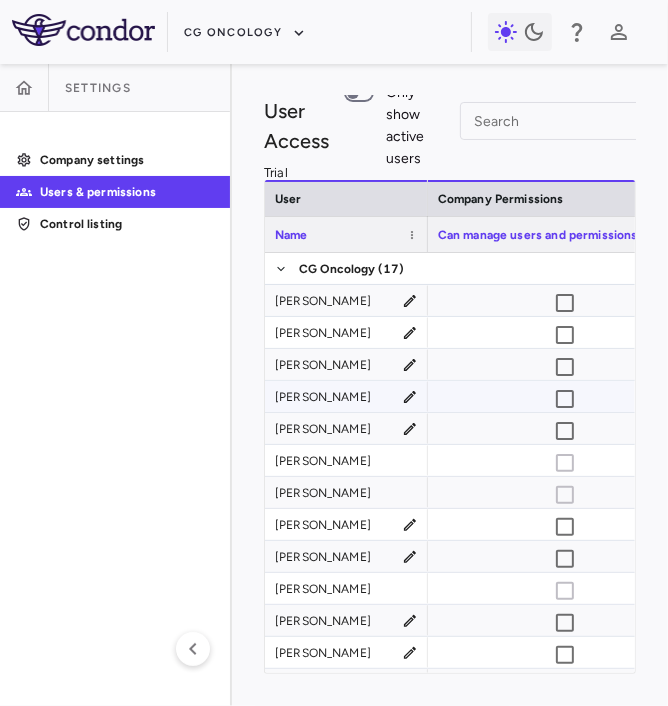 scroll, scrollTop: 0, scrollLeft: 1134, axis: horizontal 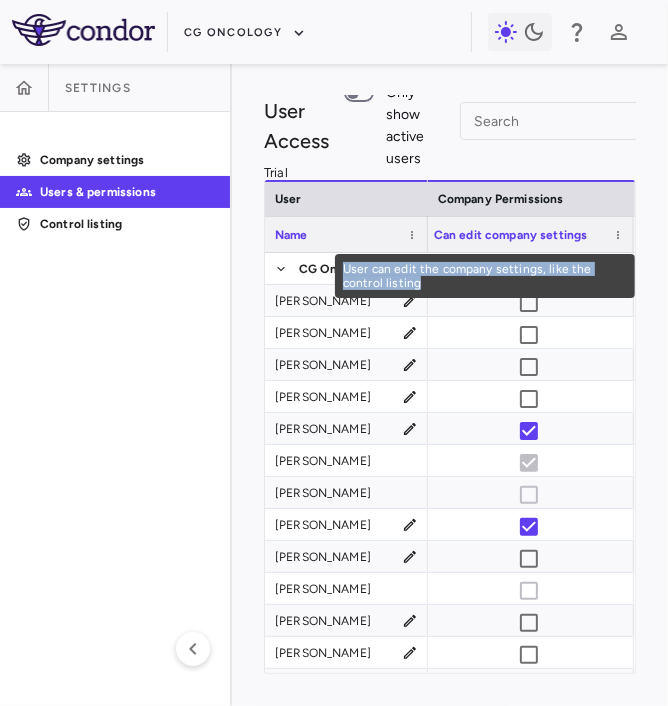 drag, startPoint x: 418, startPoint y: 290, endPoint x: 341, endPoint y: 276, distance: 78.26238 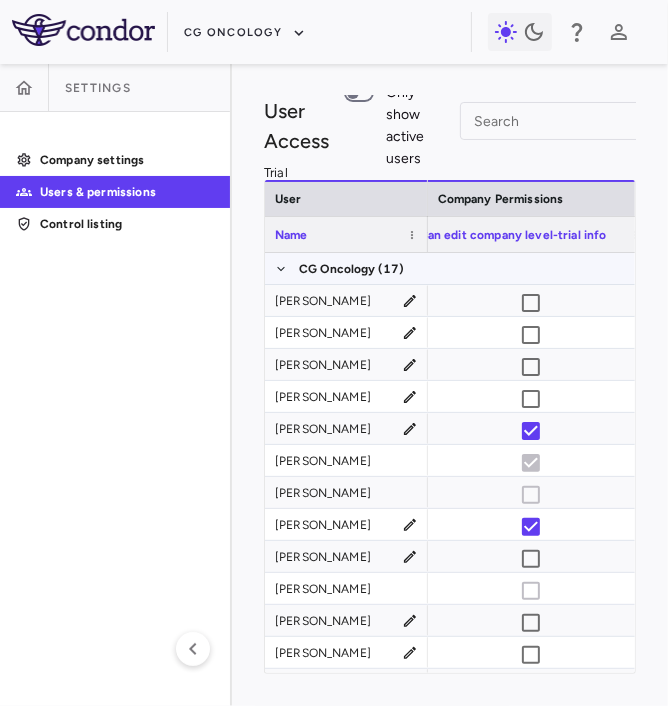 drag, startPoint x: 504, startPoint y: 286, endPoint x: 325, endPoint y: 274, distance: 179.40178 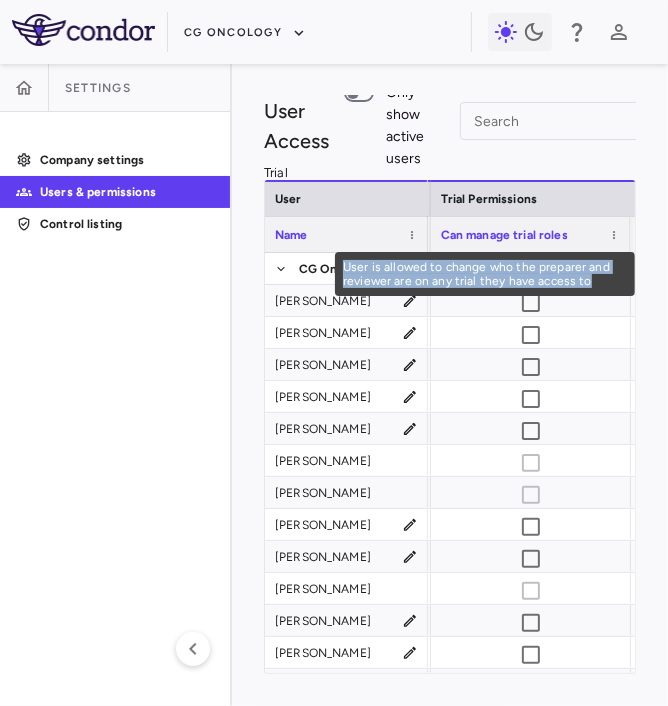 drag, startPoint x: 602, startPoint y: 282, endPoint x: 337, endPoint y: 272, distance: 265.1886 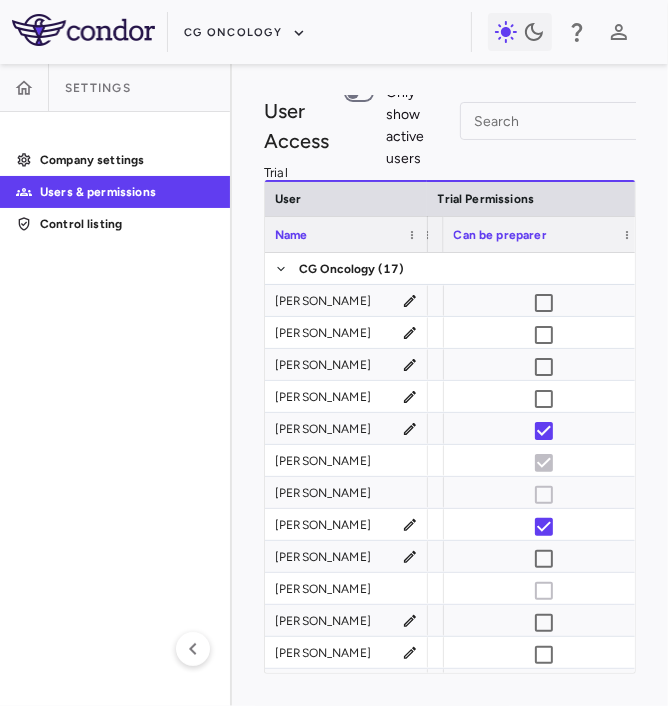 drag, startPoint x: 418, startPoint y: 333, endPoint x: 337, endPoint y: 268, distance: 103.85567 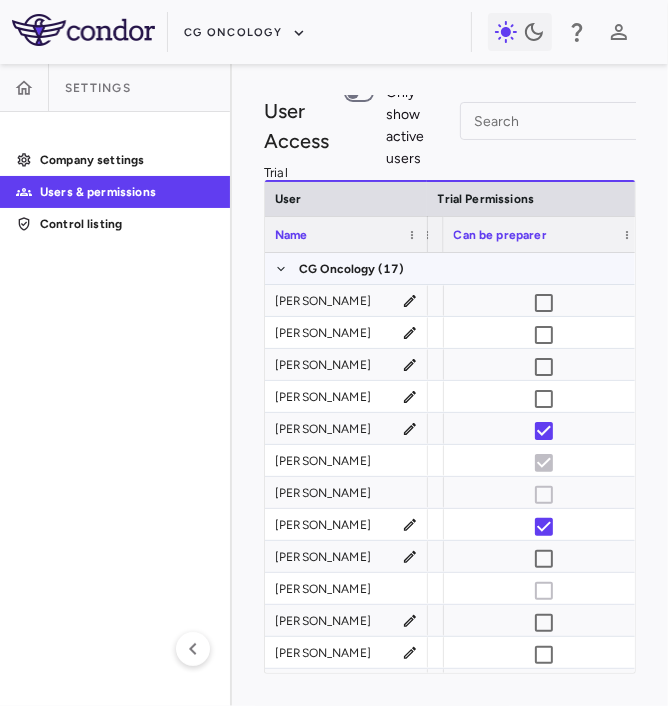 drag, startPoint x: 397, startPoint y: 311, endPoint x: 316, endPoint y: 271, distance: 90.33826 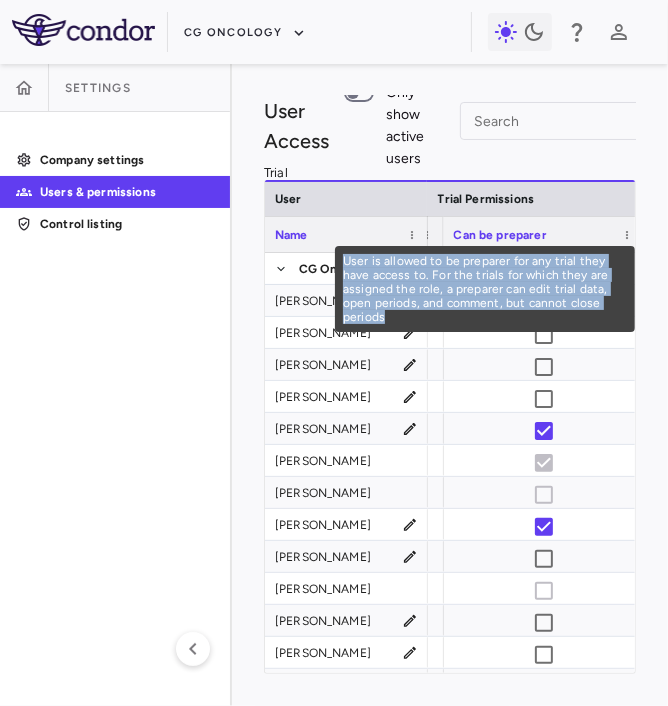 drag, startPoint x: 432, startPoint y: 316, endPoint x: 338, endPoint y: 265, distance: 106.94391 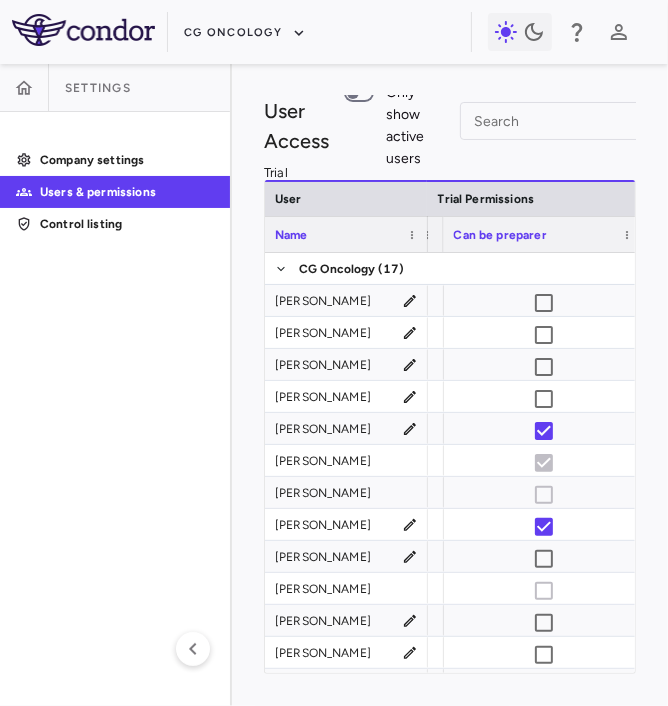 copy on "User is allowed to be preparer for any trial they have access to. For the trials for which they are assigned the role, a preparer can edit trial data, open periods, and comment, but cannot close periods" 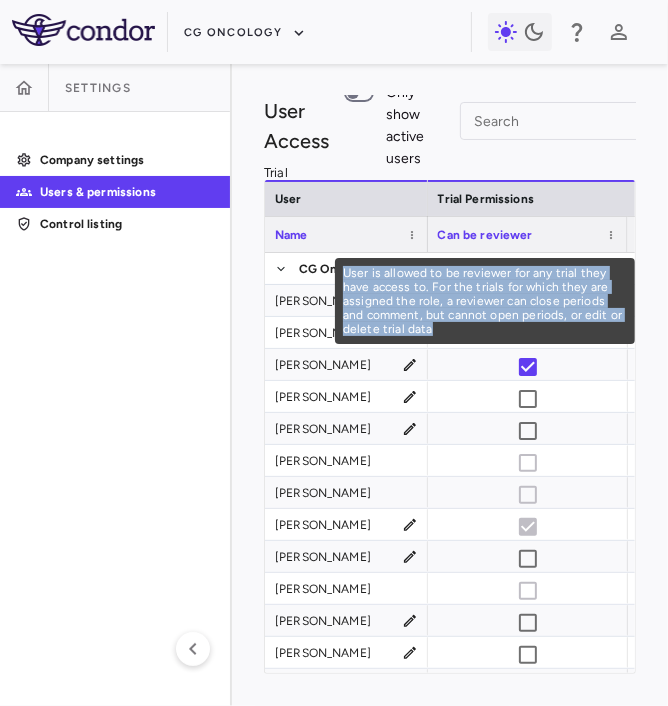 drag, startPoint x: 433, startPoint y: 330, endPoint x: 340, endPoint y: 278, distance: 106.55046 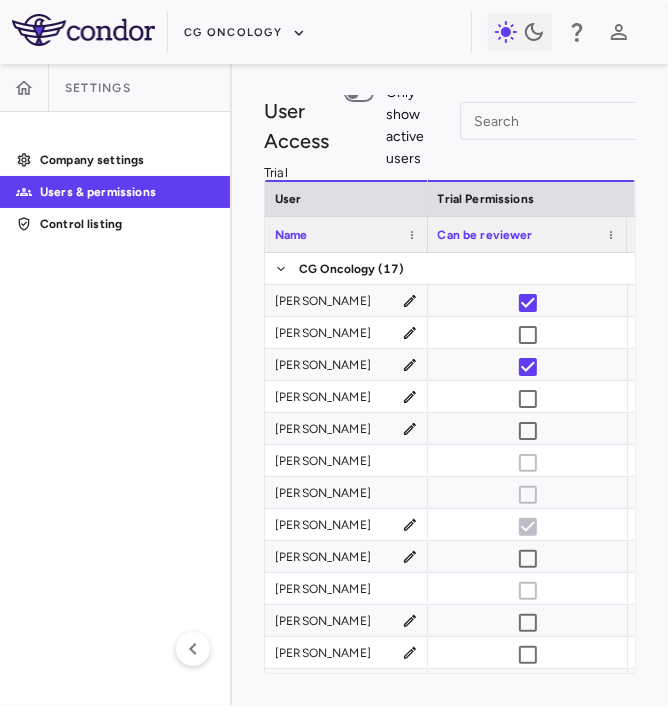 copy on "User is allowed to be reviewer for any trial they have access to. For the trials for which they are assigned the role, a reviewer can close periods and comment, but cannot open periods, or edit or delete trial data" 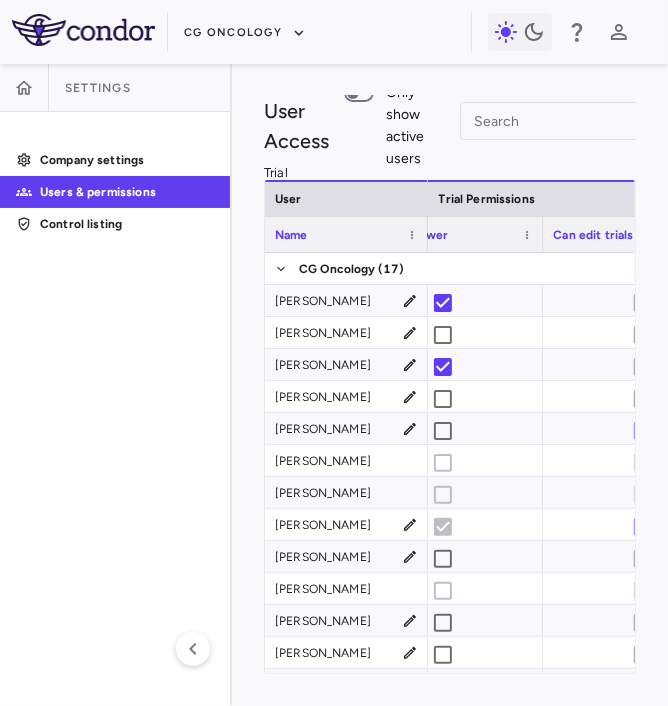 scroll, scrollTop: 0, scrollLeft: 2370, axis: horizontal 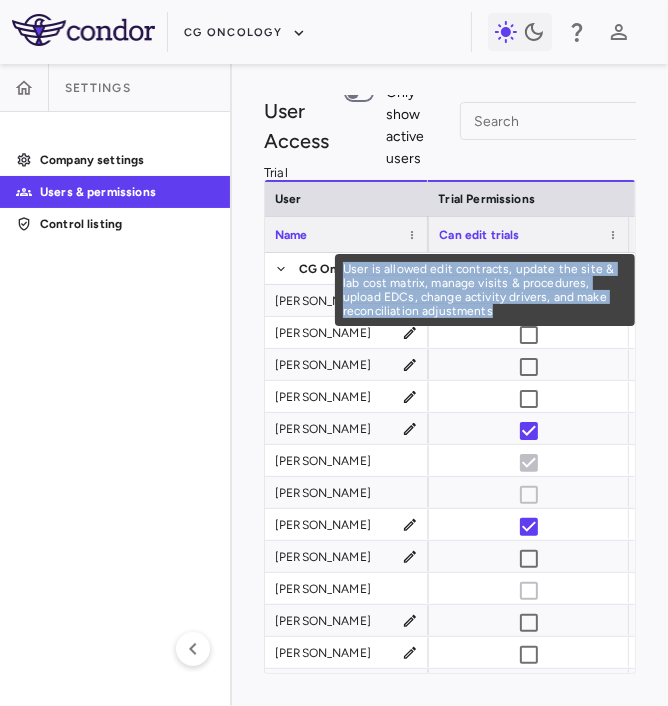 drag, startPoint x: 494, startPoint y: 318, endPoint x: 340, endPoint y: 273, distance: 160.44002 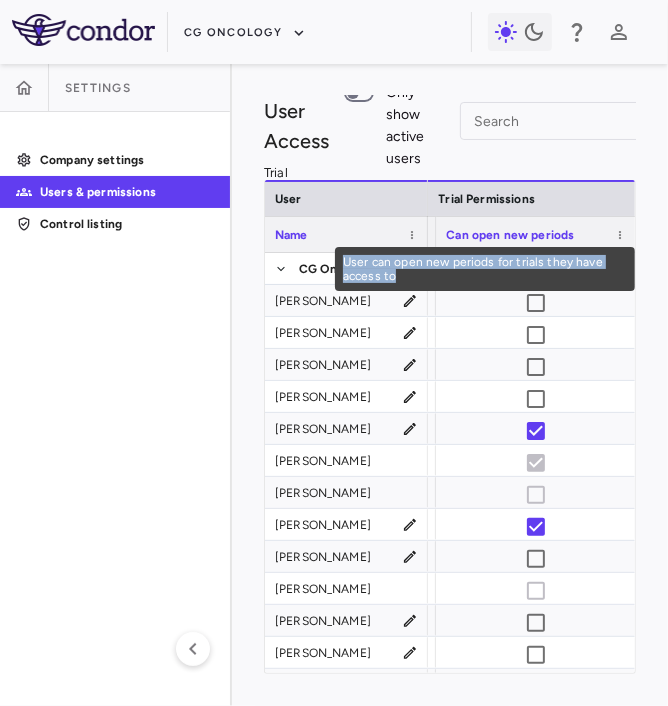 drag, startPoint x: 409, startPoint y: 283, endPoint x: 345, endPoint y: 264, distance: 66.760765 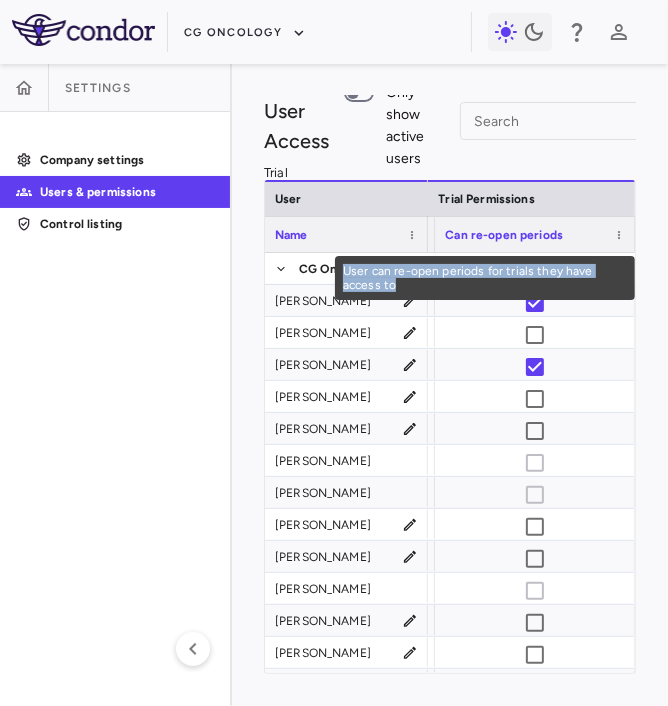 drag, startPoint x: 404, startPoint y: 287, endPoint x: 337, endPoint y: 271, distance: 68.88396 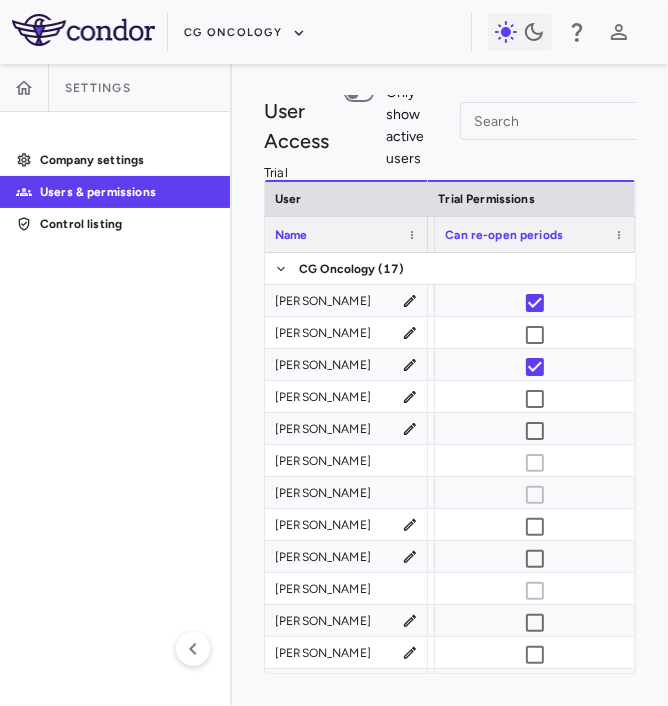 copy on "User can re-open periods for trials they have access to" 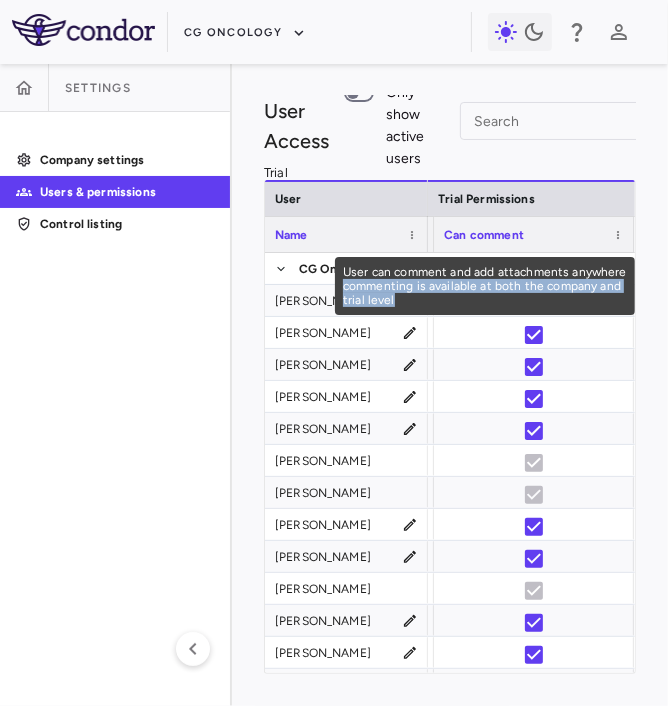 drag, startPoint x: 403, startPoint y: 309, endPoint x: 337, endPoint y: 279, distance: 72.498276 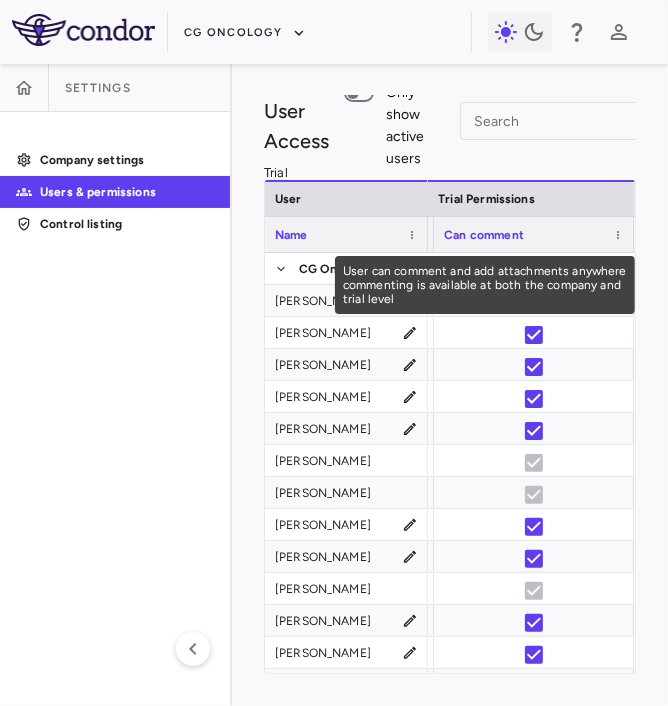 click on "Can comment" at bounding box center (484, 235) 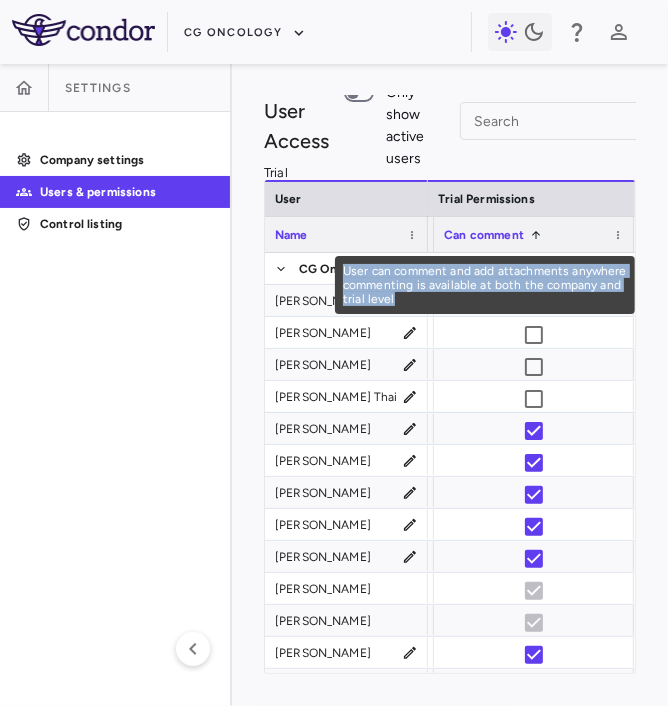 drag, startPoint x: 407, startPoint y: 299, endPoint x: 336, endPoint y: 273, distance: 75.61085 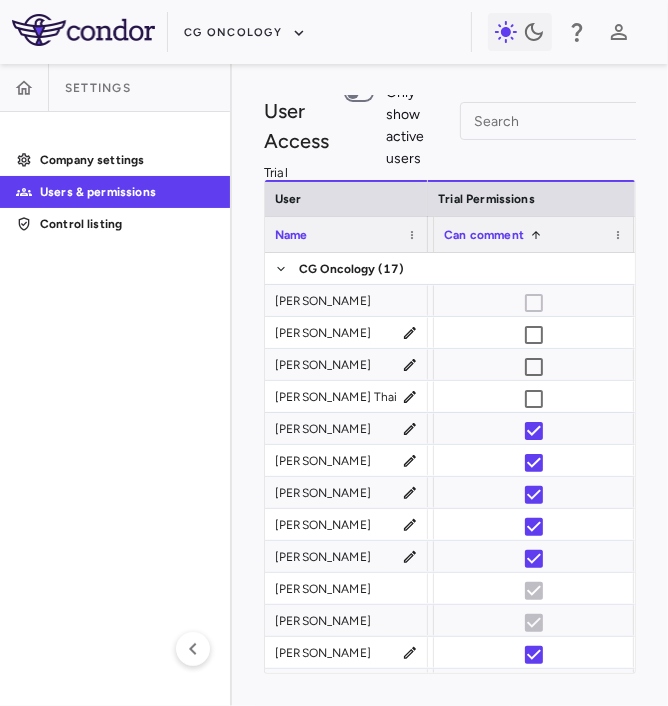 copy on "User can comment and add attachments anywhere commenting is available at both the company and trial level" 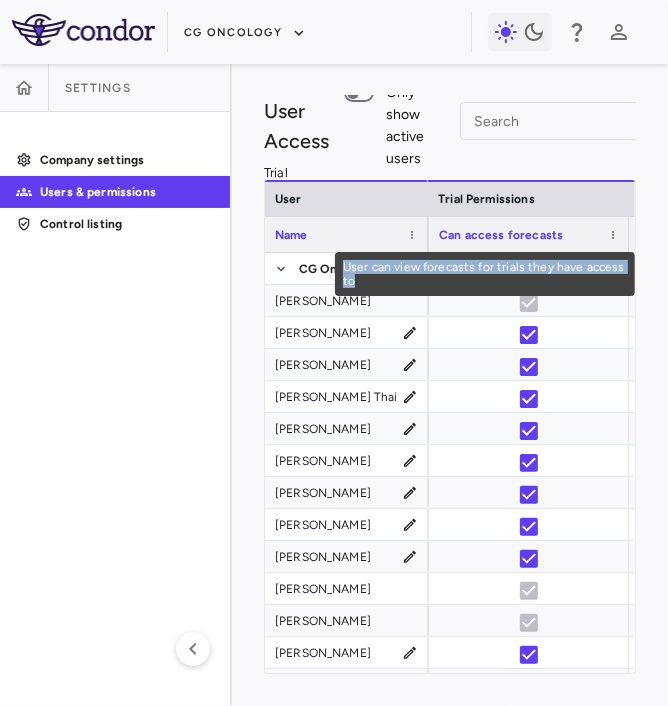 drag, startPoint x: 364, startPoint y: 285, endPoint x: 336, endPoint y: 267, distance: 33.286633 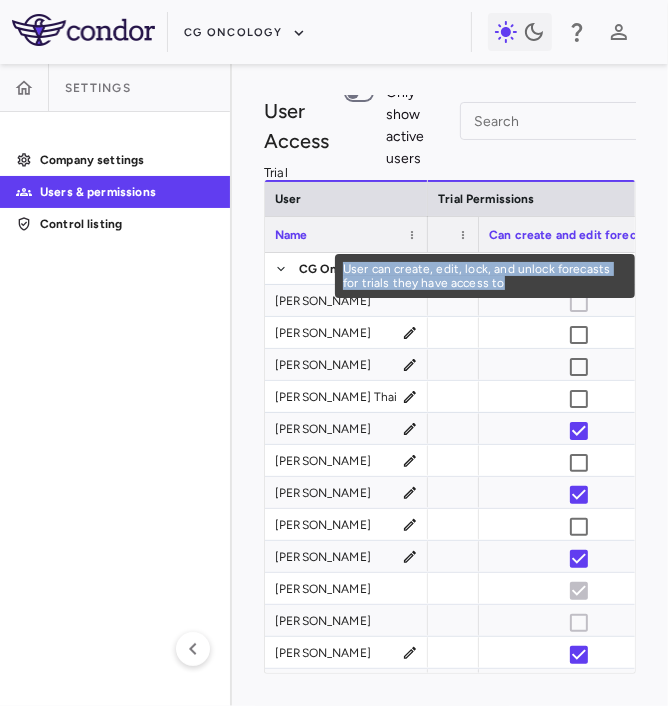 drag, startPoint x: 462, startPoint y: 282, endPoint x: 343, endPoint y: 268, distance: 119.8207 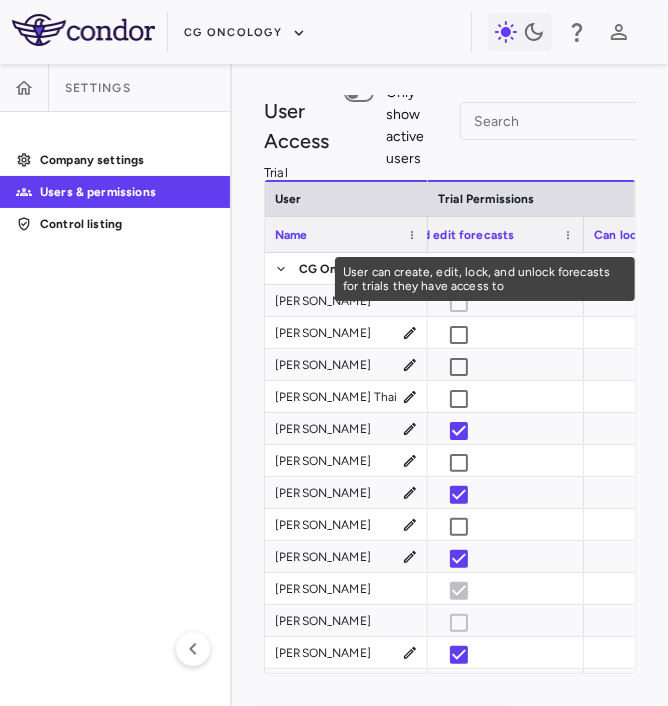 drag, startPoint x: 528, startPoint y: 239, endPoint x: 579, endPoint y: 239, distance: 51 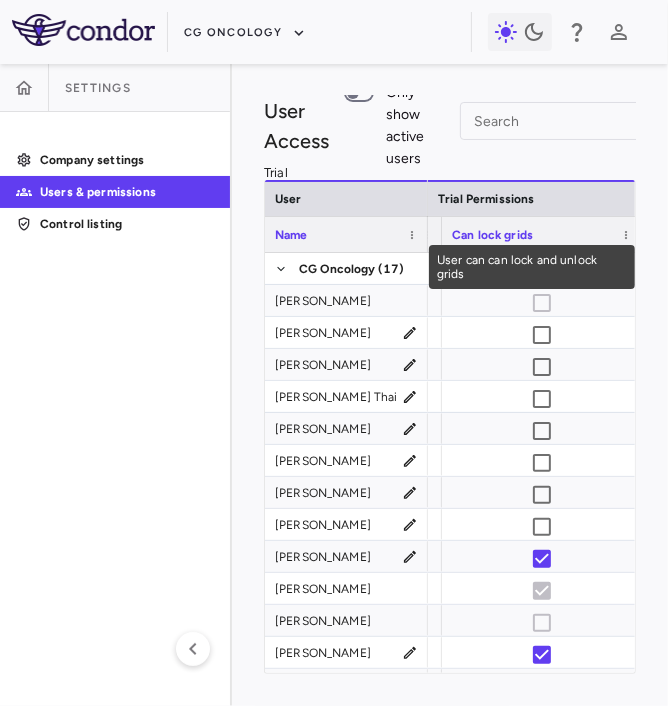 click on "User can can lock and unlock grids" at bounding box center (532, 267) 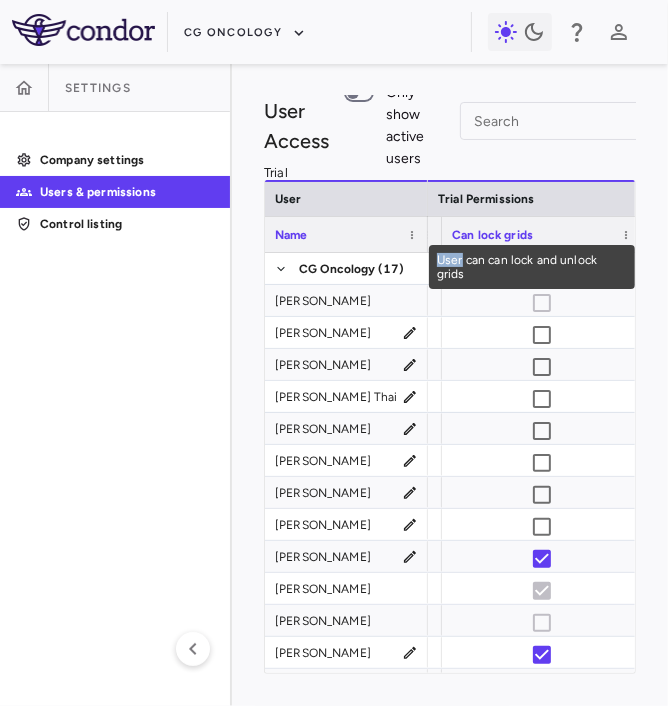 click on "User can can lock and unlock grids" at bounding box center (532, 267) 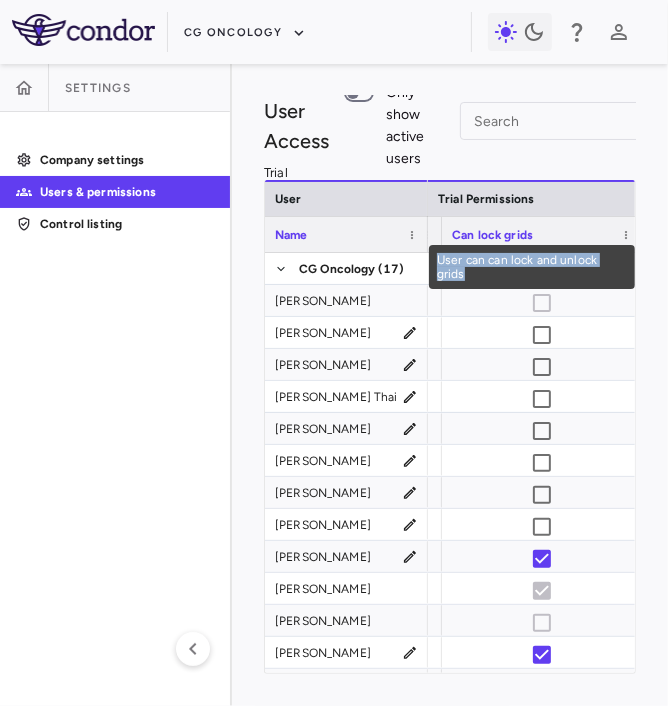 click on "User can can lock and unlock grids" at bounding box center (532, 267) 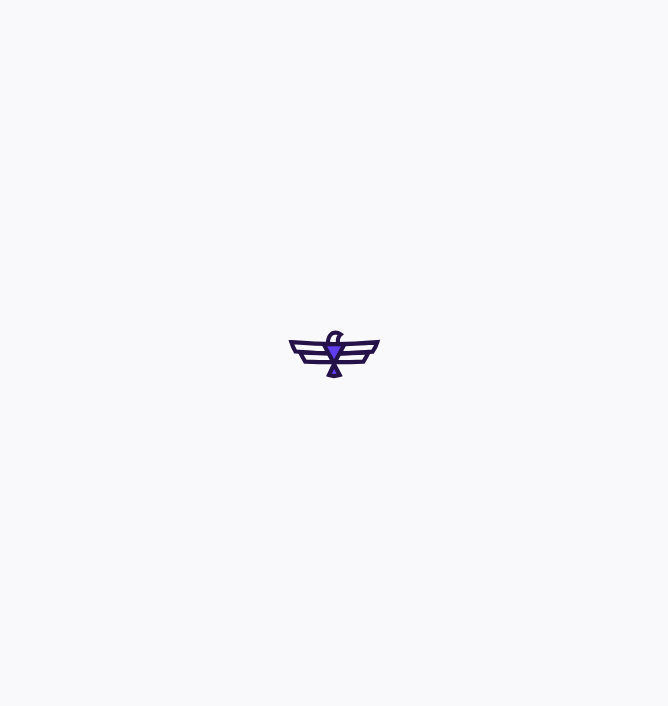 scroll, scrollTop: 0, scrollLeft: 0, axis: both 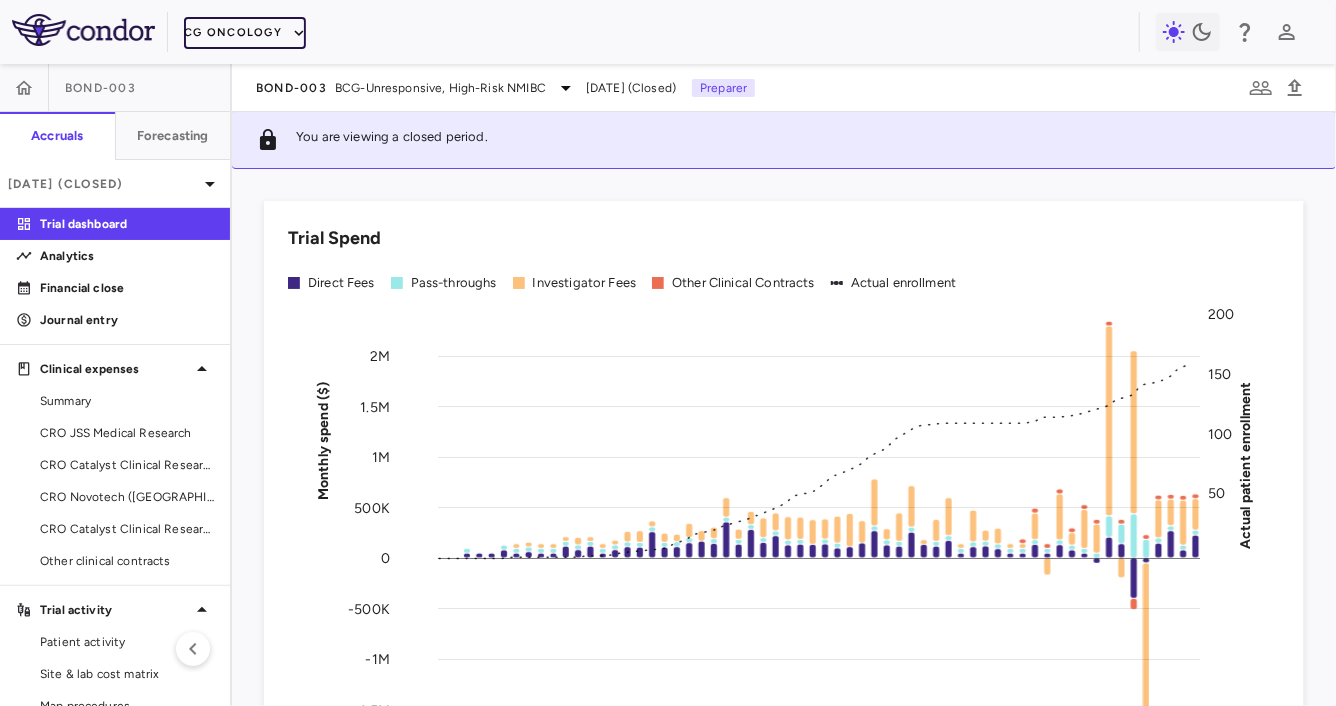 click on "CG Oncology" at bounding box center (245, 33) 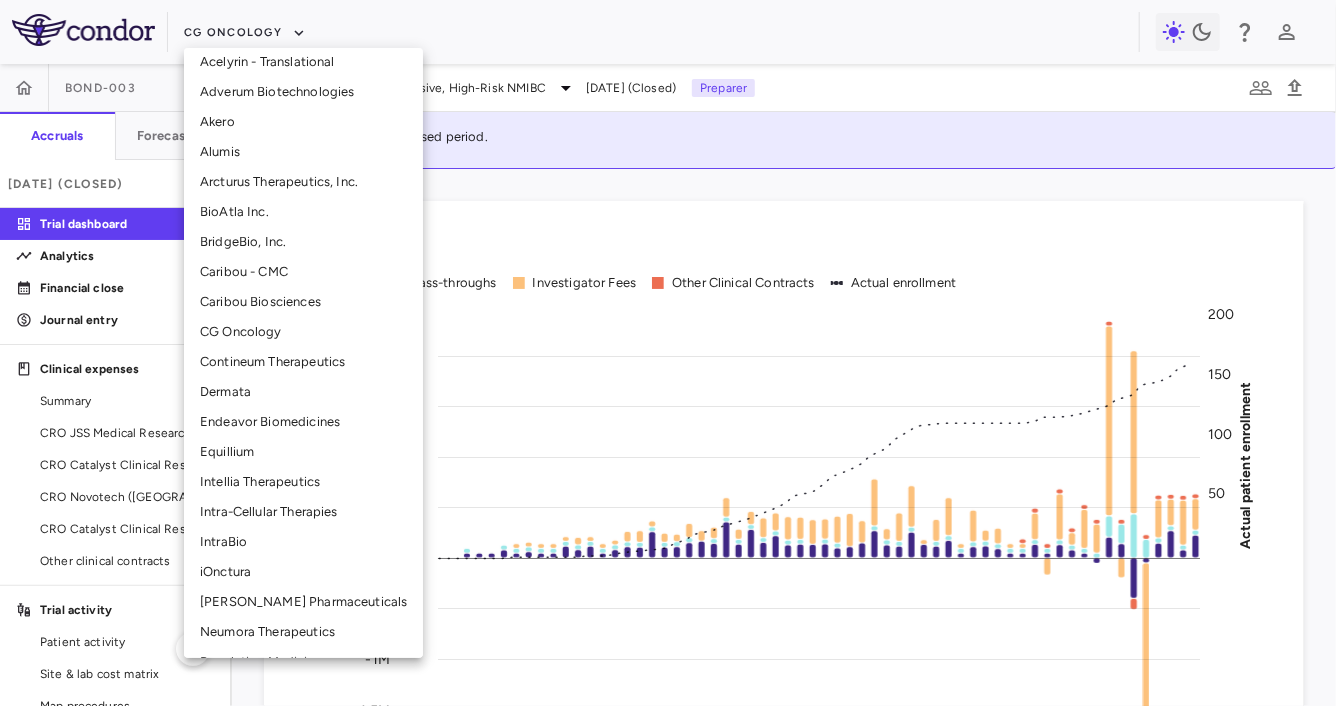 scroll, scrollTop: 305, scrollLeft: 0, axis: vertical 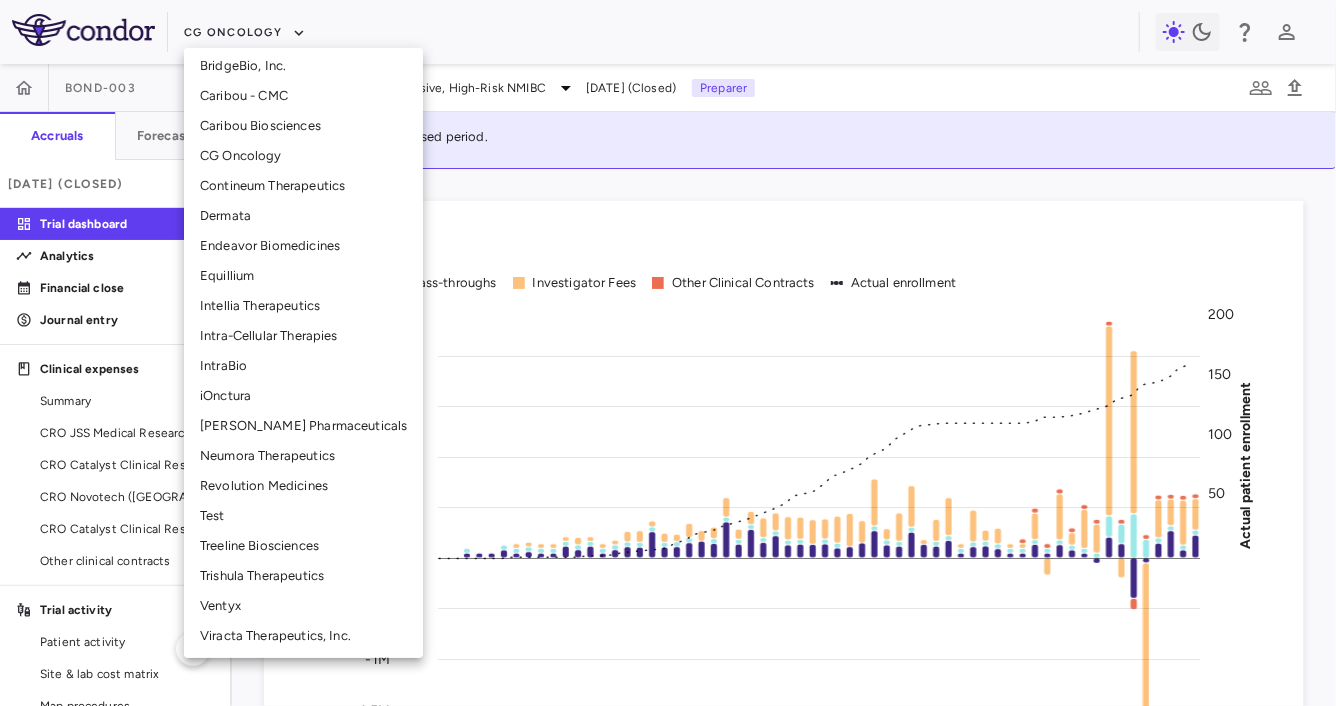 click on "A2 Biotherapeutics Acadia Pharmaceuticals Acelyrin Acelyrin - CMC Acelyrin - Translational Adverum Biotechnologies Akero Alumis Arcturus Therapeutics, Inc. BioAtla Inc. BridgeBio, Inc. Caribou - CMC Caribou Biosciences CG Oncology Contineum Therapeutics Dermata Endeavor Biomedicines Equillium Intellia Therapeutics Intra-Cellular Therapies IntraBio iOnctura Madrigal Pharmaceuticals Neumora Therapeutics Revolution Medicines Test Treeline Biosciences Trishula Therapeutics Ventyx Viracta Therapeutics, Inc." at bounding box center (303, 201) 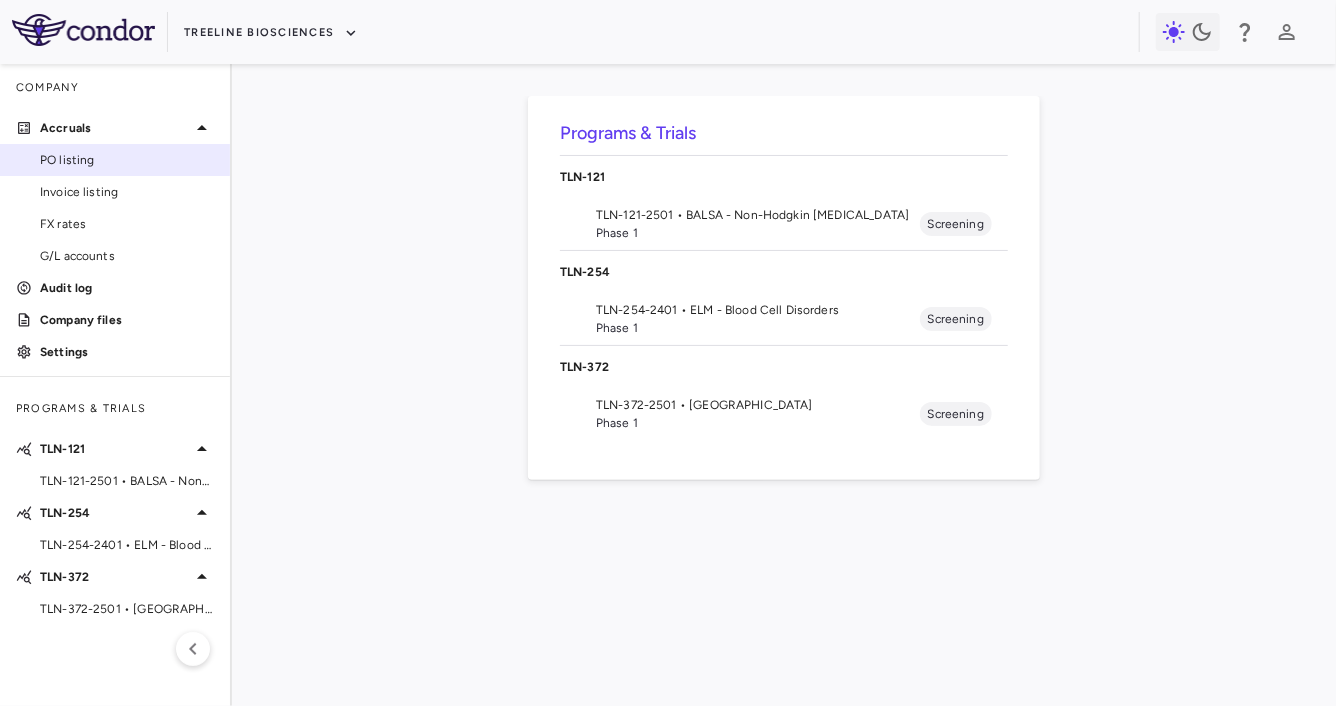 click on "PO listing" at bounding box center [127, 160] 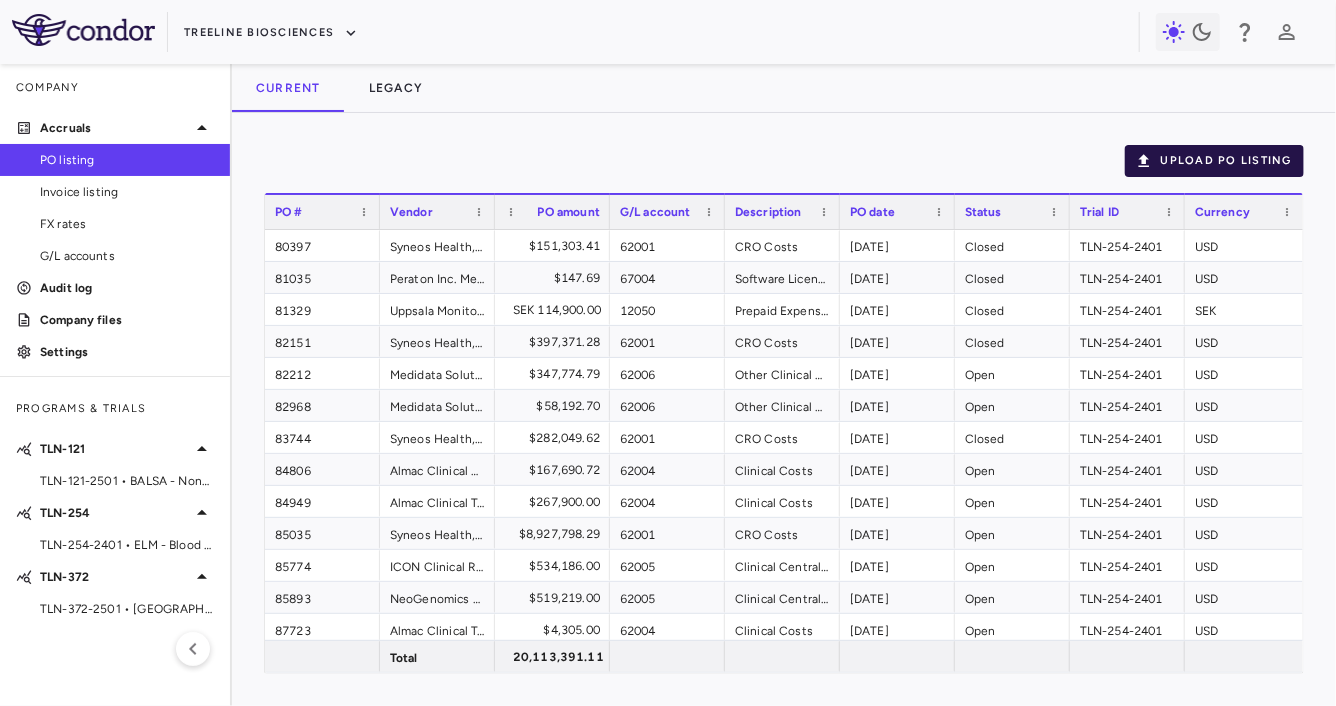 click on "Upload PO Listing" at bounding box center [1214, 161] 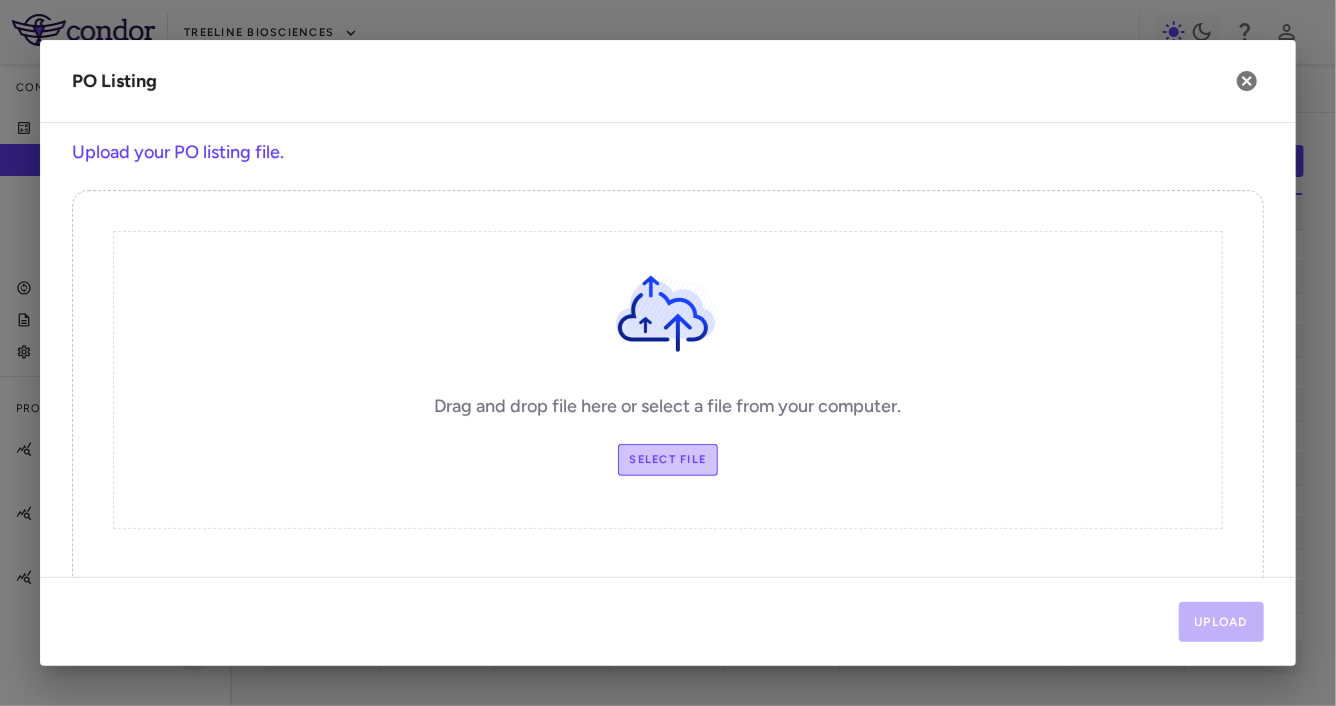 click on "Select file" at bounding box center [668, 460] 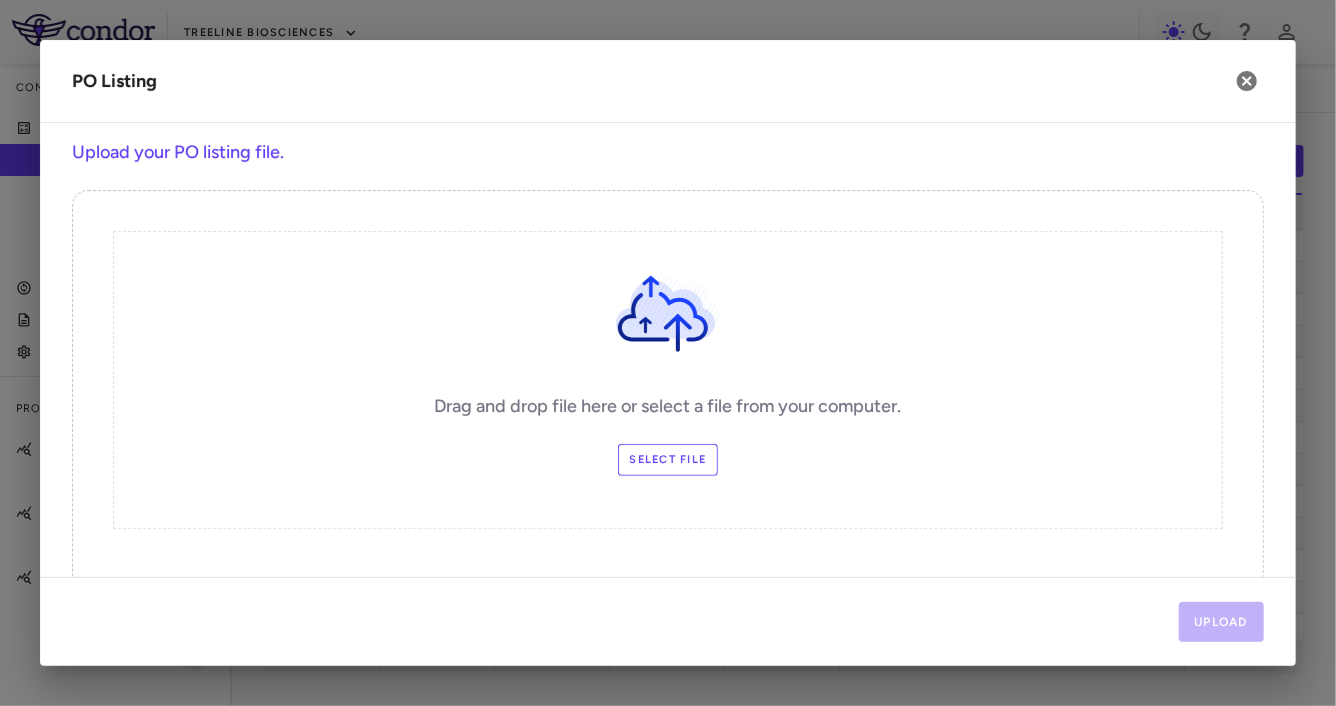 click on "Select file" at bounding box center (668, 460) 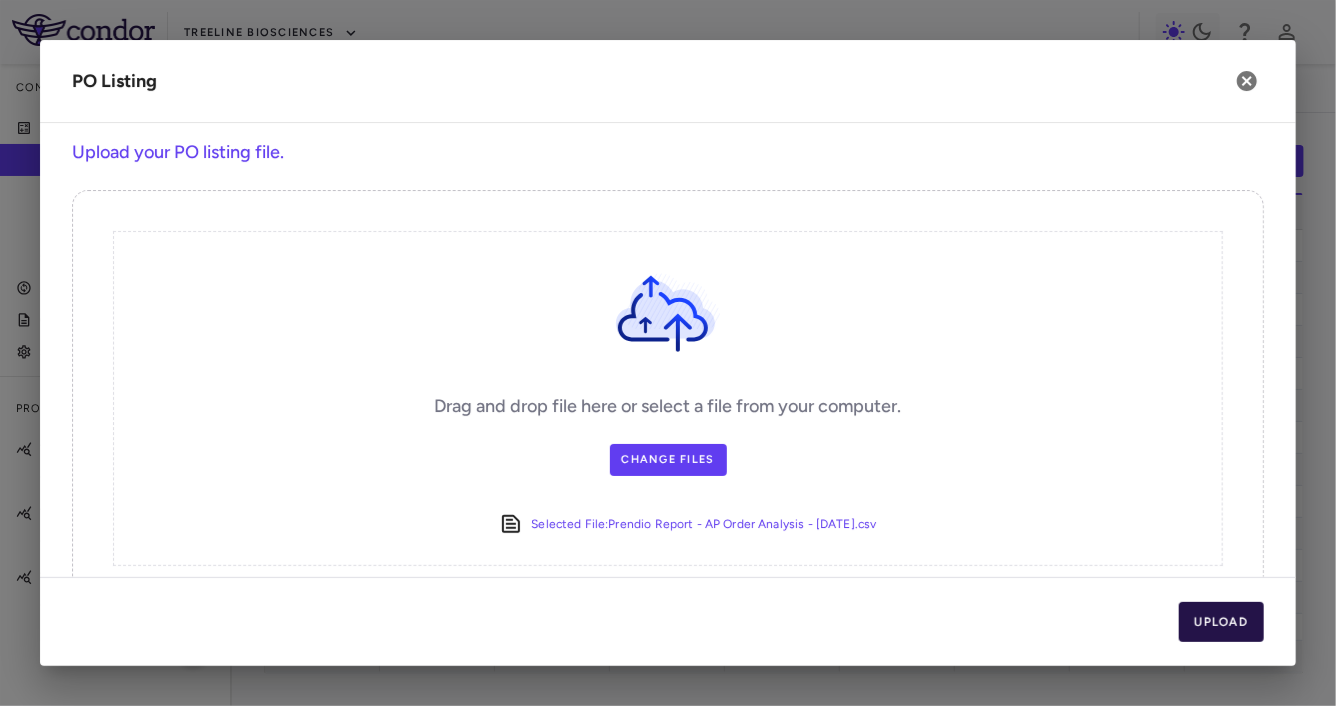 click on "Upload" at bounding box center (1222, 622) 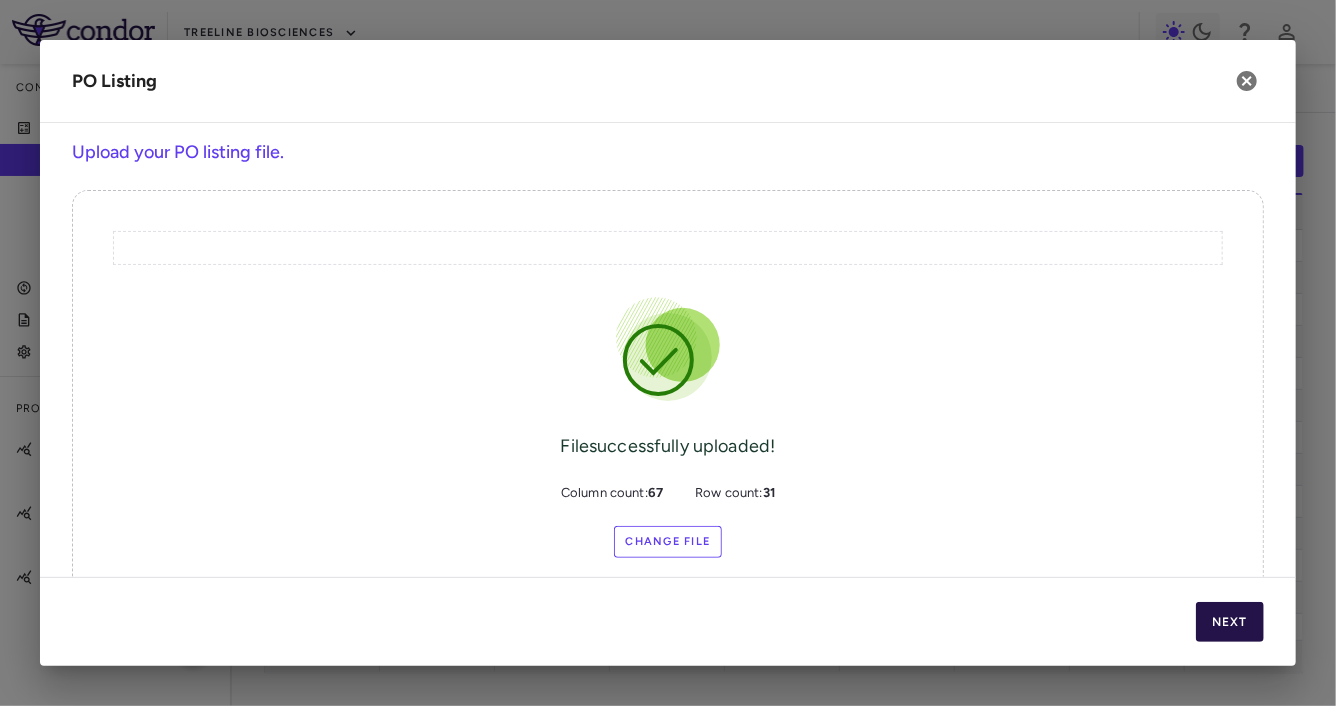 click on "Next" at bounding box center [1230, 622] 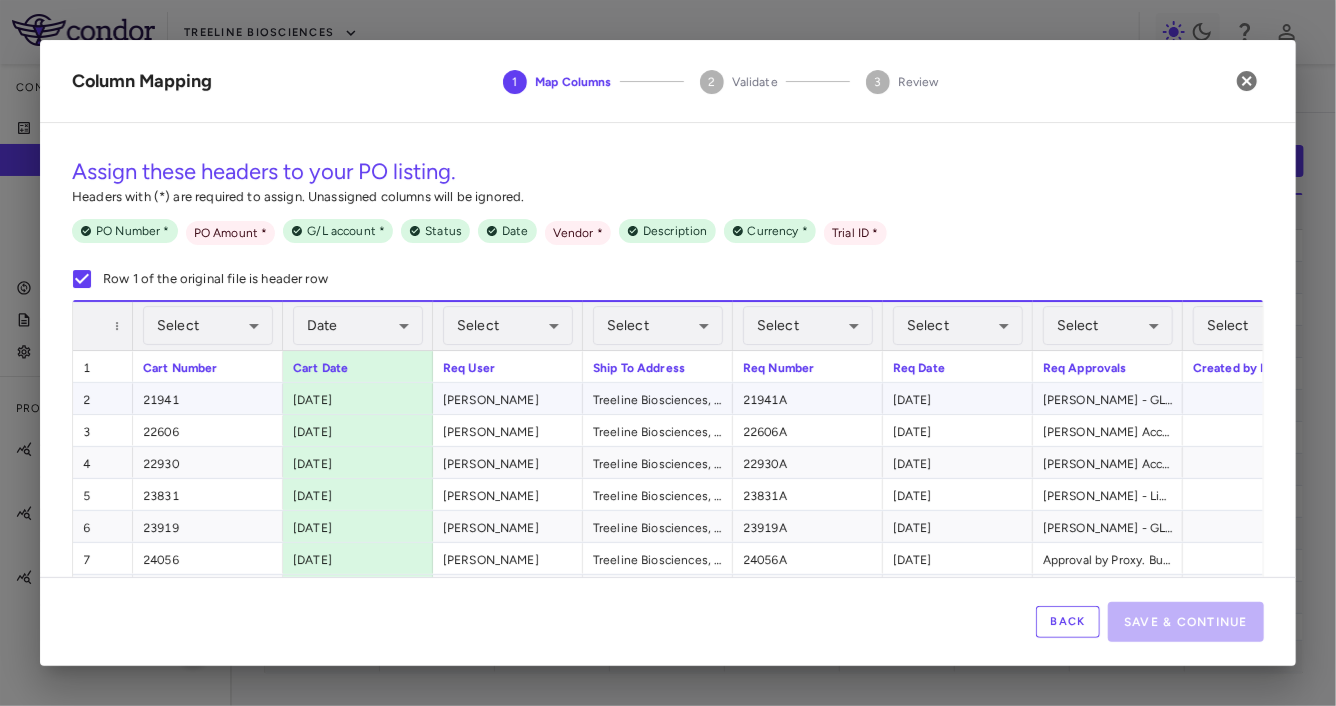 scroll, scrollTop: 0, scrollLeft: 231, axis: horizontal 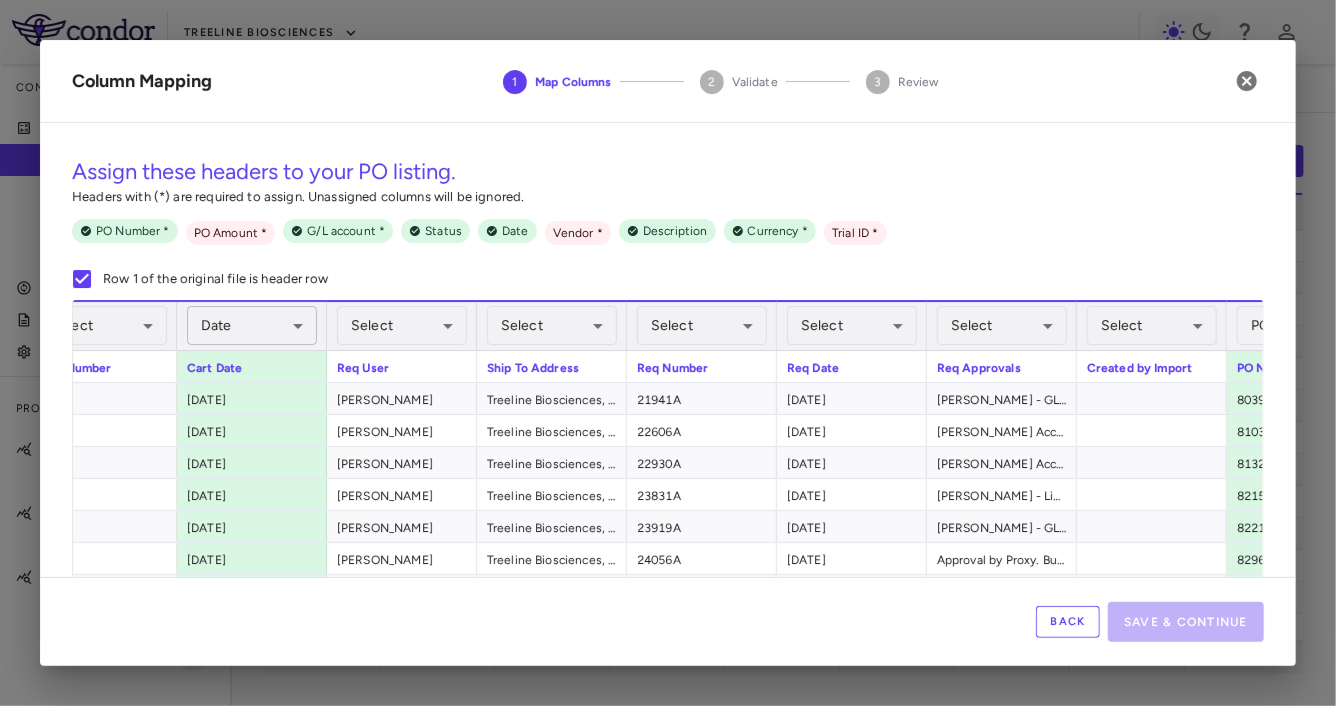 click on "Skip to sidebar Skip to main content Treeline Biosciences Company Accruals PO listing Invoice listing FX rates G/L accounts Audit log Company files Settings  Programs & Trials TLN-121 TLN-121-2501 • BALSA - Non-Hodgkin Lymphomas TLN-254 TLN-254-2401 • ELM - Blood Cell Disorders TLN-372 TLN-372-2501 • SPRUCE Current Legacy Upload PO Listing Drag here to set row groups Drag here to set column labels
PO #
Vendor
PO amount" at bounding box center [668, 353] 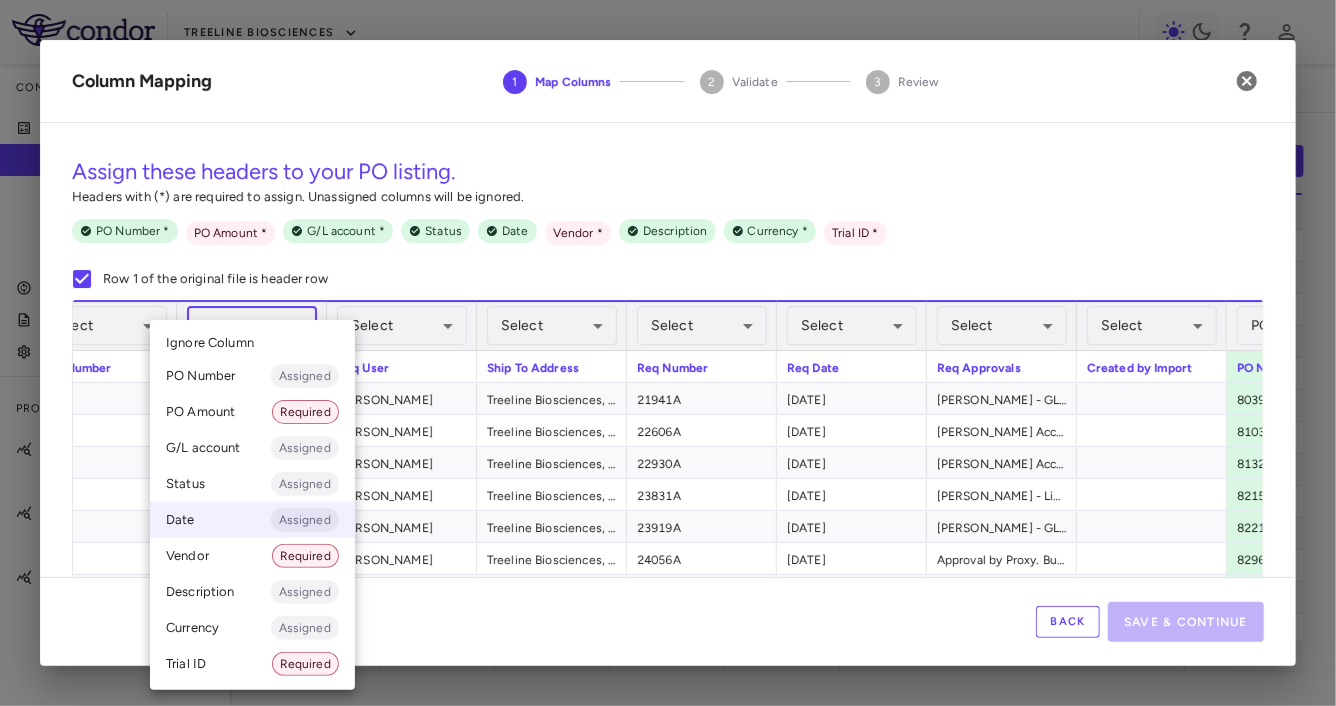 click at bounding box center [668, 353] 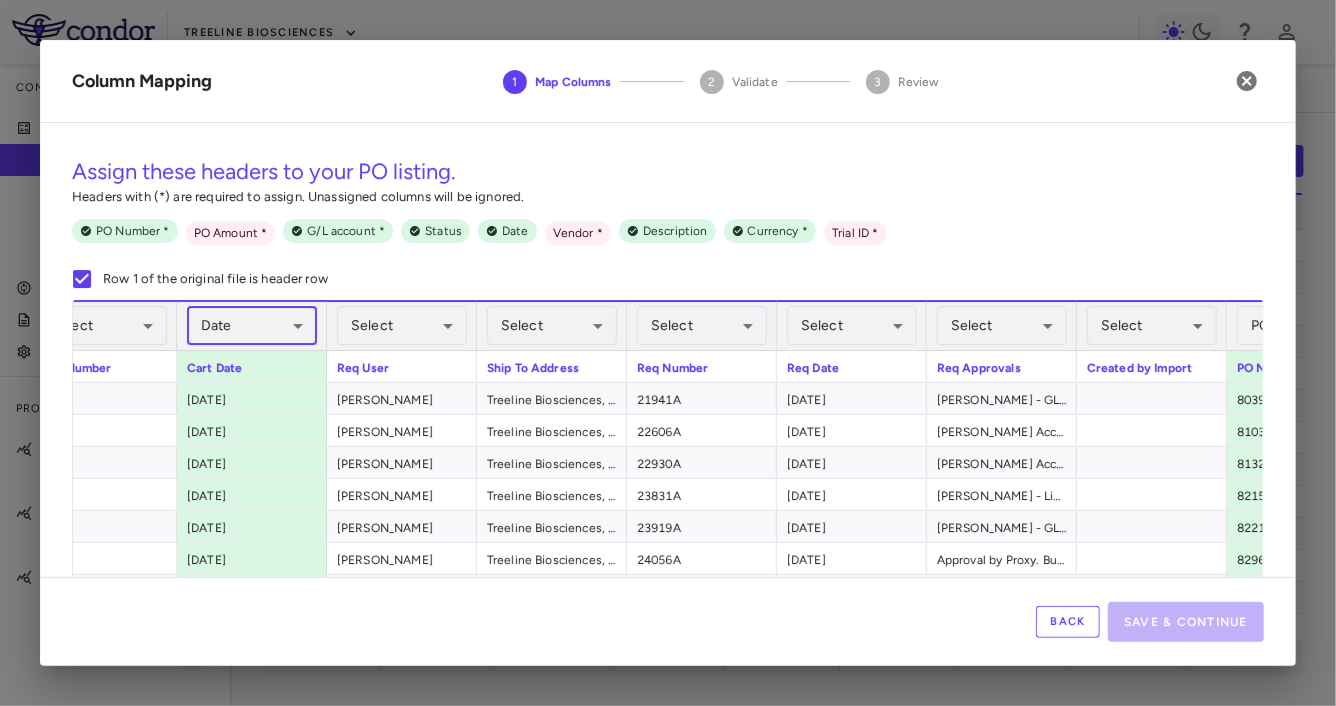 scroll, scrollTop: 78, scrollLeft: 0, axis: vertical 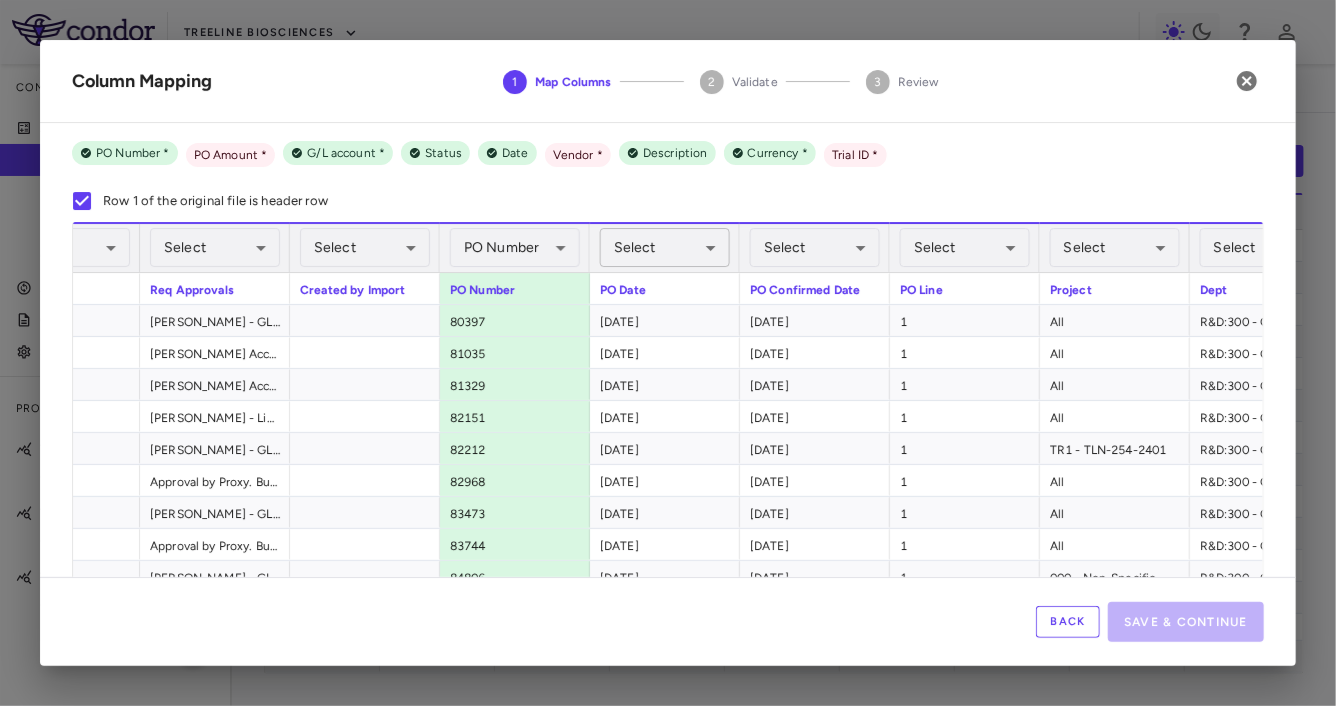 click on "Skip to sidebar Skip to main content Treeline Biosciences Company Accruals PO listing Invoice listing FX rates G/L accounts Audit log Company files Settings  Programs & Trials TLN-121 TLN-121-2501 • BALSA - Non-Hodgkin Lymphomas TLN-254 TLN-254-2401 • ELM - Blood Cell Disorders TLN-372 TLN-372-2501 • SPRUCE Current Legacy Upload PO Listing Drag here to set row groups Drag here to set column labels
PO #
Vendor
PO amount" at bounding box center (668, 353) 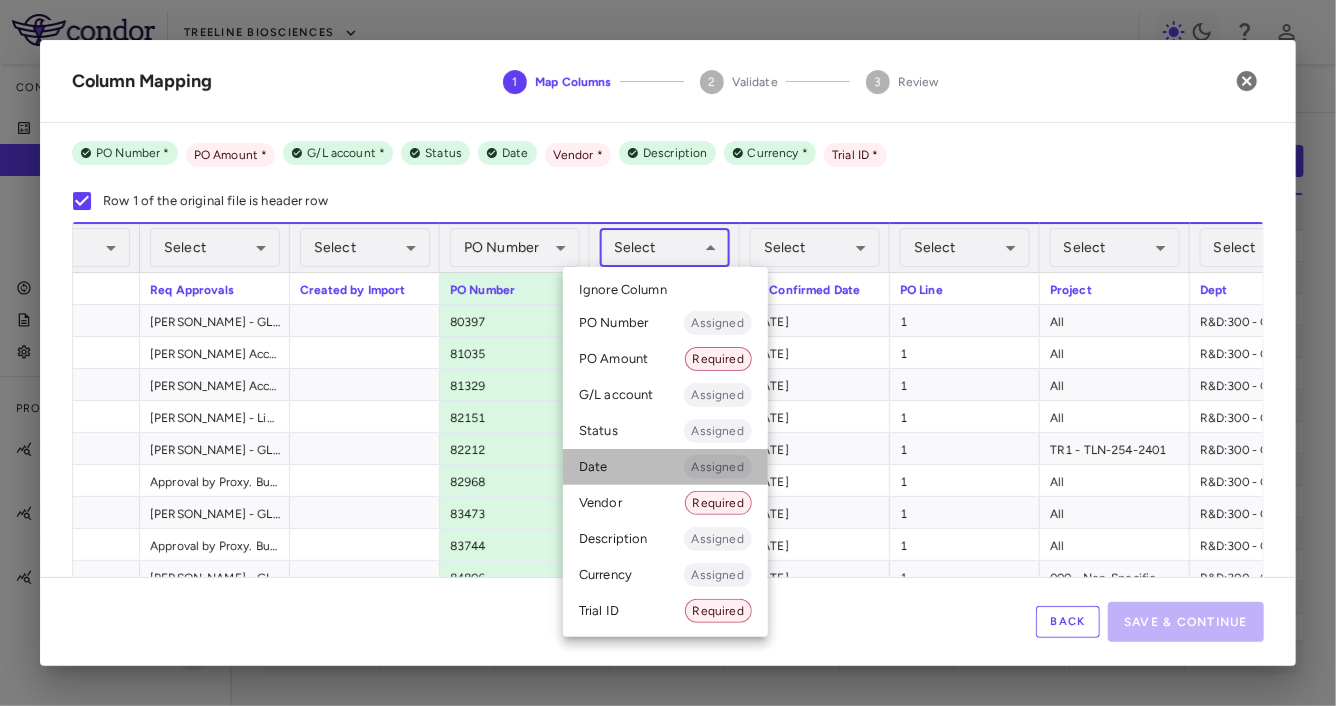 click on "Date Assigned" at bounding box center (665, 467) 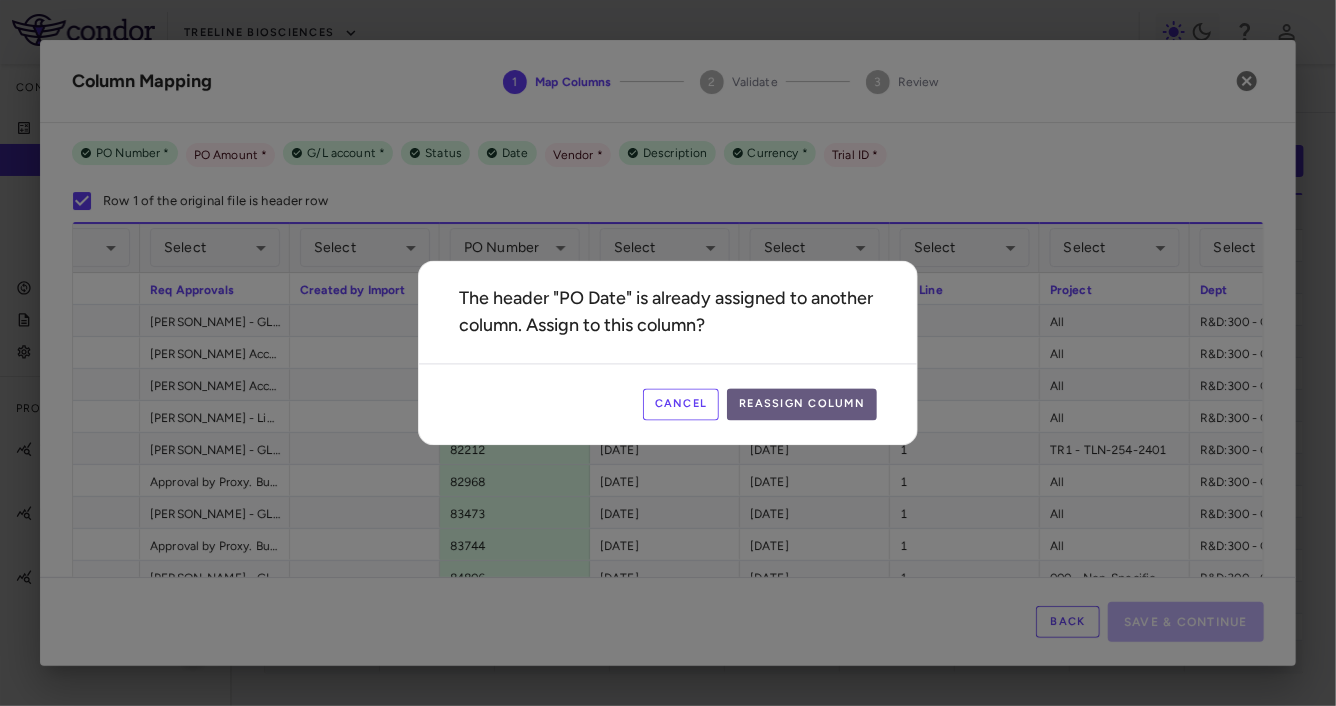 click on "Reassign Column" at bounding box center [802, 405] 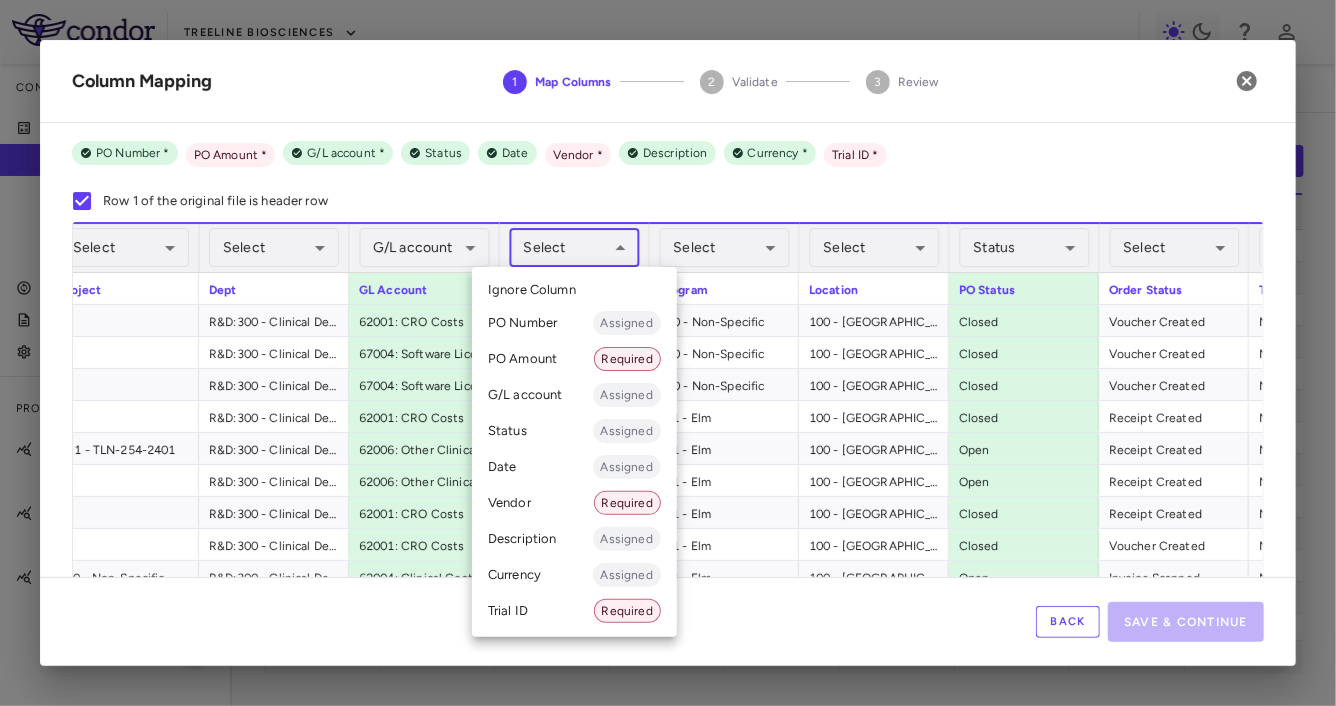 click on "Skip to sidebar Skip to main content Treeline Biosciences Company Accruals PO listing Invoice listing FX rates G/L accounts Audit log Company files Settings  Programs & Trials TLN-121 TLN-121-2501 • BALSA - Non-Hodgkin Lymphomas TLN-254 TLN-254-2401 • ELM - Blood Cell Disorders TLN-372 TLN-372-2501 • SPRUCE Current Legacy Upload PO Listing Drag here to set row groups Drag here to set column labels
PO #
Vendor
PO amount" at bounding box center (668, 353) 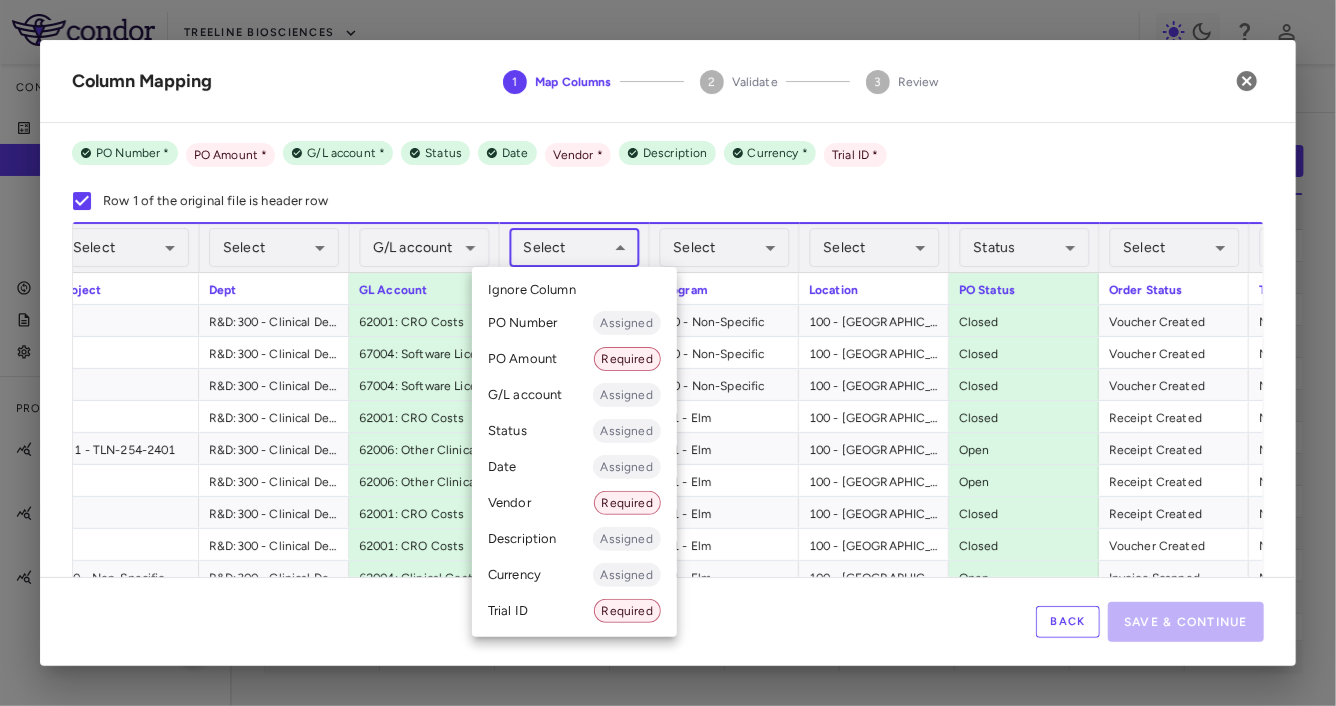 click on "G/L account Assigned" at bounding box center [574, 395] 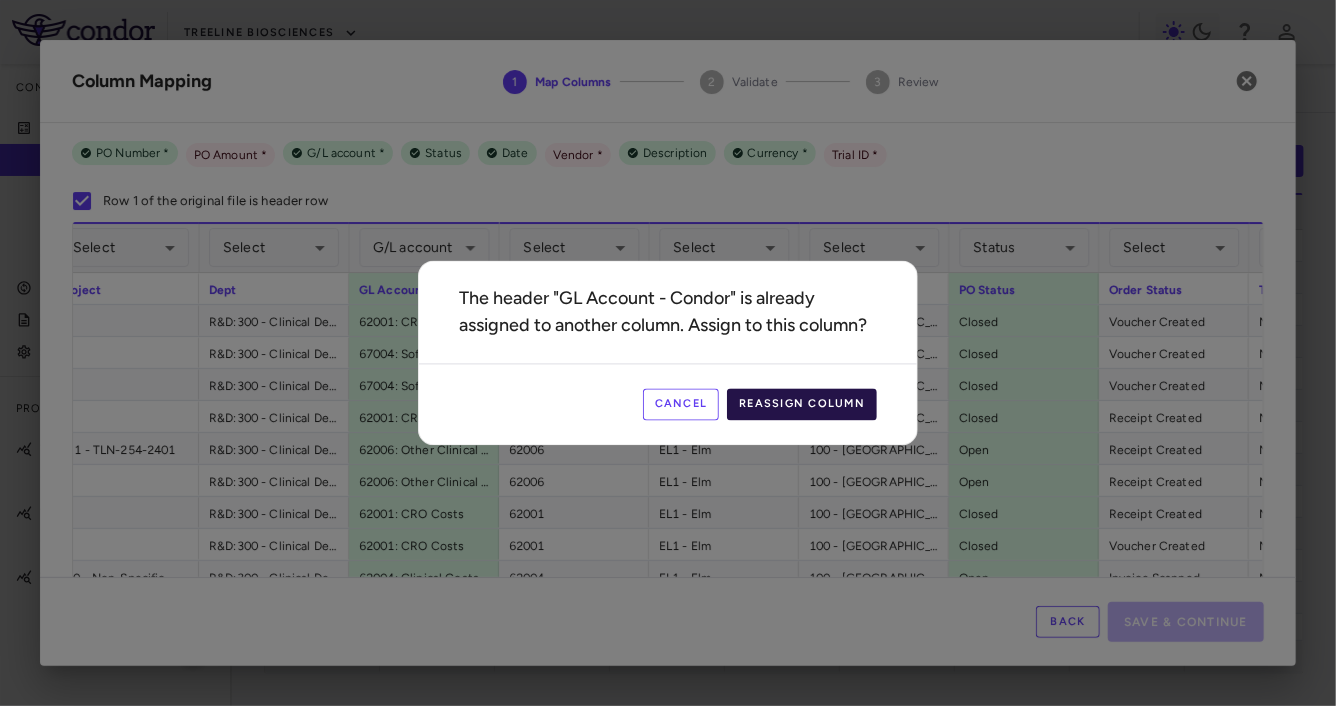 click on "Reassign Column" at bounding box center [802, 405] 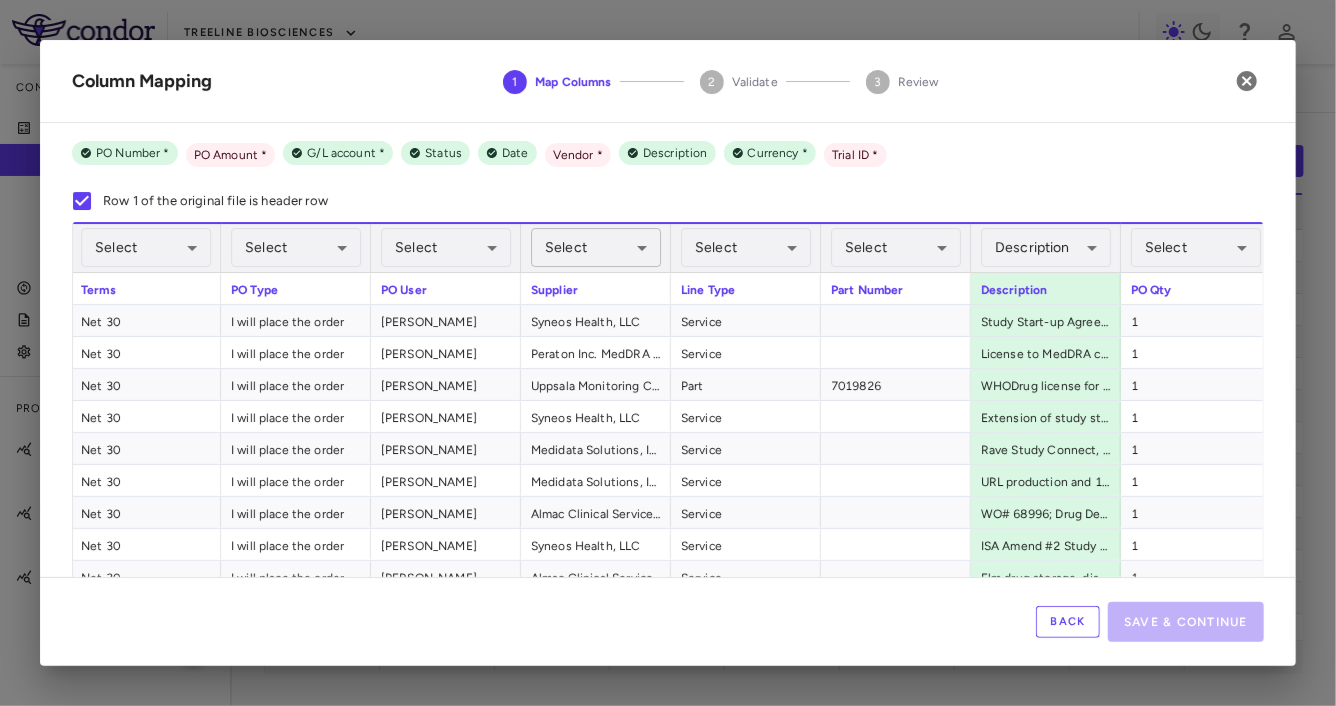 click on "Skip to sidebar Skip to main content Treeline Biosciences Company Accruals PO listing Invoice listing FX rates G/L accounts Audit log Company files Settings  Programs & Trials TLN-121 TLN-121-2501 • BALSA - Non-Hodgkin Lymphomas TLN-254 TLN-254-2401 • ELM - Blood Cell Disorders TLN-372 TLN-372-2501 • SPRUCE Current Legacy Upload PO Listing Drag here to set row groups Drag here to set column labels
PO #
Vendor
PO amount" at bounding box center (668, 353) 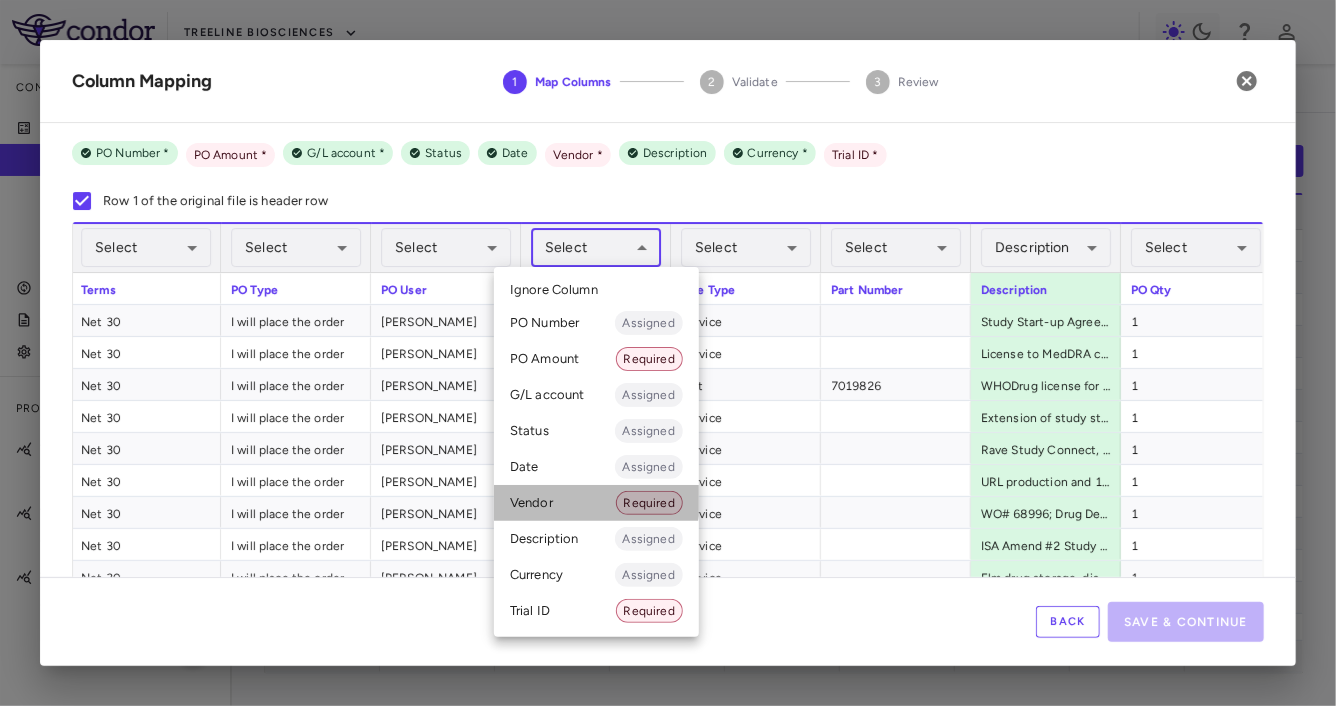 click on "Vendor Required" at bounding box center [596, 503] 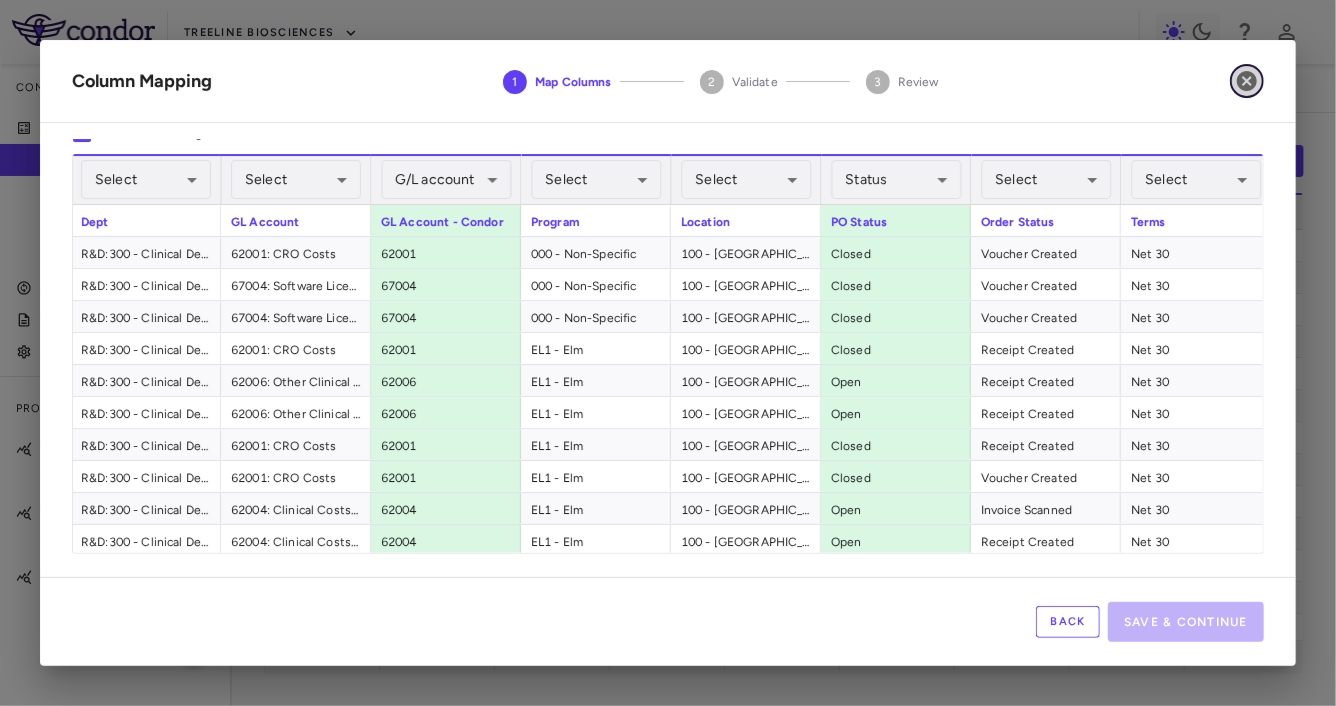 click 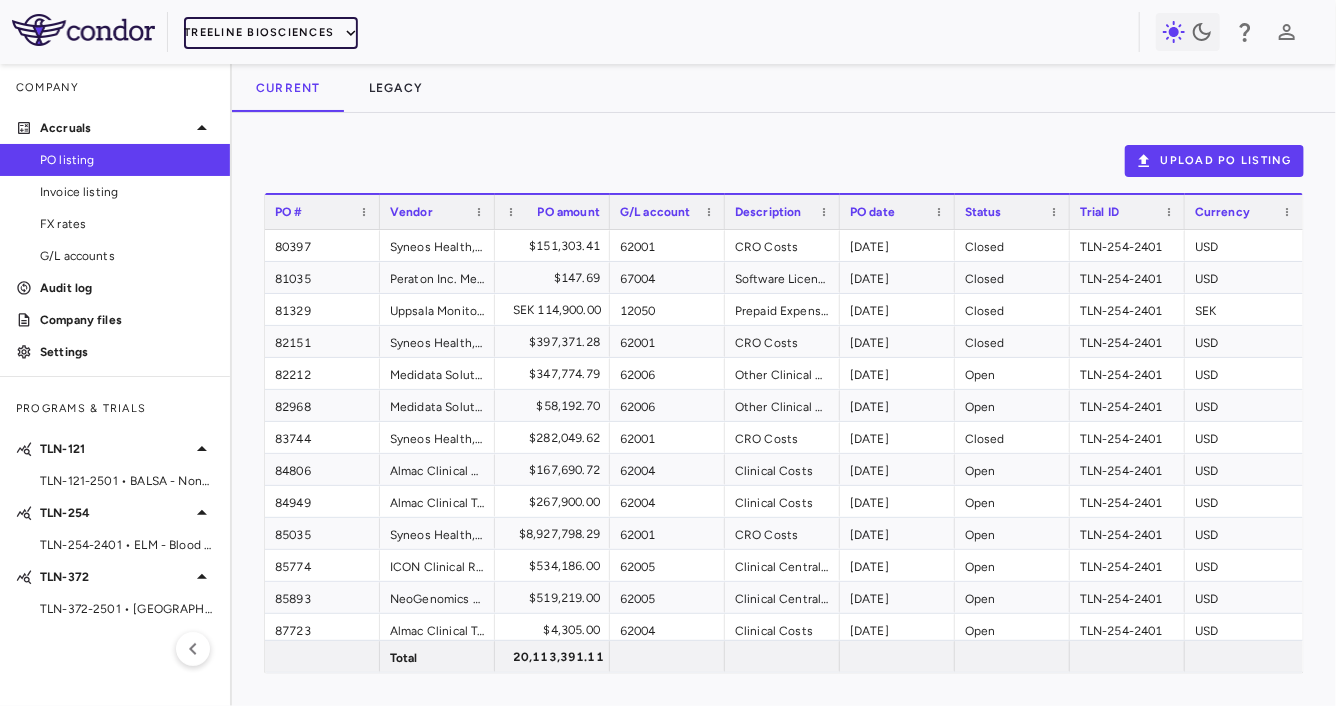 click on "Treeline Biosciences" at bounding box center (271, 33) 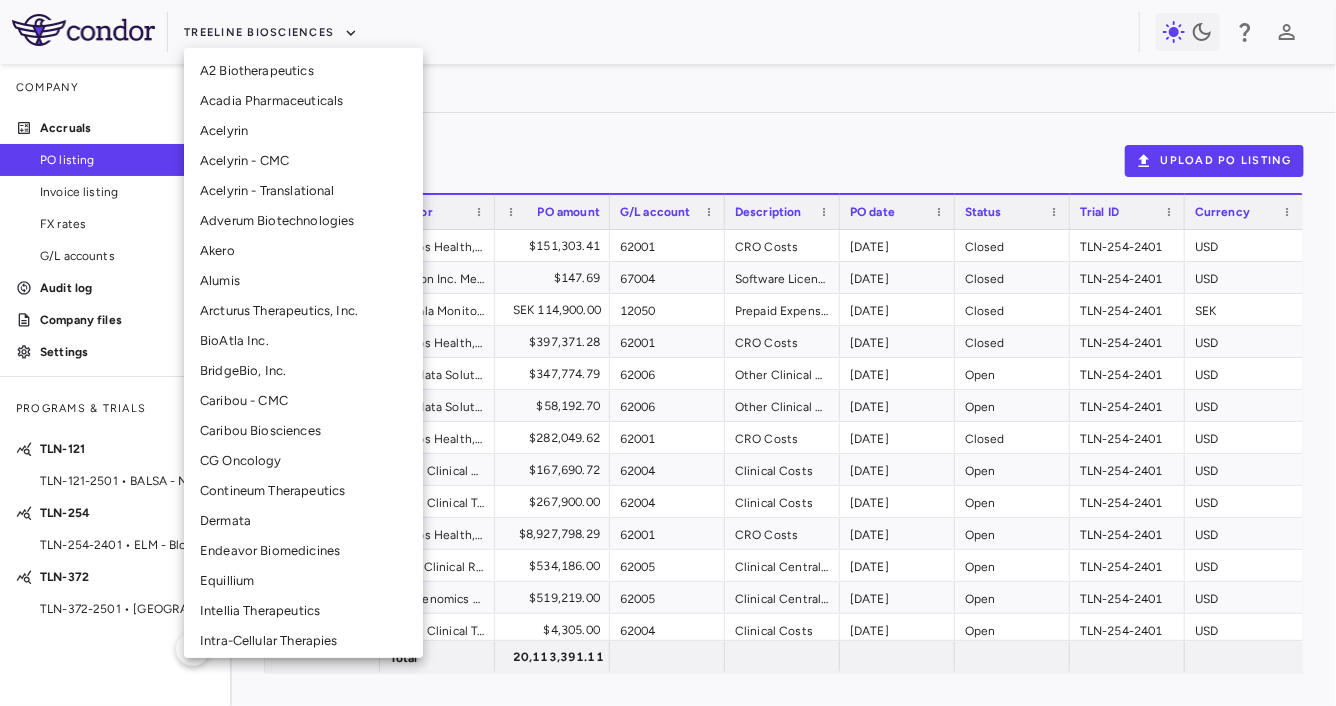 click at bounding box center [668, 353] 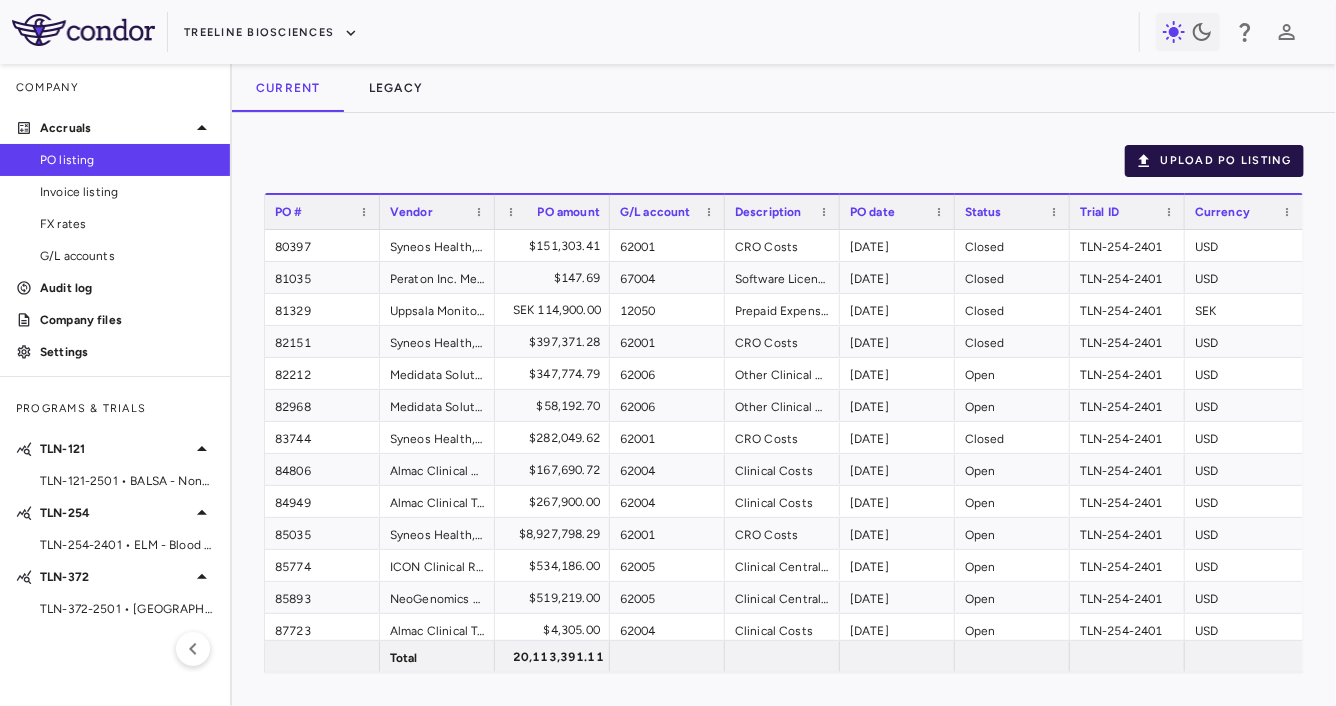 click on "Upload PO Listing" at bounding box center (1214, 161) 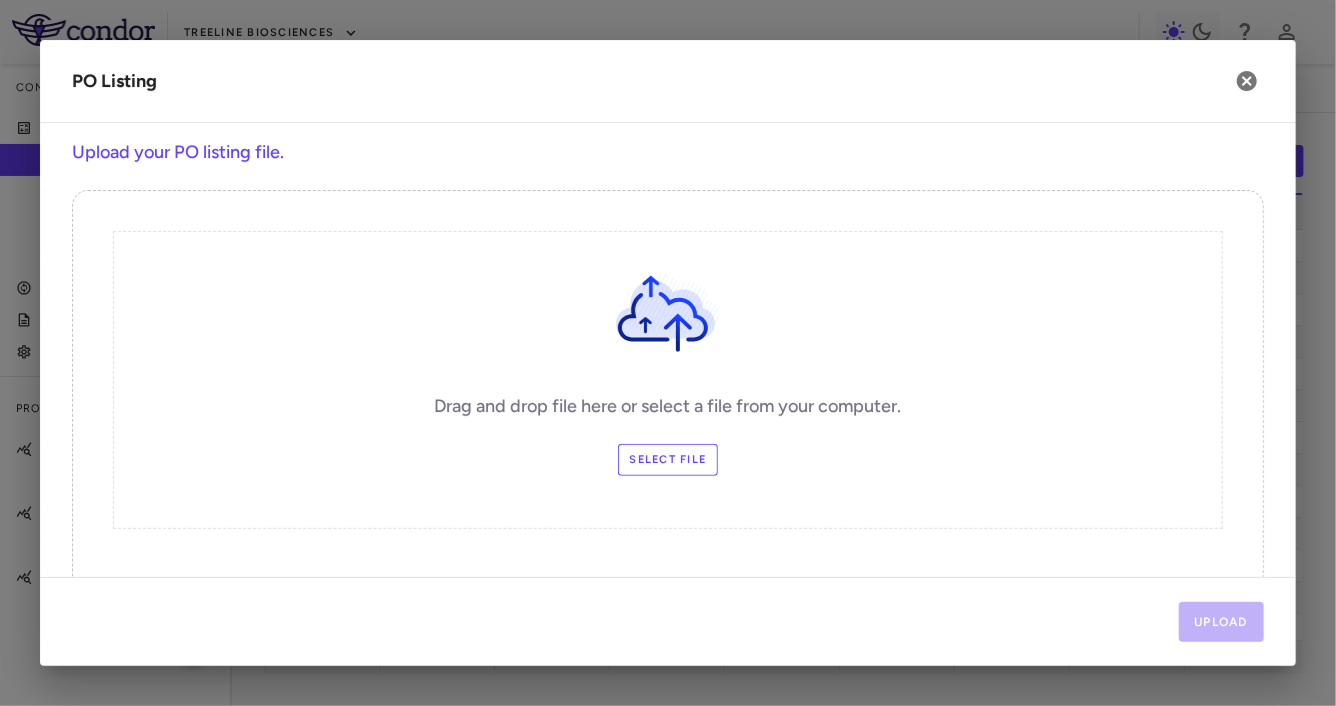 click on "Select file" at bounding box center (668, 460) 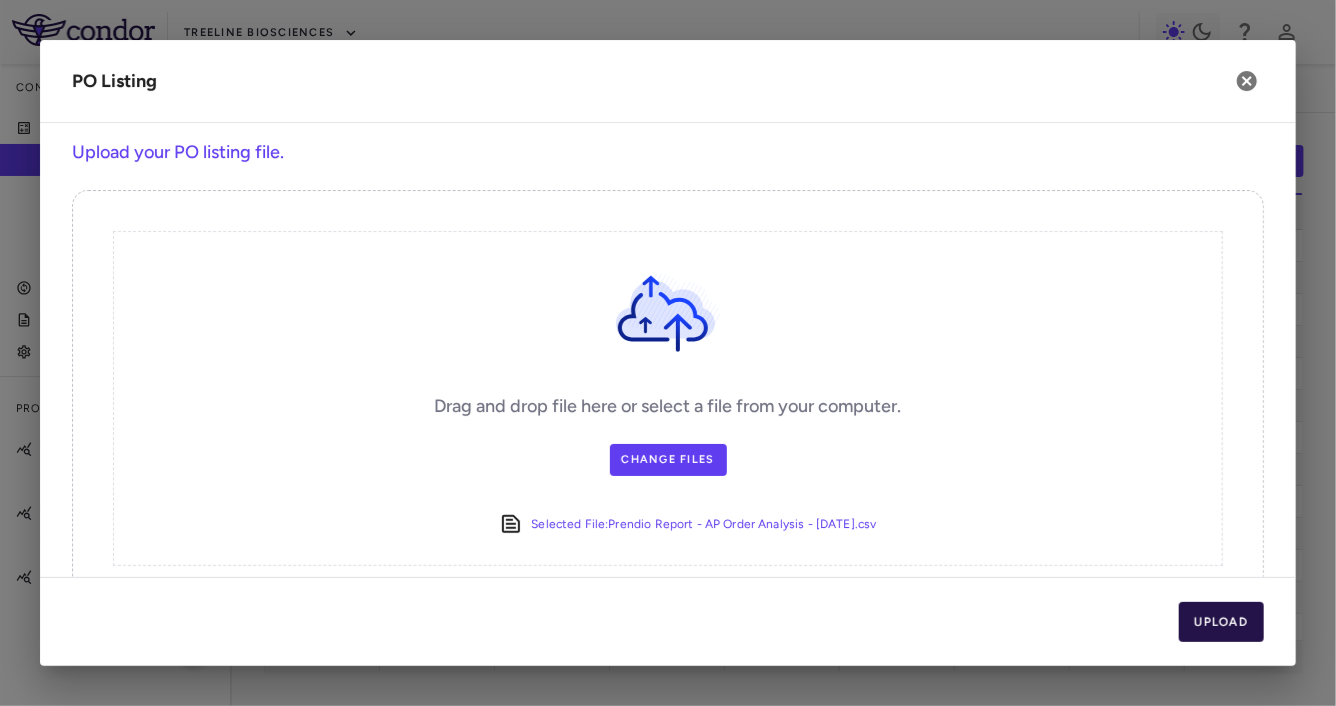 click on "Upload" at bounding box center [1222, 622] 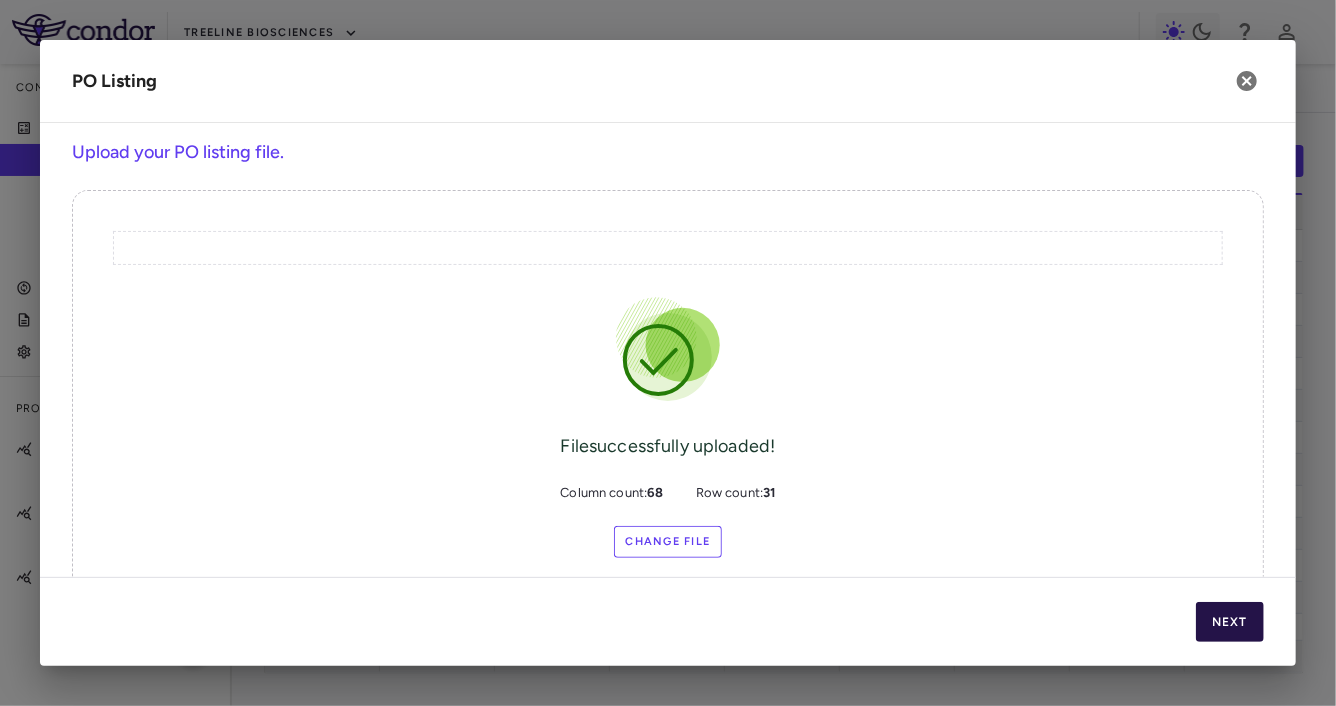 click on "Next" at bounding box center [1230, 622] 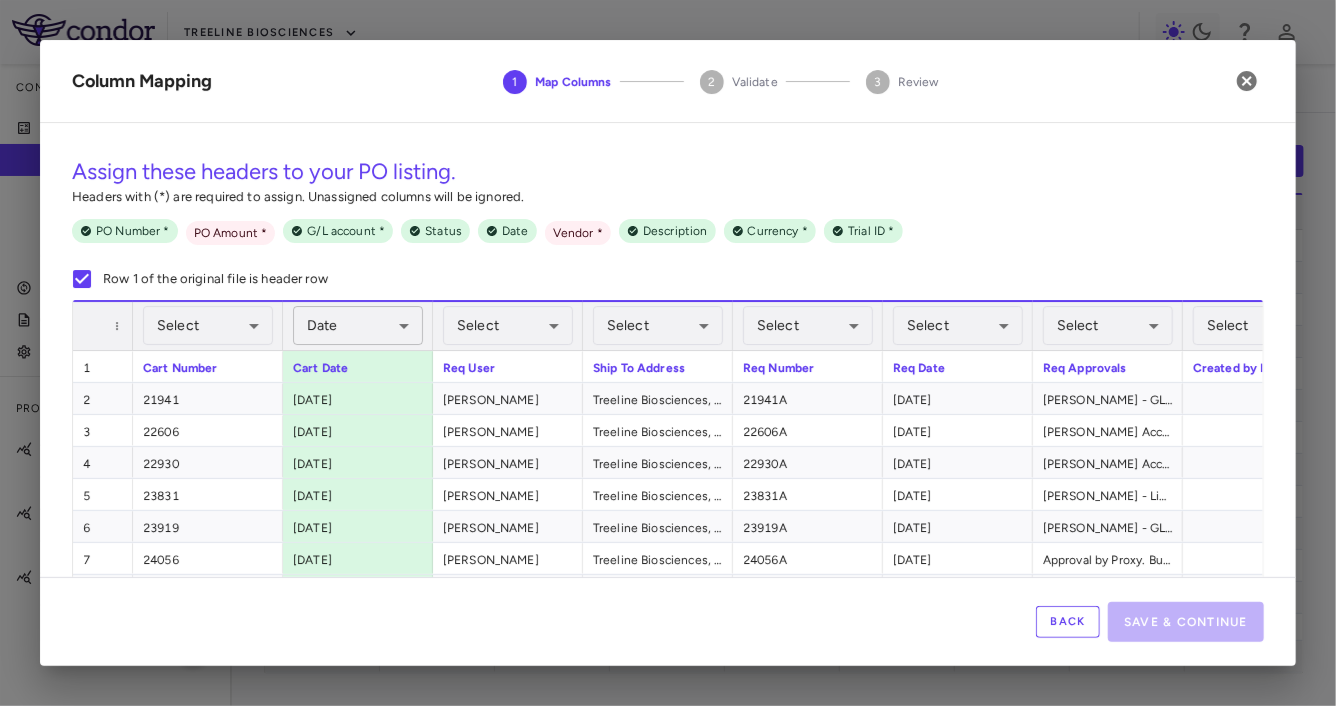 click on "Skip to sidebar Skip to main content Treeline Biosciences Company Accruals PO listing Invoice listing FX rates G/L accounts Audit log Company files Settings  Programs & Trials TLN-121 TLN-121-2501 • BALSA - Non-Hodgkin Lymphomas TLN-254 TLN-254-2401 • ELM - Blood Cell Disorders TLN-372 TLN-372-2501 • SPRUCE Current Legacy Upload PO Listing Drag here to set row groups Drag here to set column labels
PO #
Vendor
PO amount" at bounding box center (668, 353) 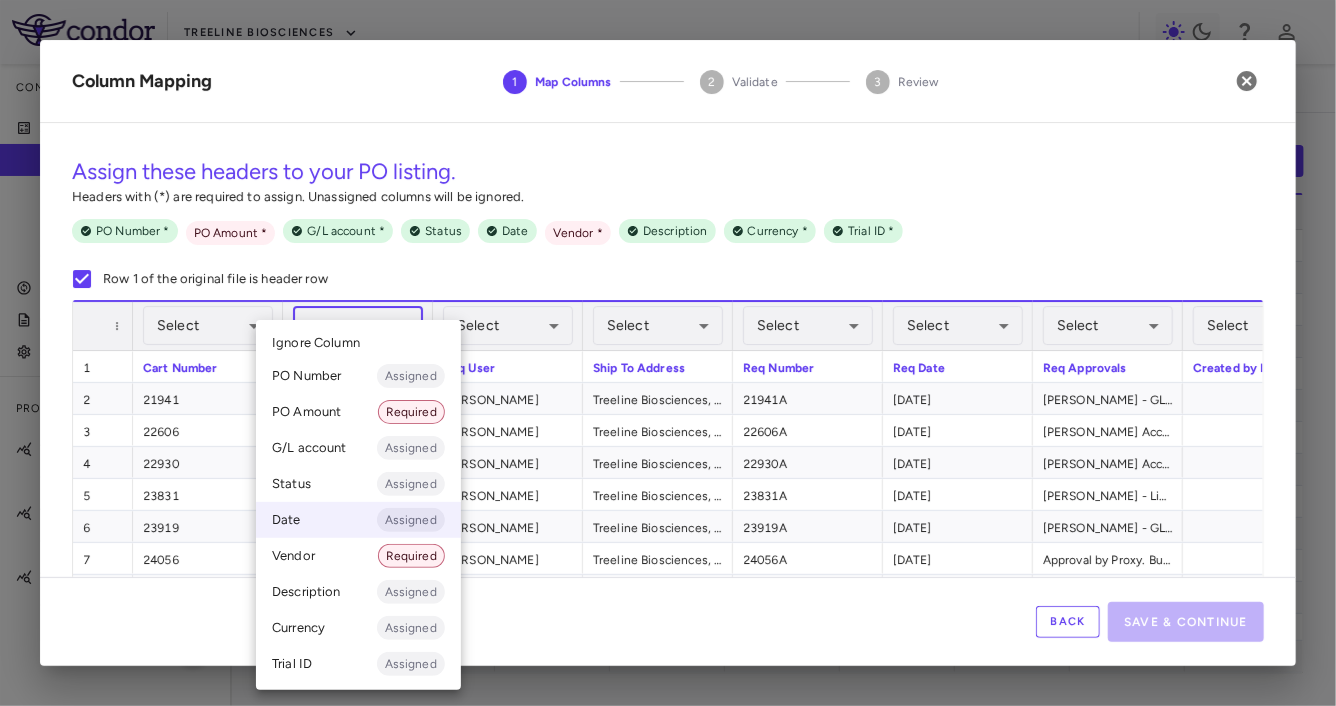 click on "Ignore Column" at bounding box center (358, 343) 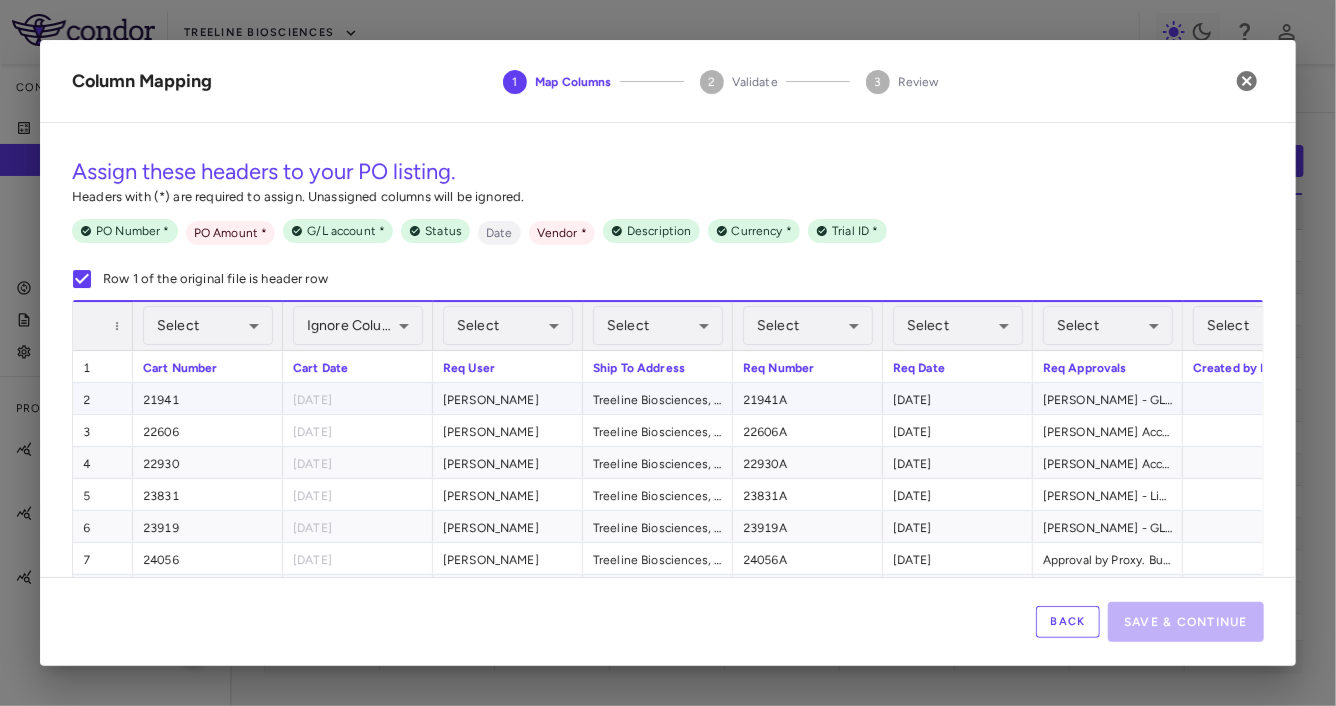 scroll, scrollTop: 0, scrollLeft: 182, axis: horizontal 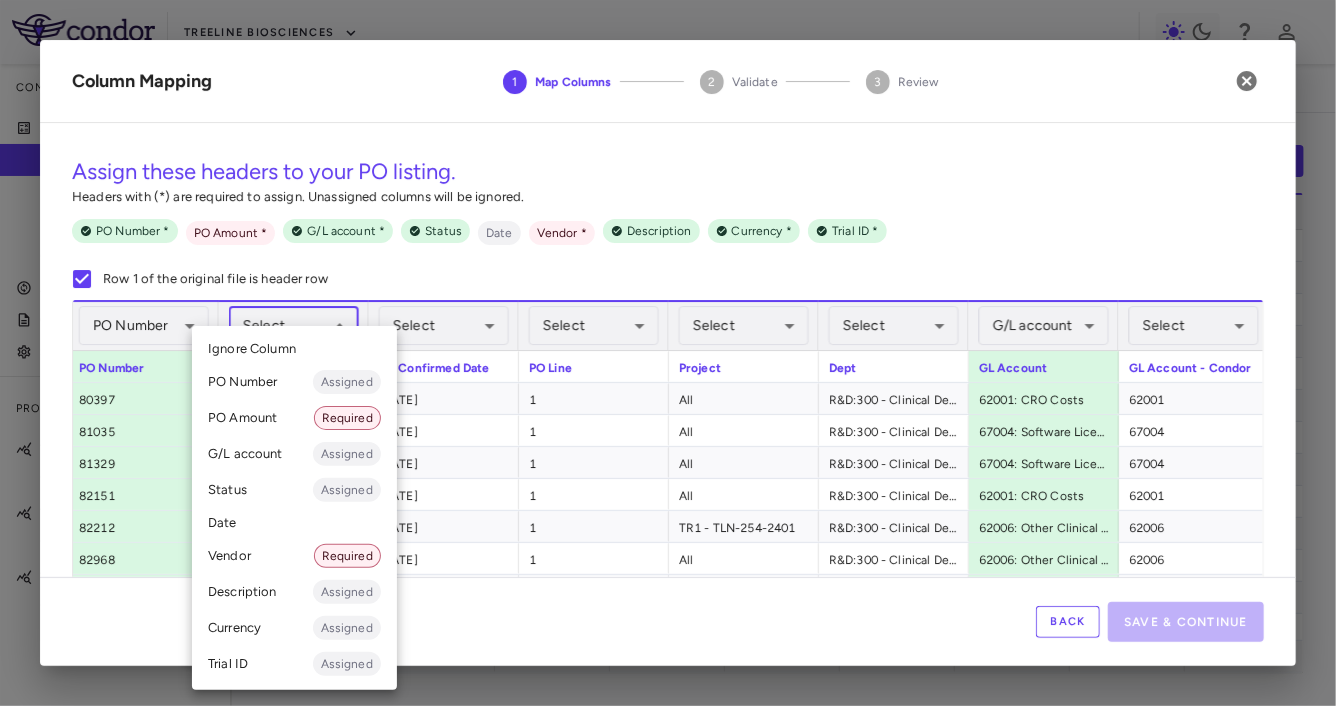 click on "Skip to sidebar Skip to main content Treeline Biosciences Company Accruals PO listing Invoice listing FX rates G/L accounts Audit log Company files Settings  Programs & Trials TLN-121 TLN-121-2501 • BALSA - Non-Hodgkin Lymphomas TLN-254 TLN-254-2401 • ELM - Blood Cell Disorders TLN-372 TLN-372-2501 • SPRUCE Current Legacy Upload PO Listing Drag here to set row groups Drag here to set column labels
PO #
Vendor
PO amount" at bounding box center (668, 353) 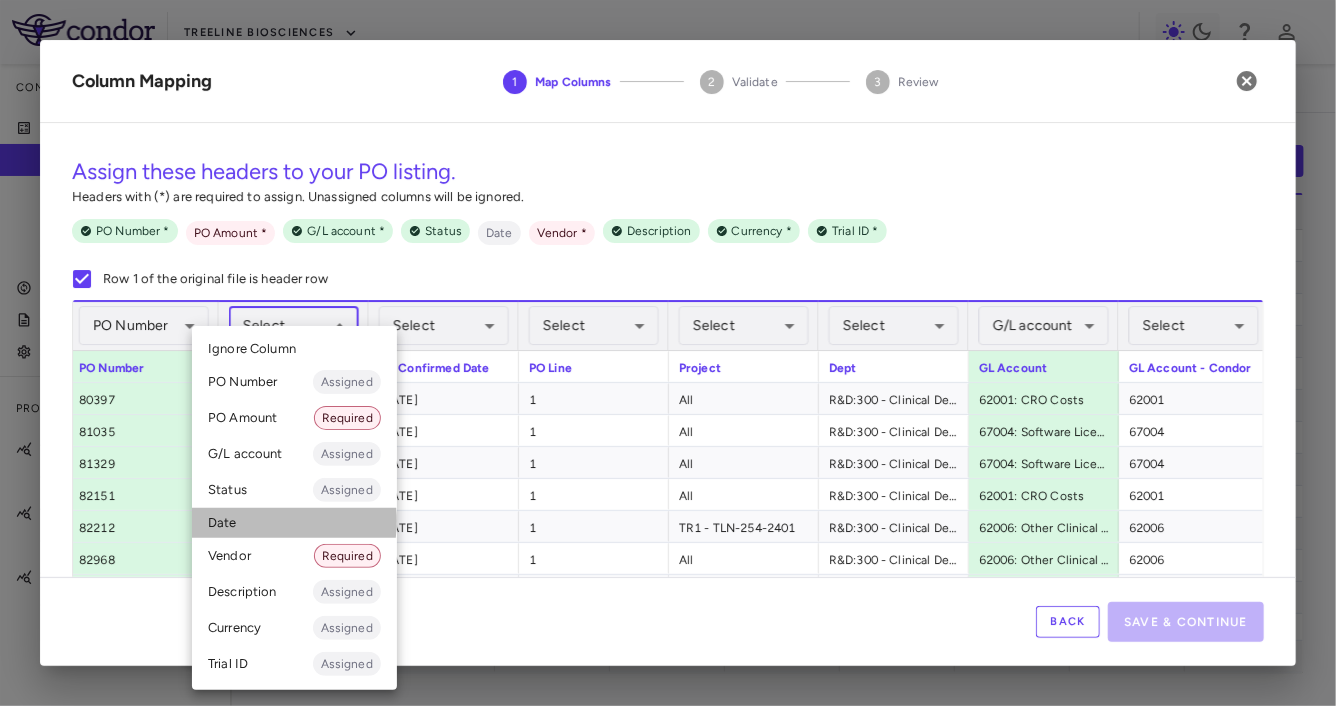click on "Date" at bounding box center [294, 523] 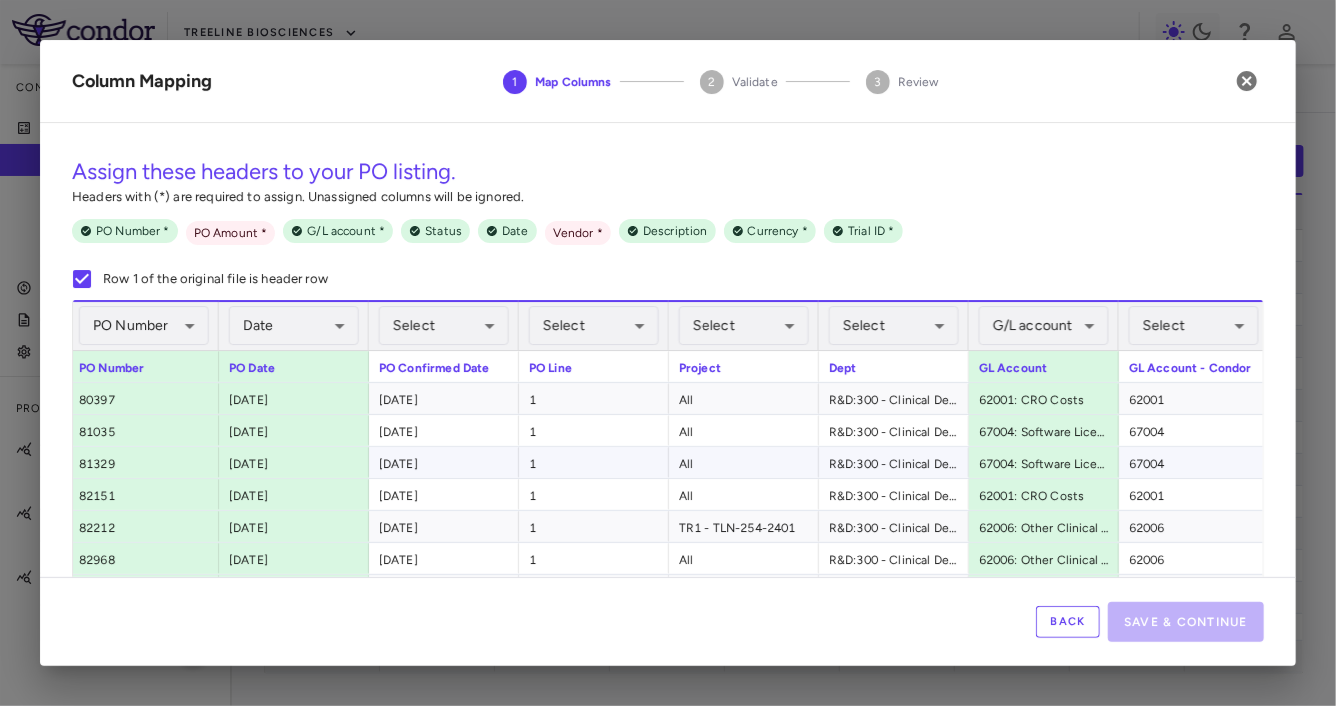 scroll, scrollTop: 0, scrollLeft: 1459, axis: horizontal 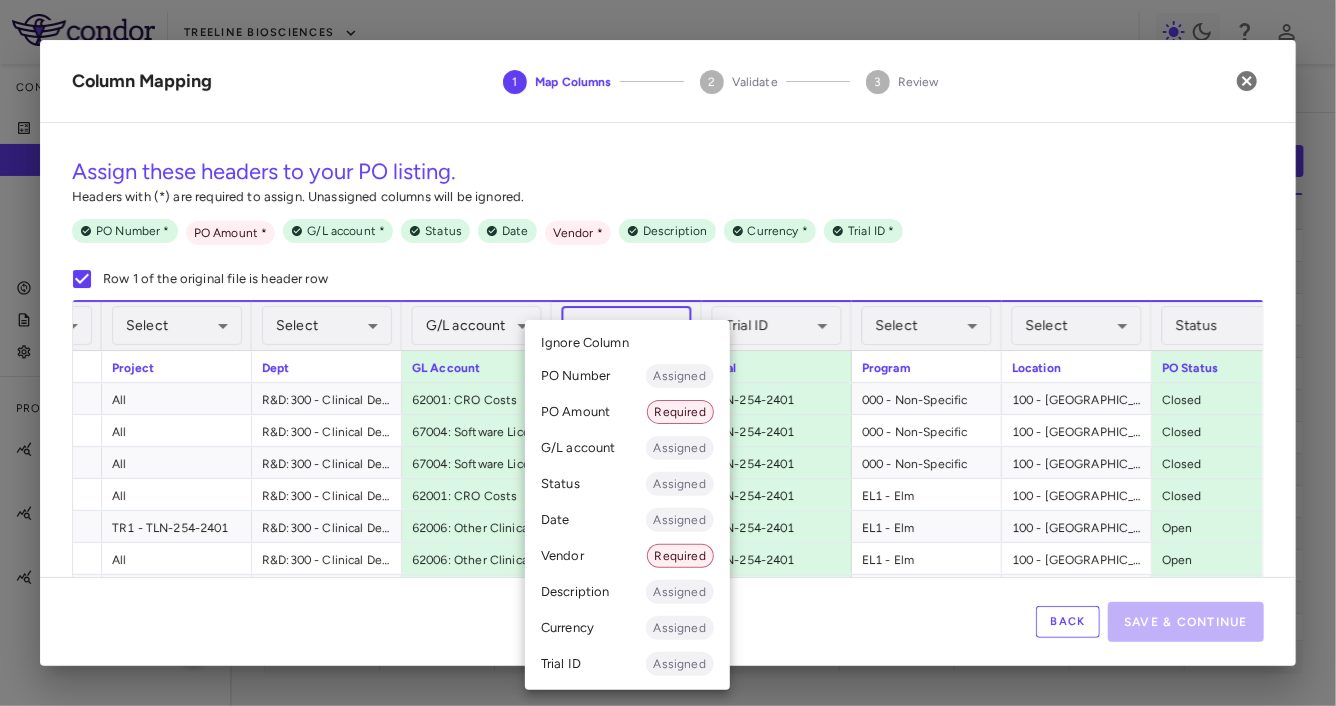 click on "Skip to sidebar Skip to main content Treeline Biosciences Company Accruals PO listing Invoice listing FX rates G/L accounts Audit log Company files Settings  Programs & Trials TLN-121 TLN-121-2501 • BALSA - Non-Hodgkin Lymphomas TLN-254 TLN-254-2401 • ELM - Blood Cell Disorders TLN-372 TLN-372-2501 • SPRUCE Current Legacy Upload PO Listing Drag here to set row groups Drag here to set column labels
PO #
Vendor
PO amount" at bounding box center (668, 353) 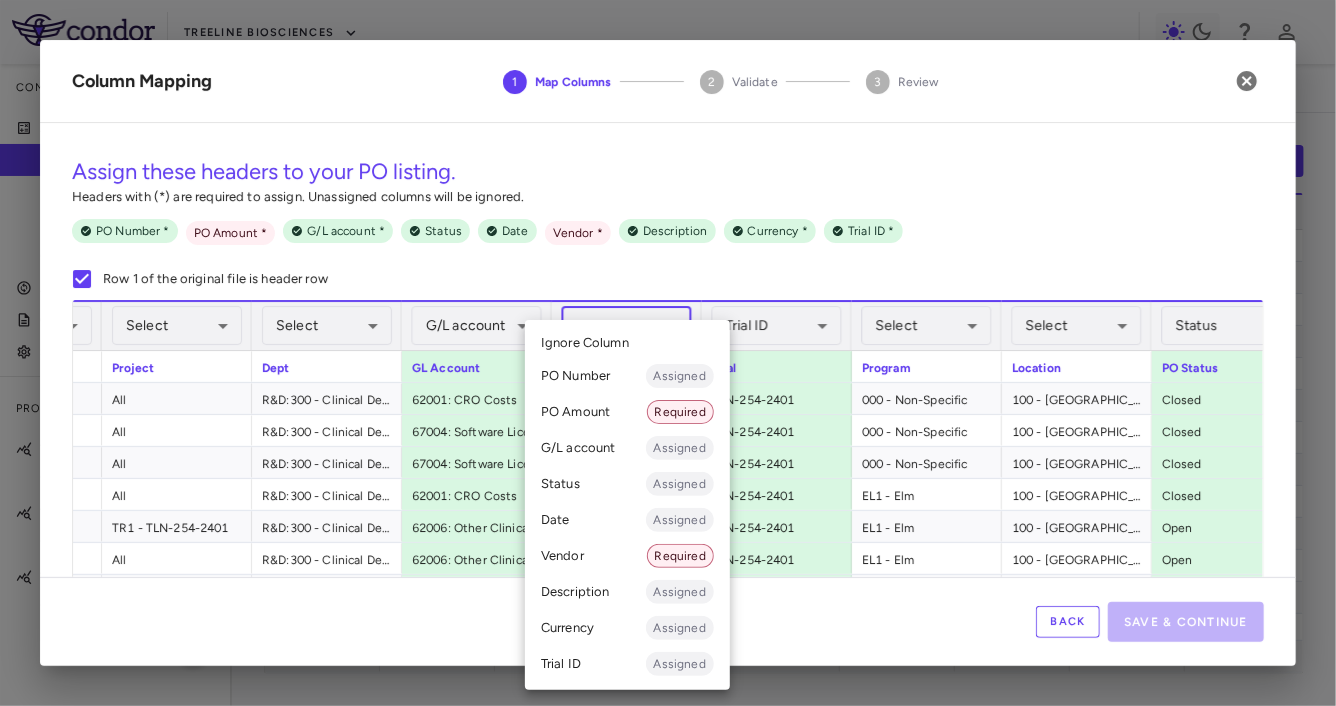 click on "G/L account Assigned" at bounding box center (627, 448) 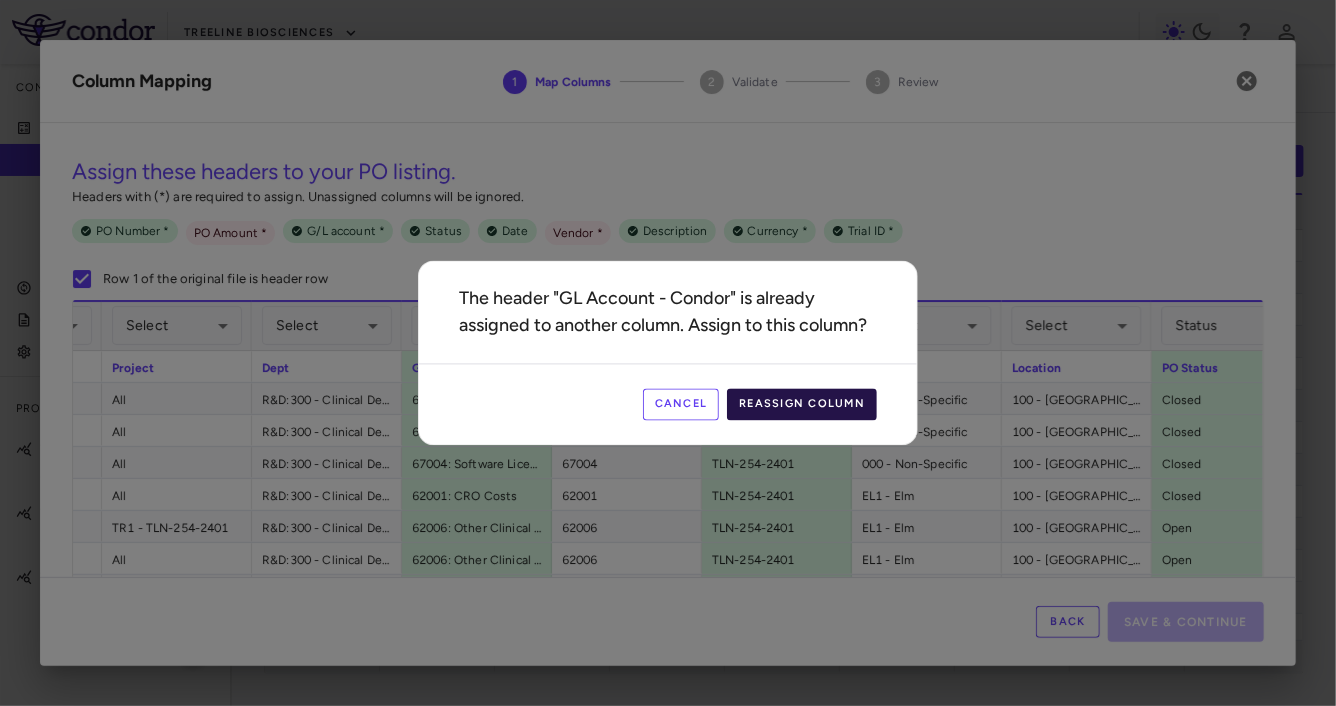 click on "Reassign Column" at bounding box center [802, 405] 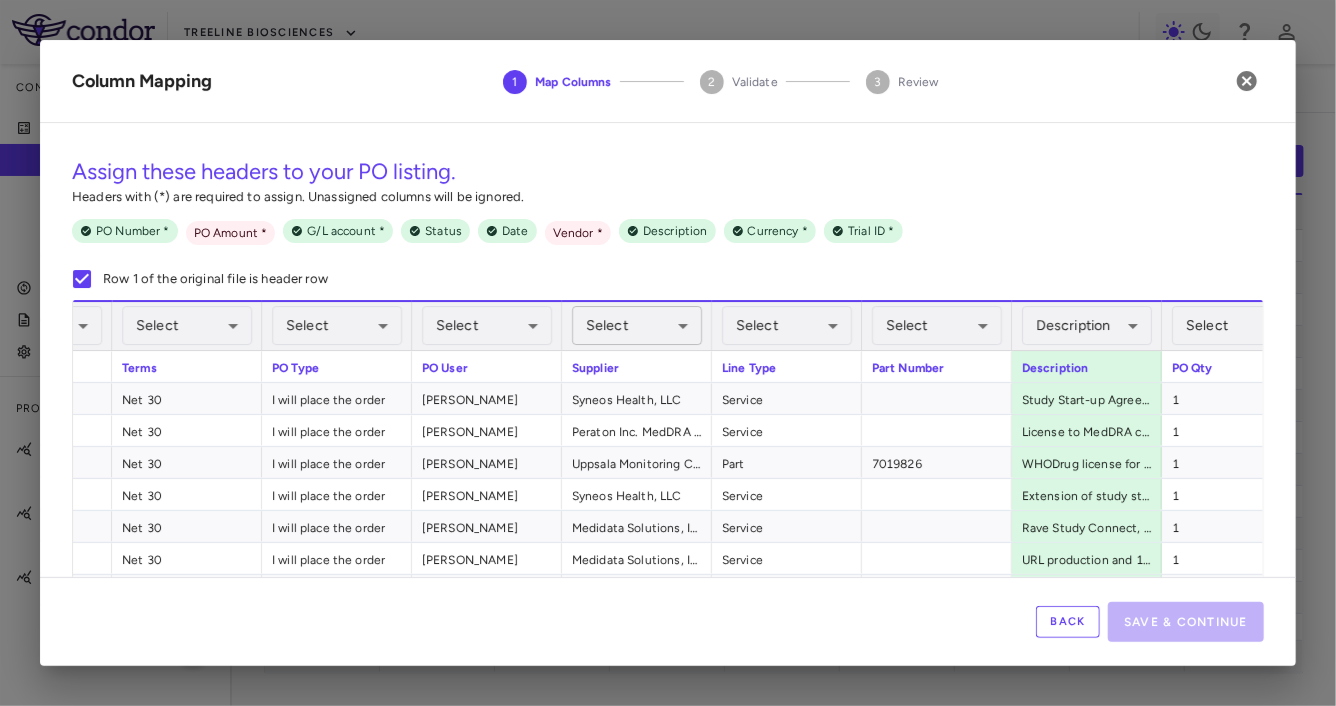 click on "Skip to sidebar Skip to main content Treeline Biosciences Company Accruals PO listing Invoice listing FX rates G/L accounts Audit log Company files Settings  Programs & Trials TLN-121 TLN-121-2501 • BALSA - Non-Hodgkin Lymphomas TLN-254 TLN-254-2401 • ELM - Blood Cell Disorders TLN-372 TLN-372-2501 • SPRUCE Current Legacy Upload PO Listing Drag here to set row groups Drag here to set column labels
PO #
Vendor
PO amount" at bounding box center [668, 353] 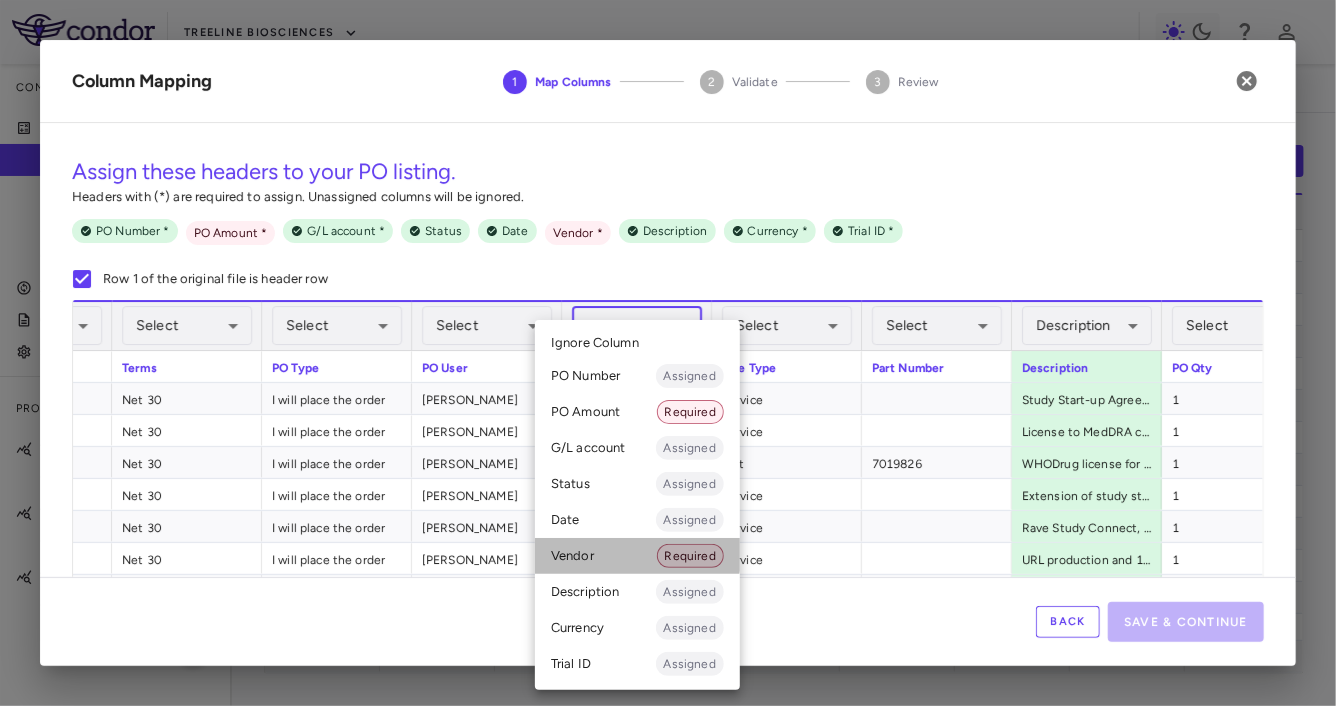 click on "Vendor Required" at bounding box center (637, 556) 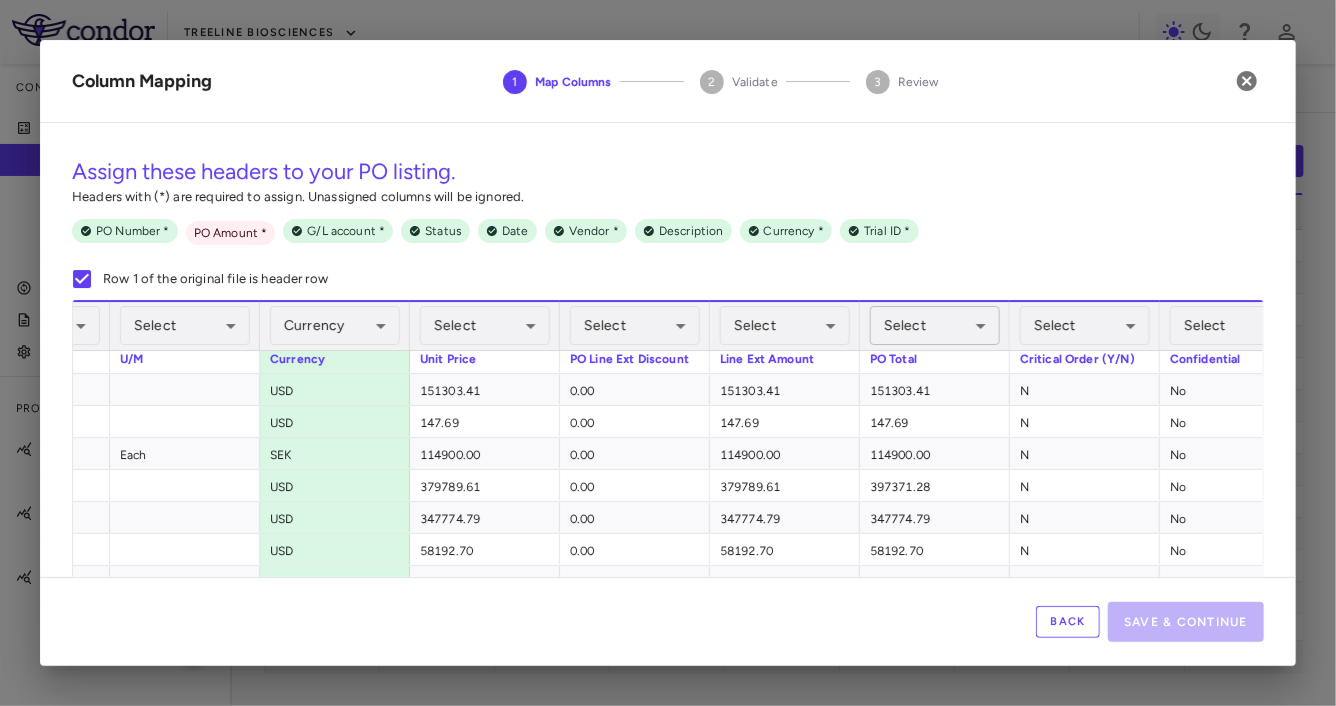 click on "Skip to sidebar Skip to main content Treeline Biosciences Company Accruals PO listing Invoice listing FX rates G/L accounts Audit log Company files Settings  Programs & Trials TLN-121 TLN-121-2501 • BALSA - Non-Hodgkin Lymphomas TLN-254 TLN-254-2401 • ELM - Blood Cell Disorders TLN-372 TLN-372-2501 • SPRUCE Current Legacy Upload PO Listing Drag here to set row groups Drag here to set column labels
PO #
Vendor
PO amount" at bounding box center [668, 353] 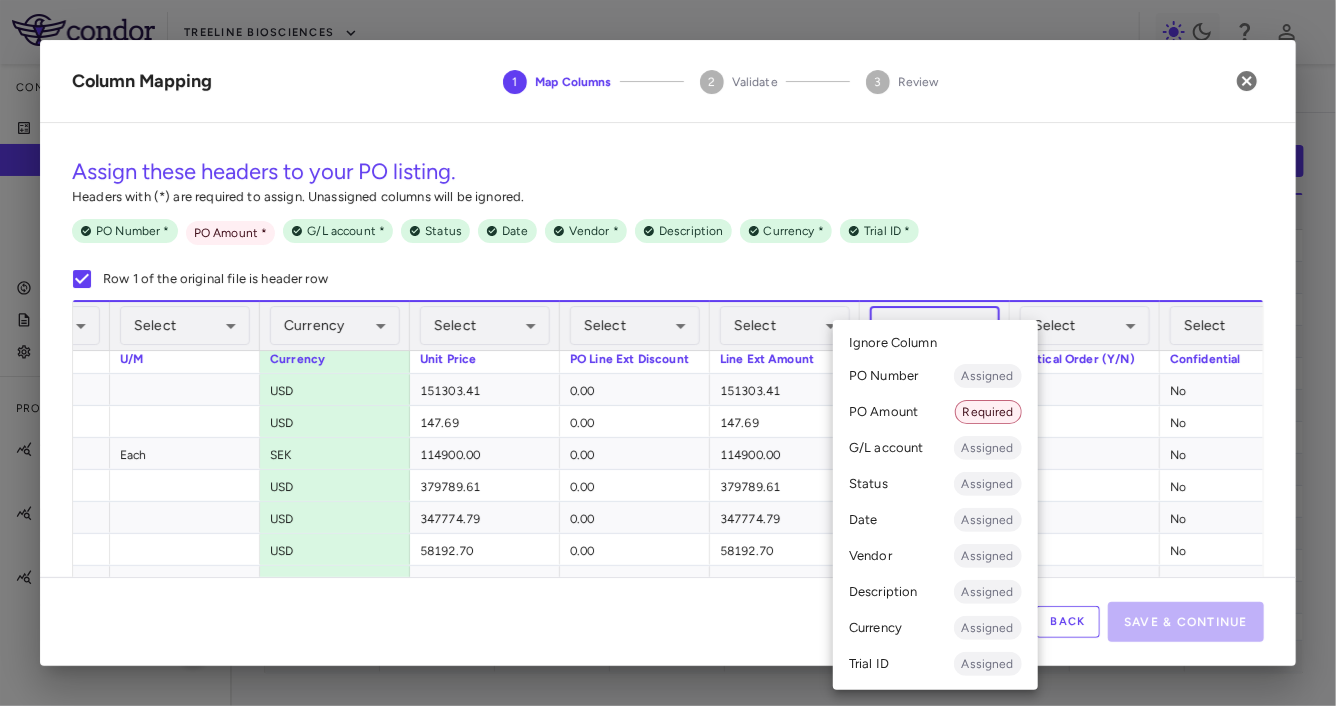click on "PO Amount Required" at bounding box center (935, 412) 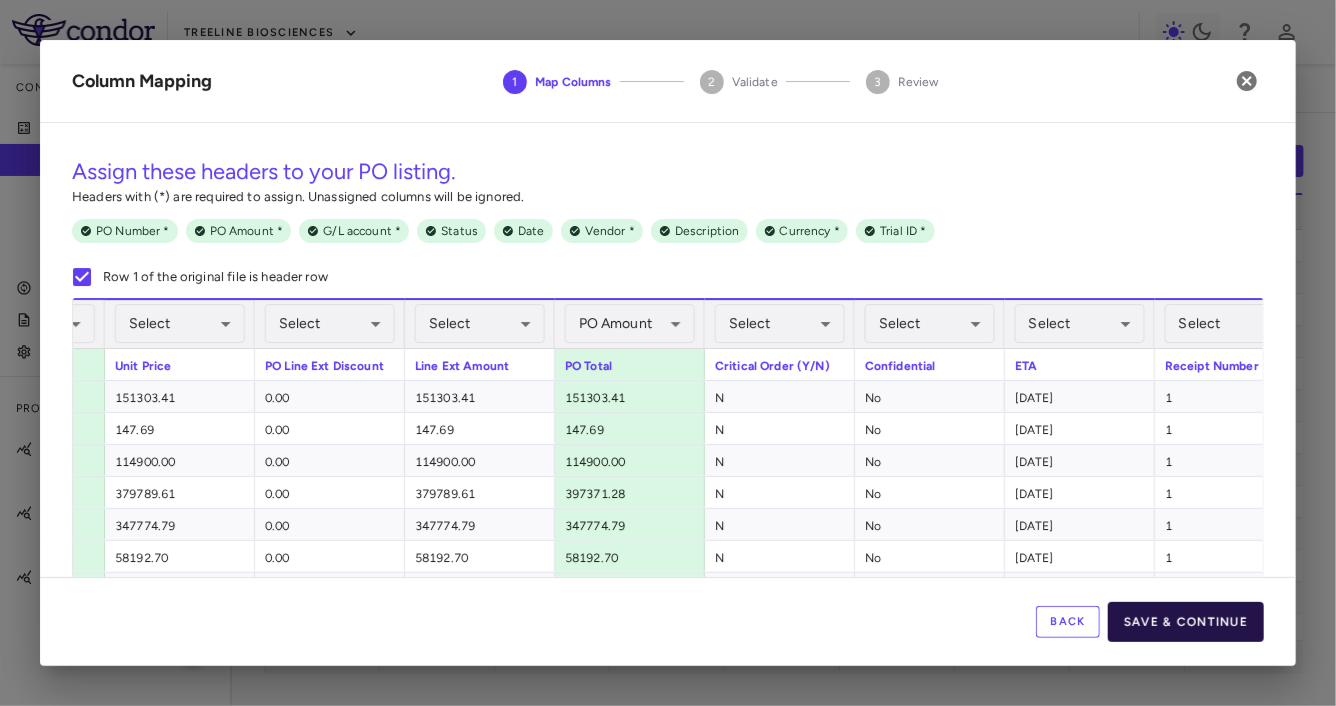 click on "Save & Continue" at bounding box center (1186, 622) 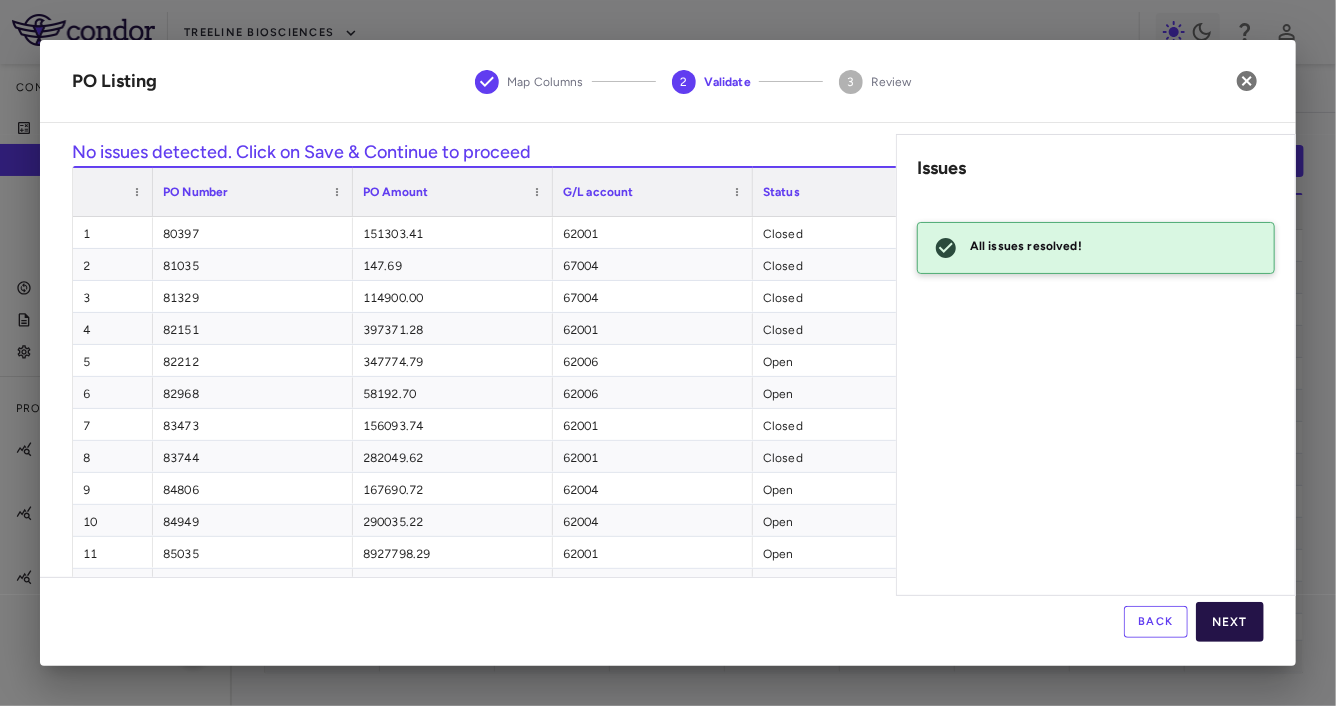 click on "Next" at bounding box center [1230, 622] 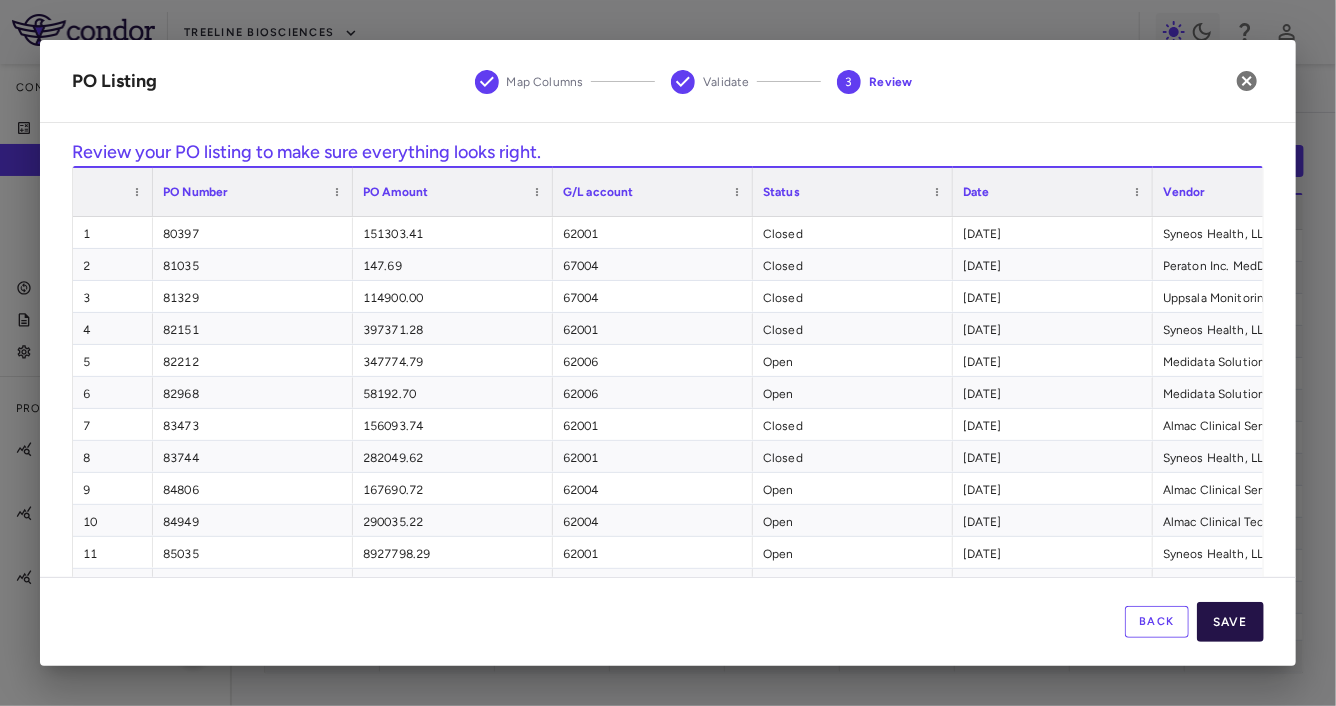 click on "Save" at bounding box center (1230, 622) 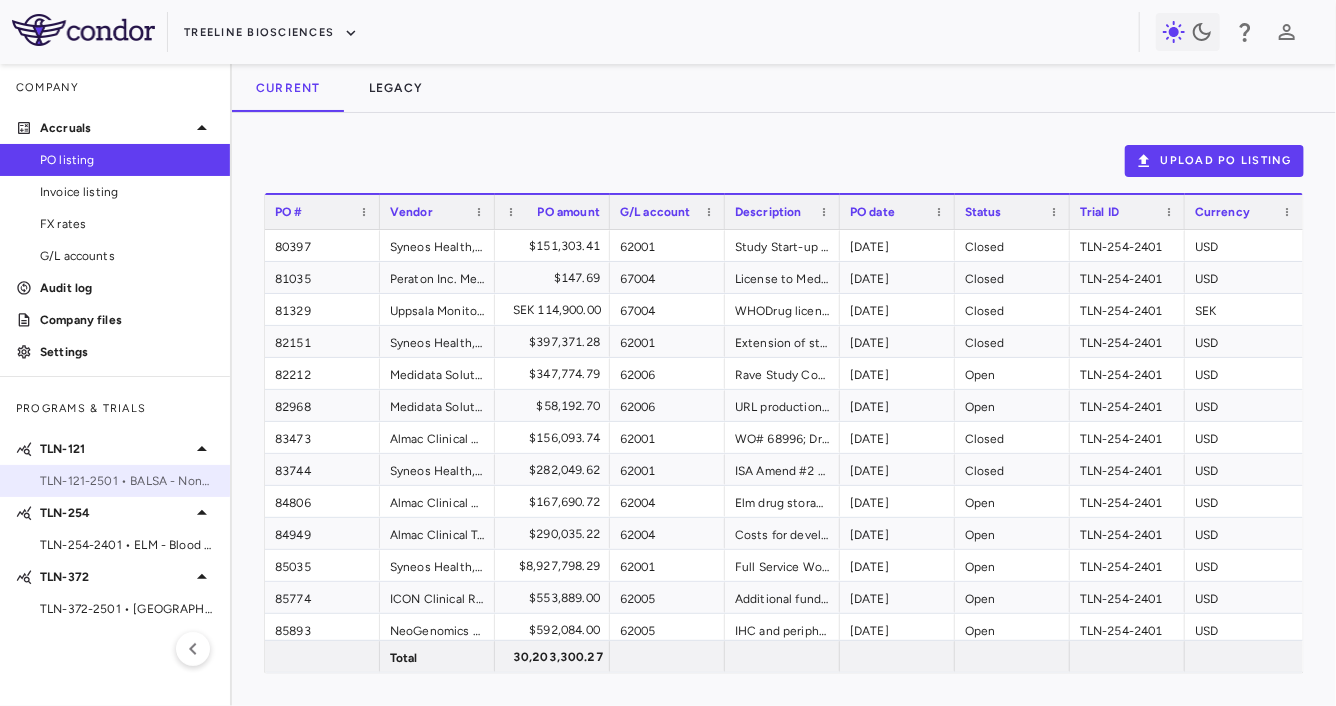click on "TLN-121-2501 • BALSA - Non-Hodgkin Lymphomas" at bounding box center [127, 481] 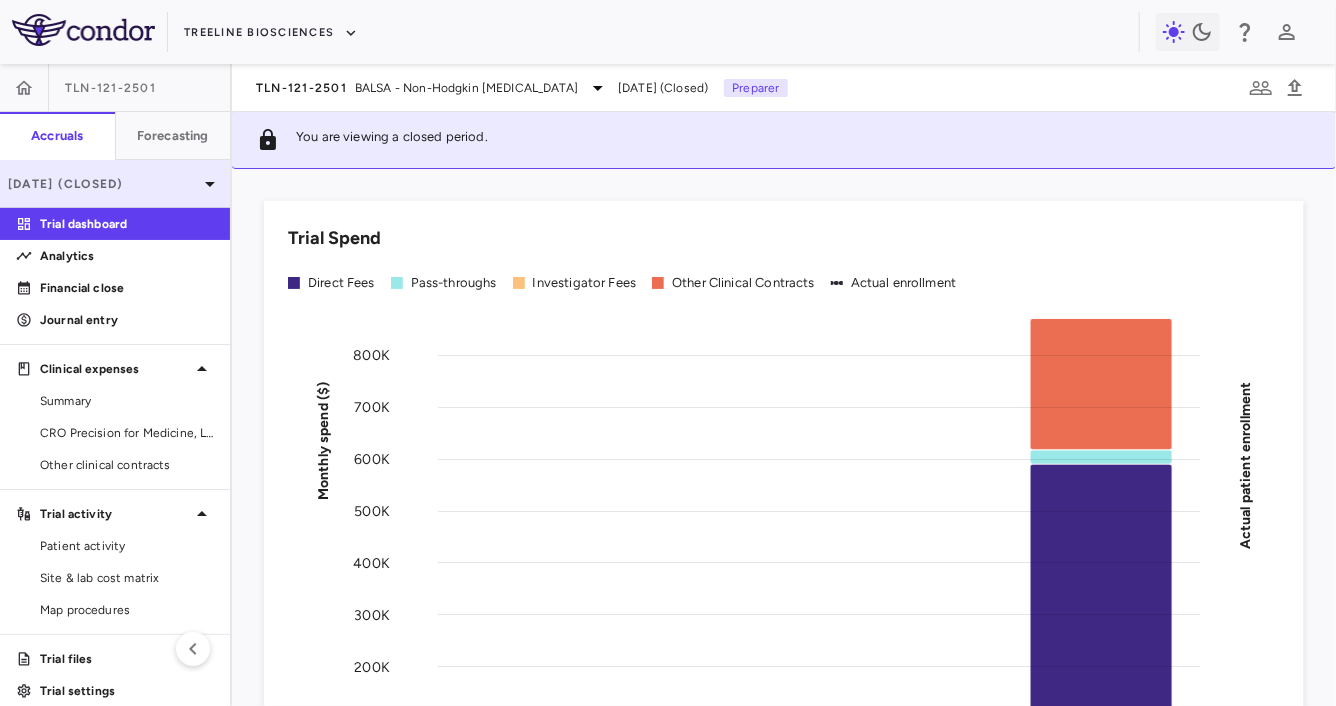 click on "Mar 2025 (Closed)" at bounding box center (115, 184) 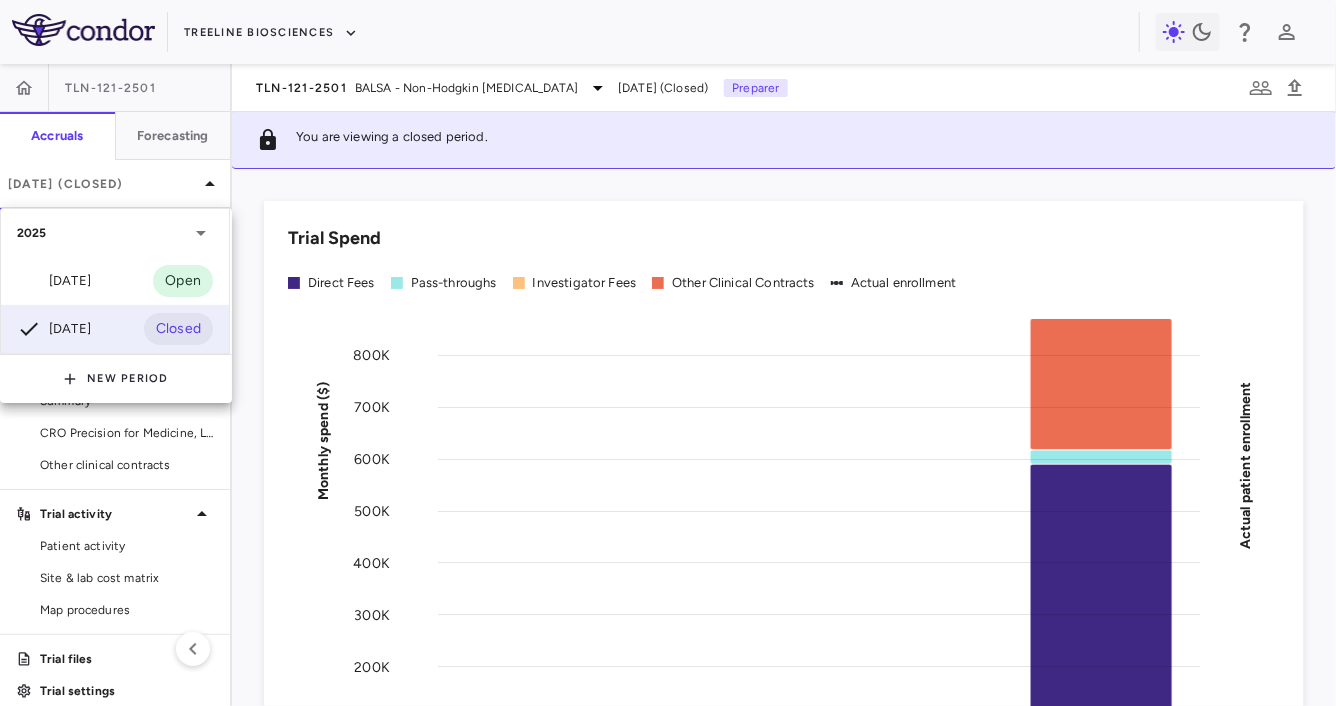 click on "2025" at bounding box center (115, 233) 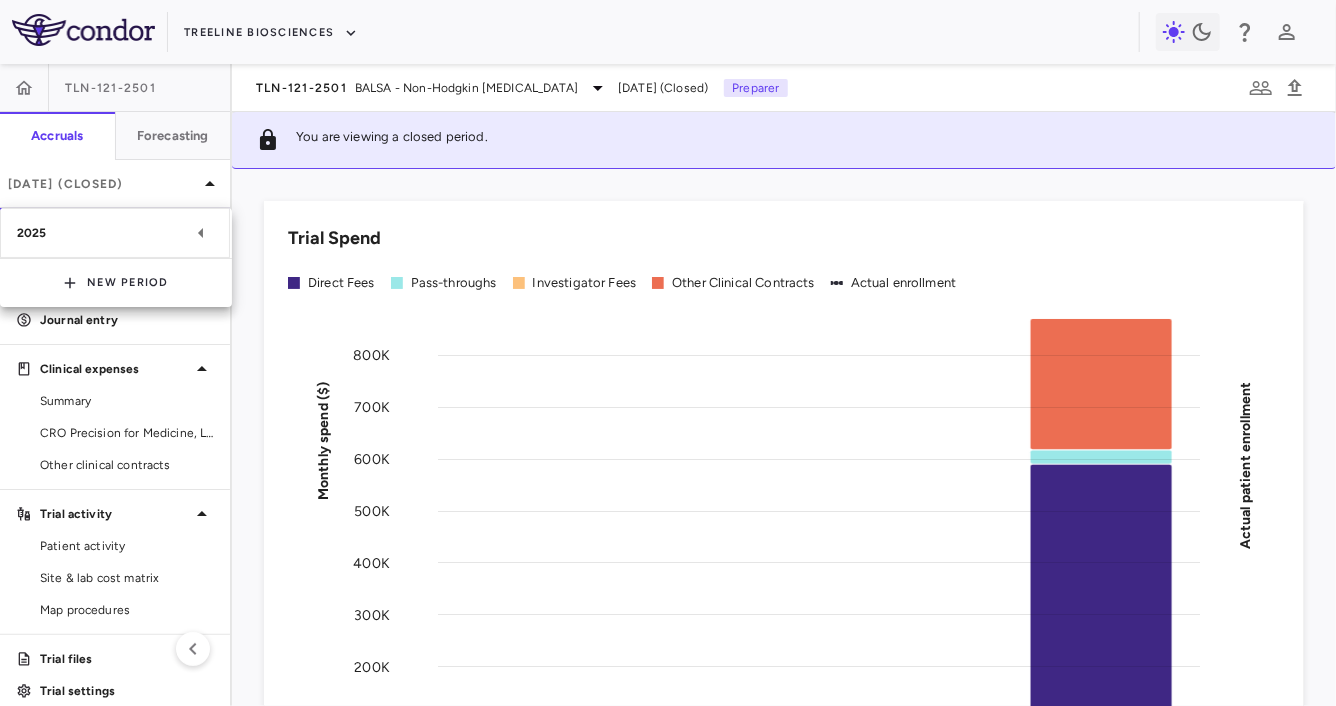 click on "2025" at bounding box center [115, 233] 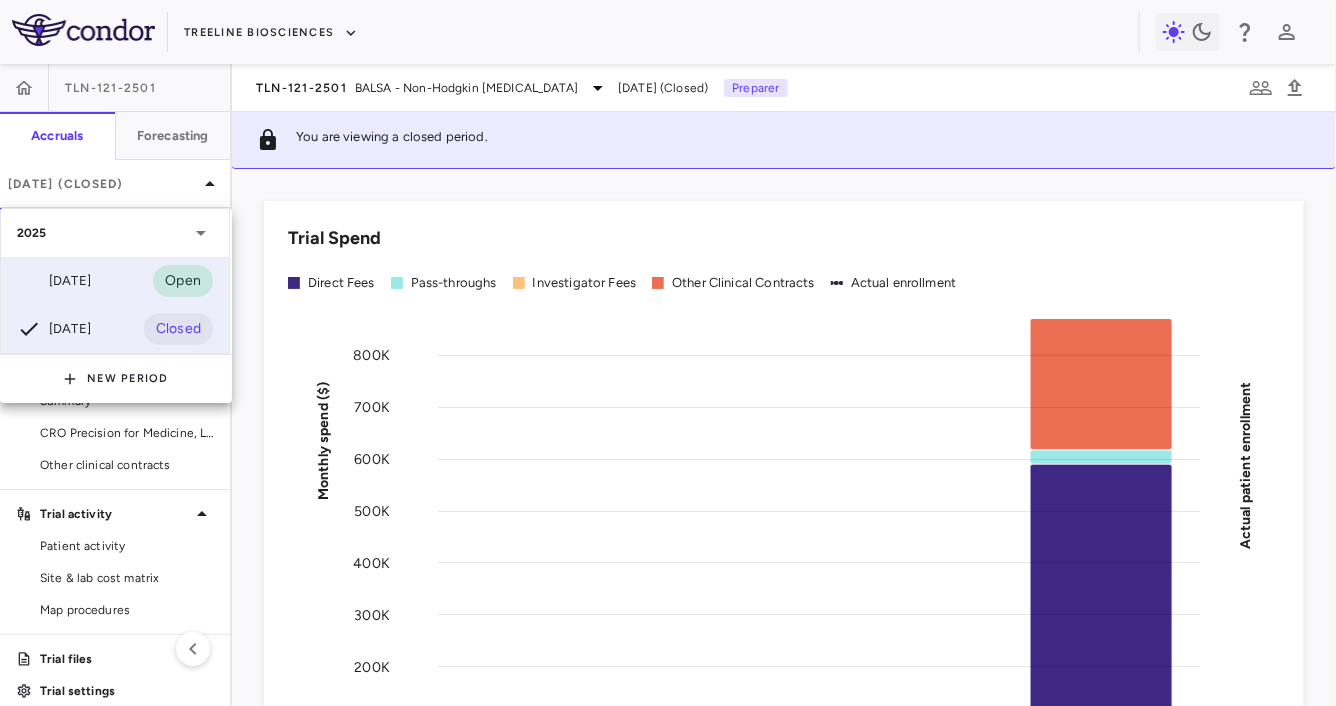 click on "Jun 2025" at bounding box center (54, 281) 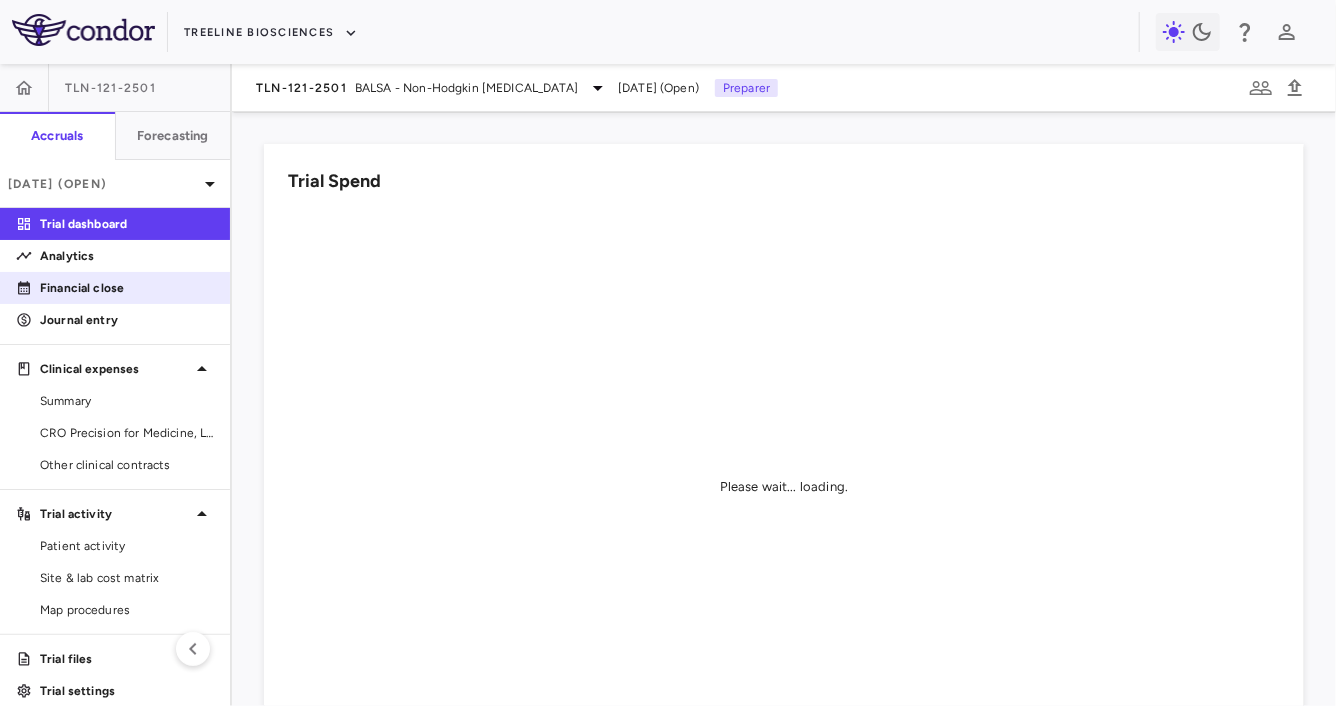 click on "Financial close" at bounding box center (127, 288) 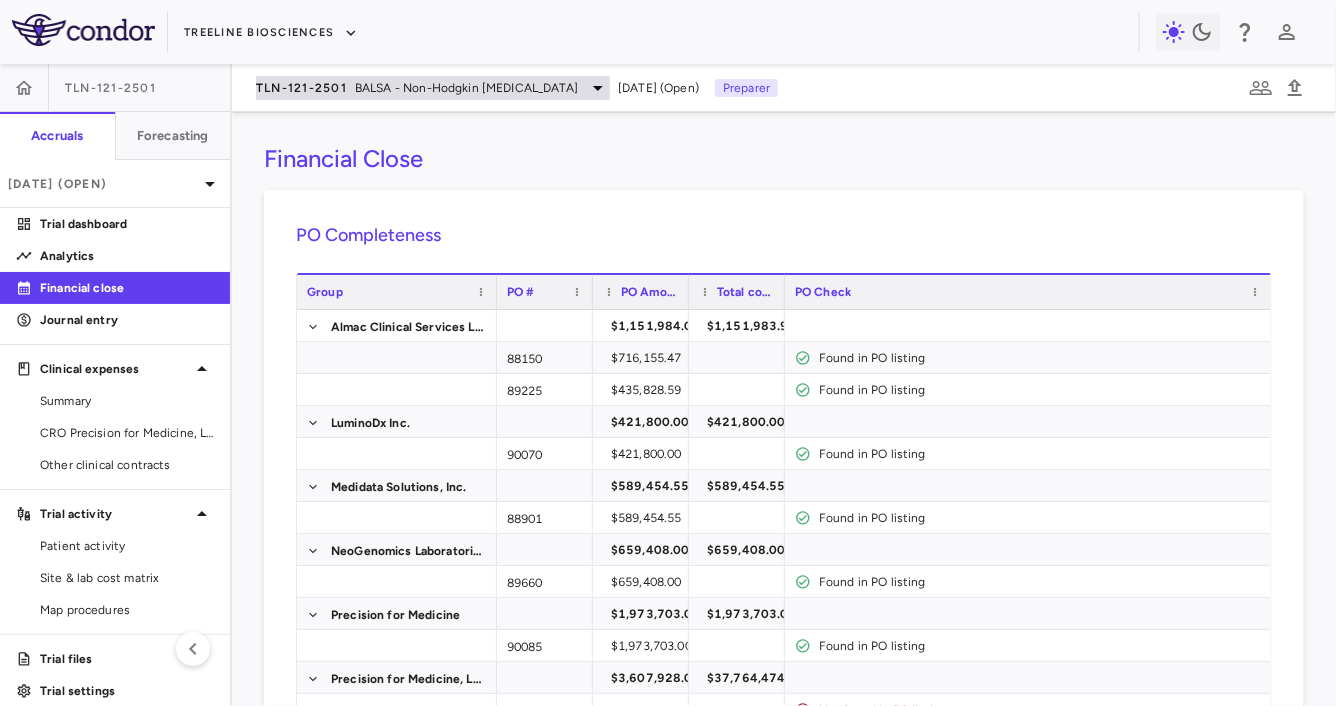 click on "TLN-121-2501" at bounding box center (301, 88) 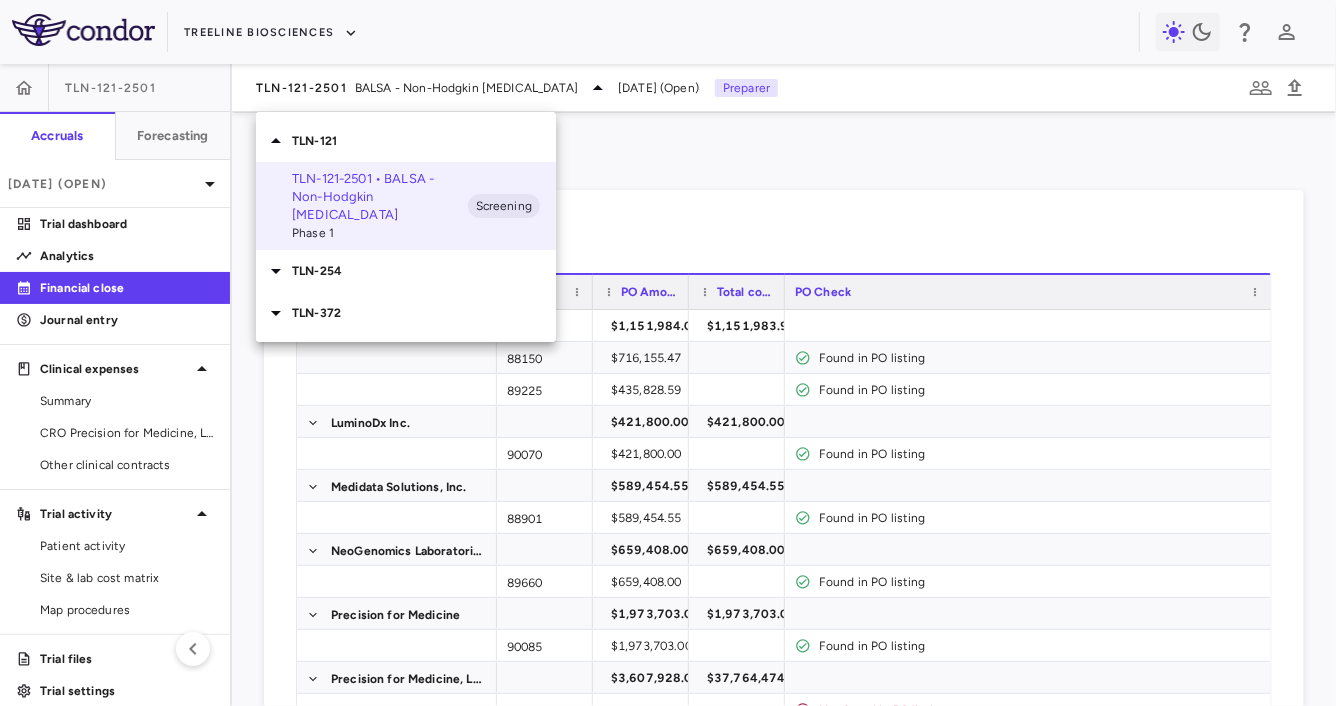 click on "TLN-254" at bounding box center (424, 271) 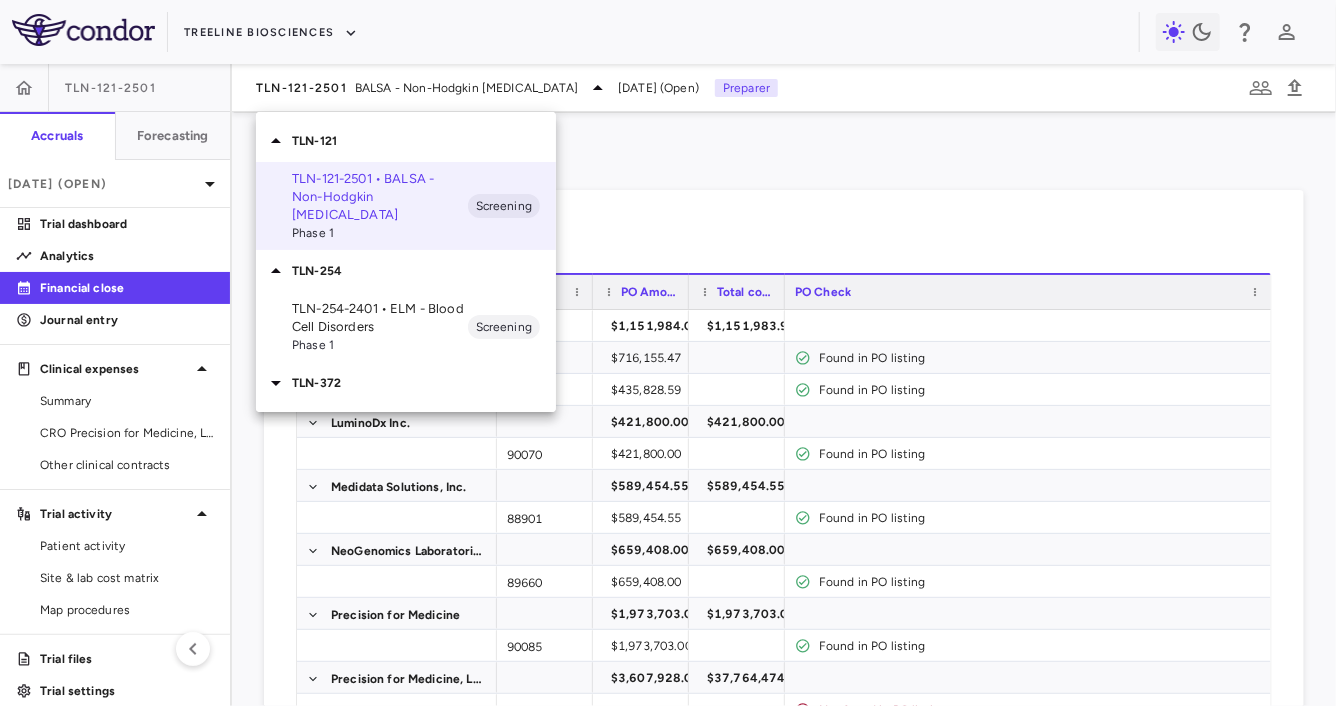 click on "TLN-254-2401 • ELM - Blood Cell Disorders" at bounding box center (380, 318) 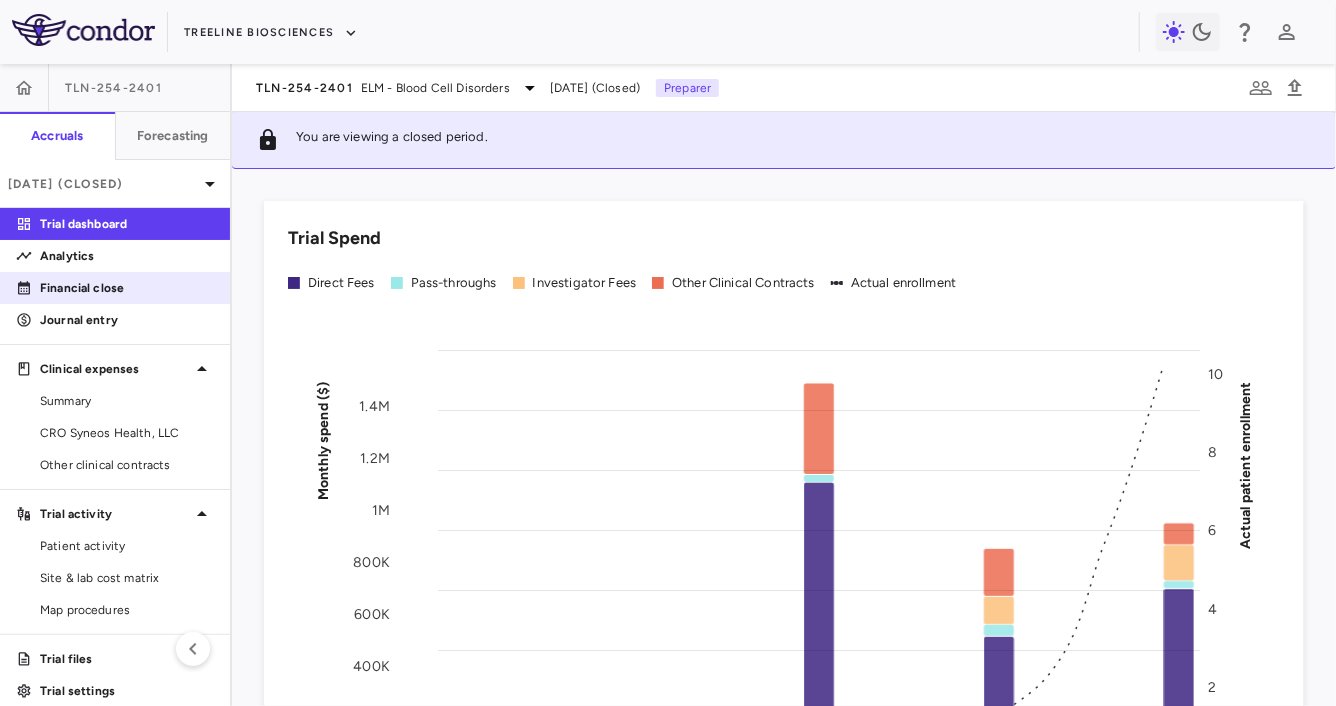 click on "Financial close" at bounding box center [115, 288] 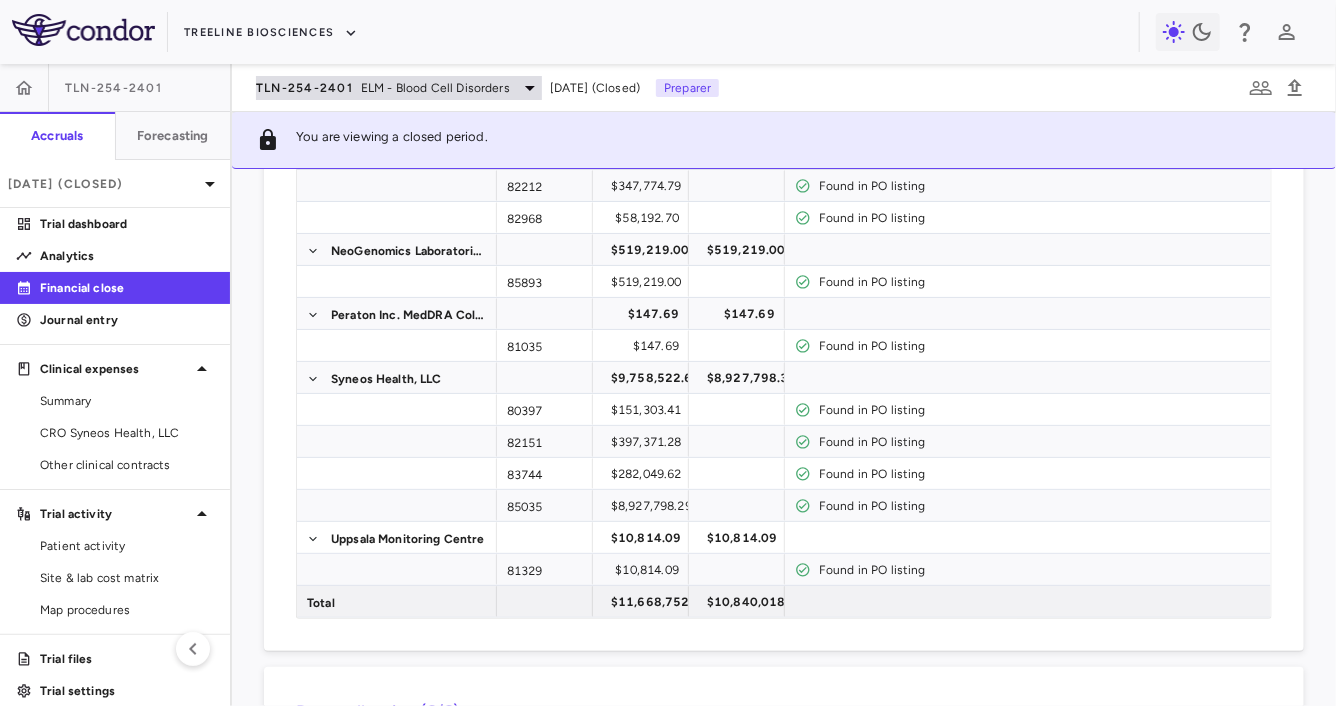 click on "TLN-254-2401" at bounding box center (304, 88) 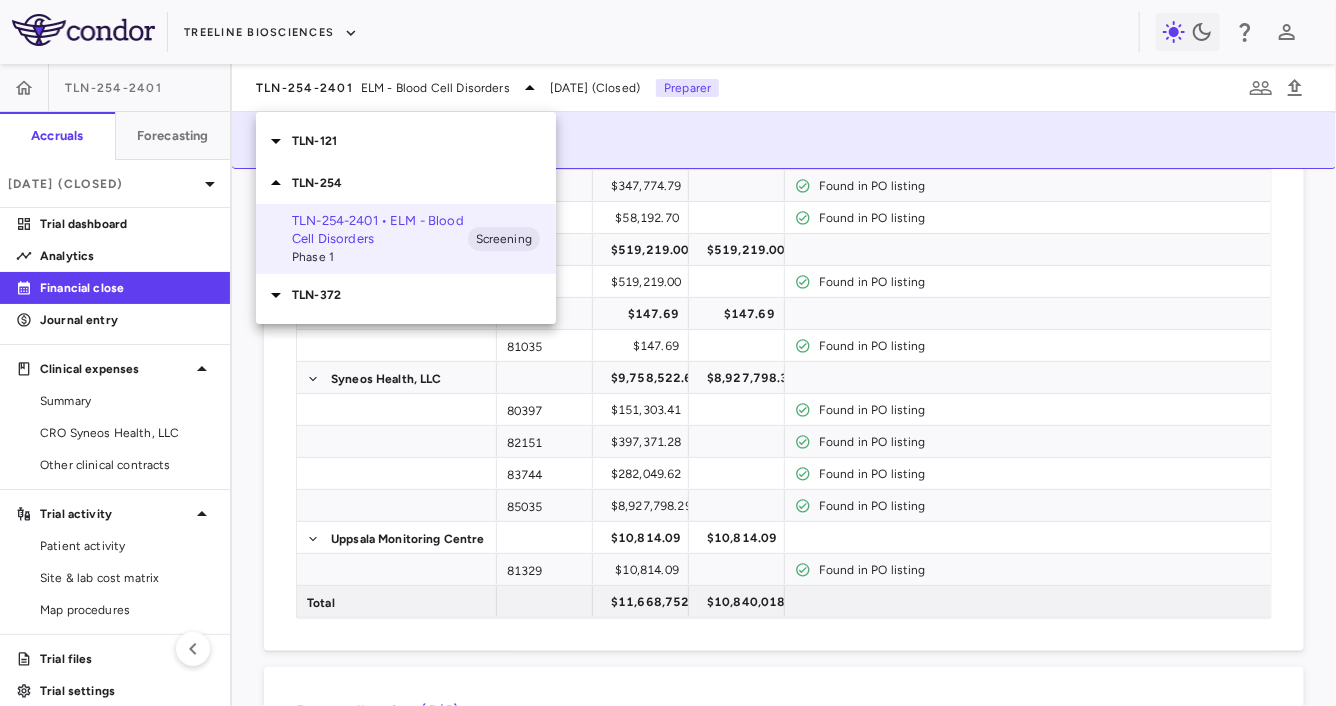 click on "TLN-372" at bounding box center (424, 295) 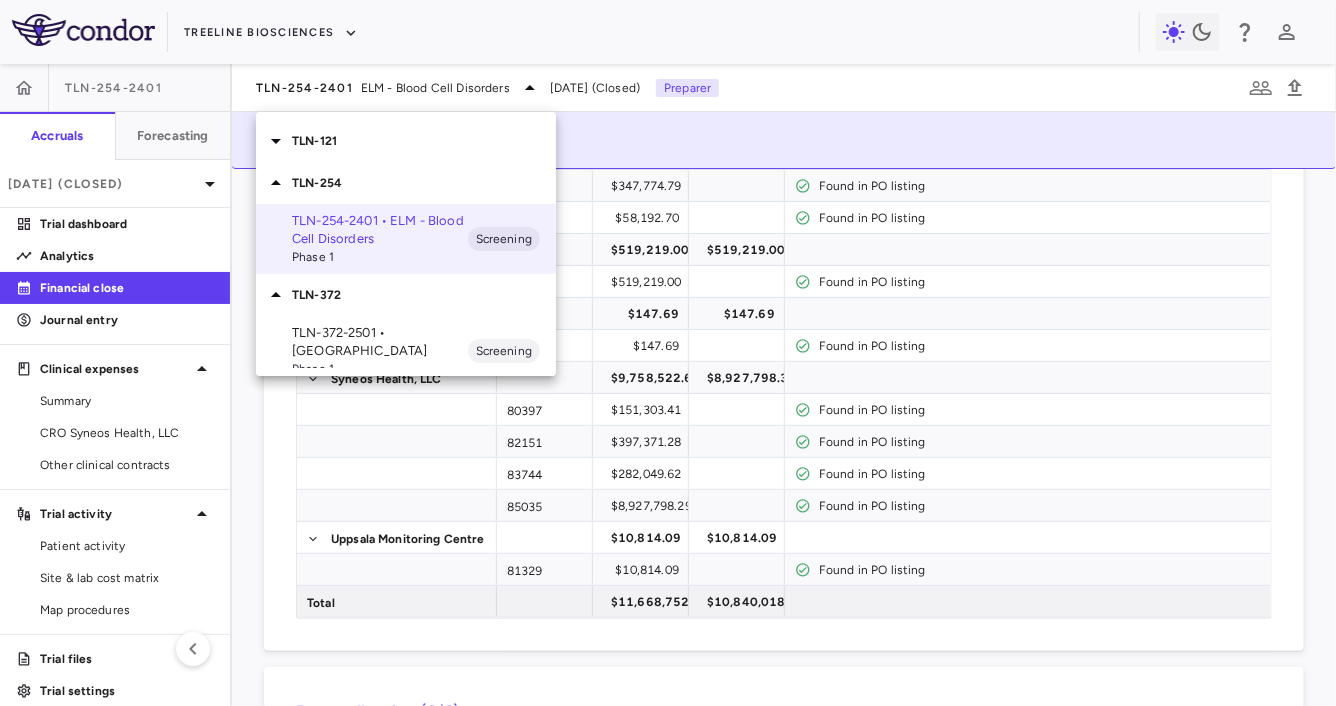 click on "Phase 1" at bounding box center [380, 369] 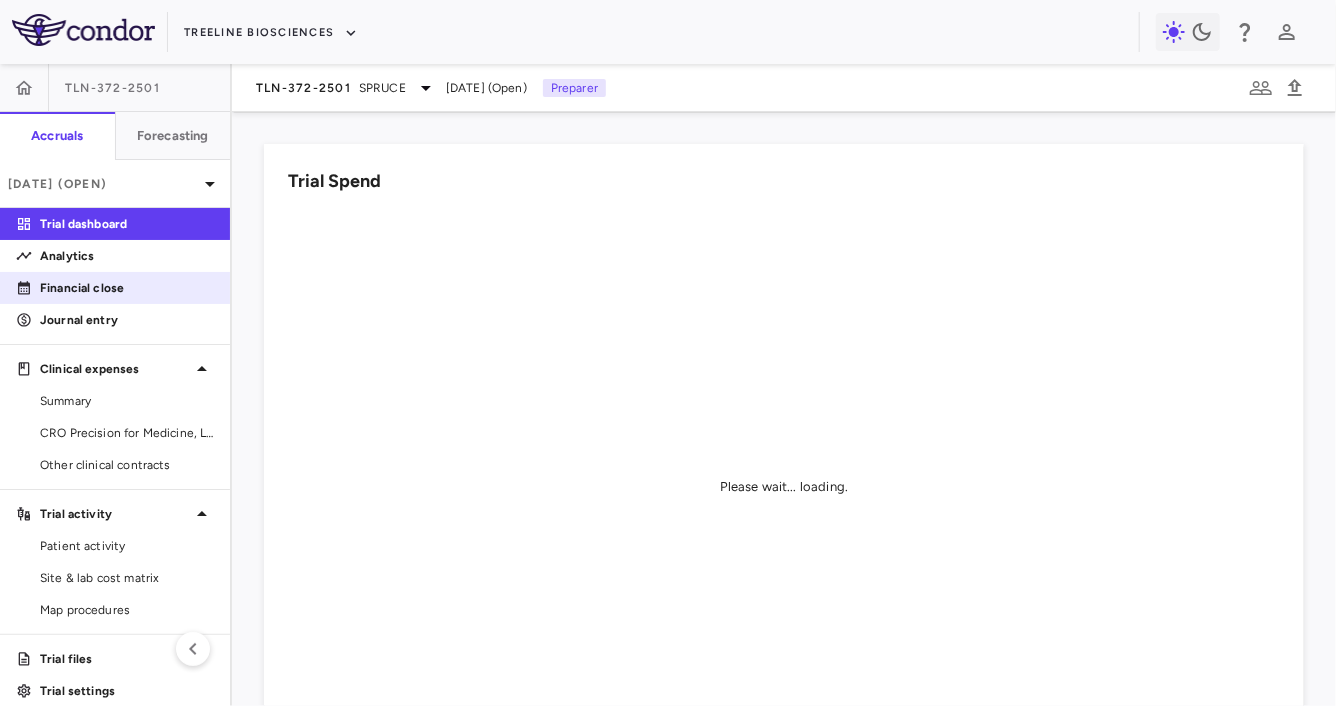click on "Financial close" at bounding box center [127, 288] 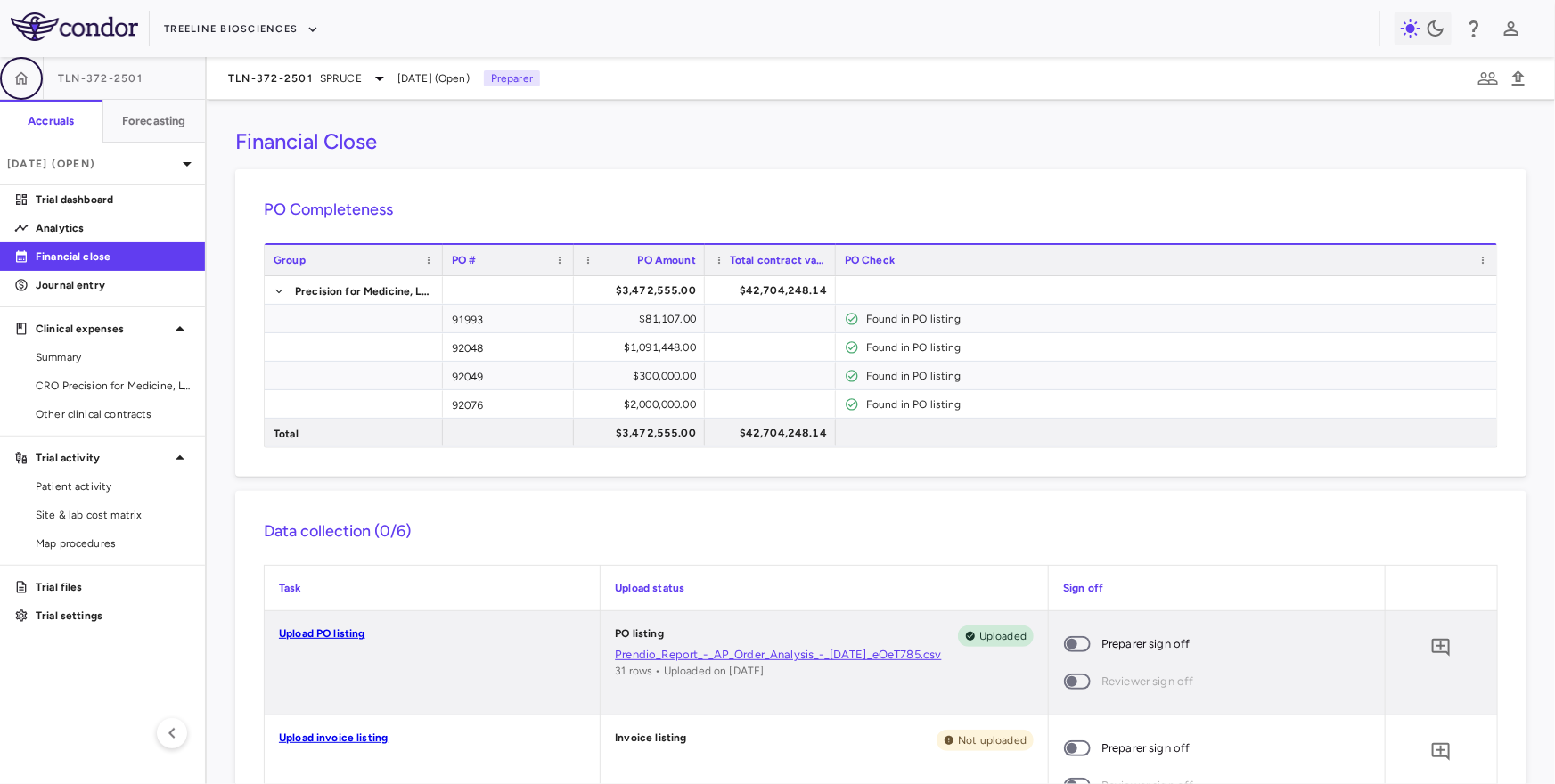 click at bounding box center (21, 78) 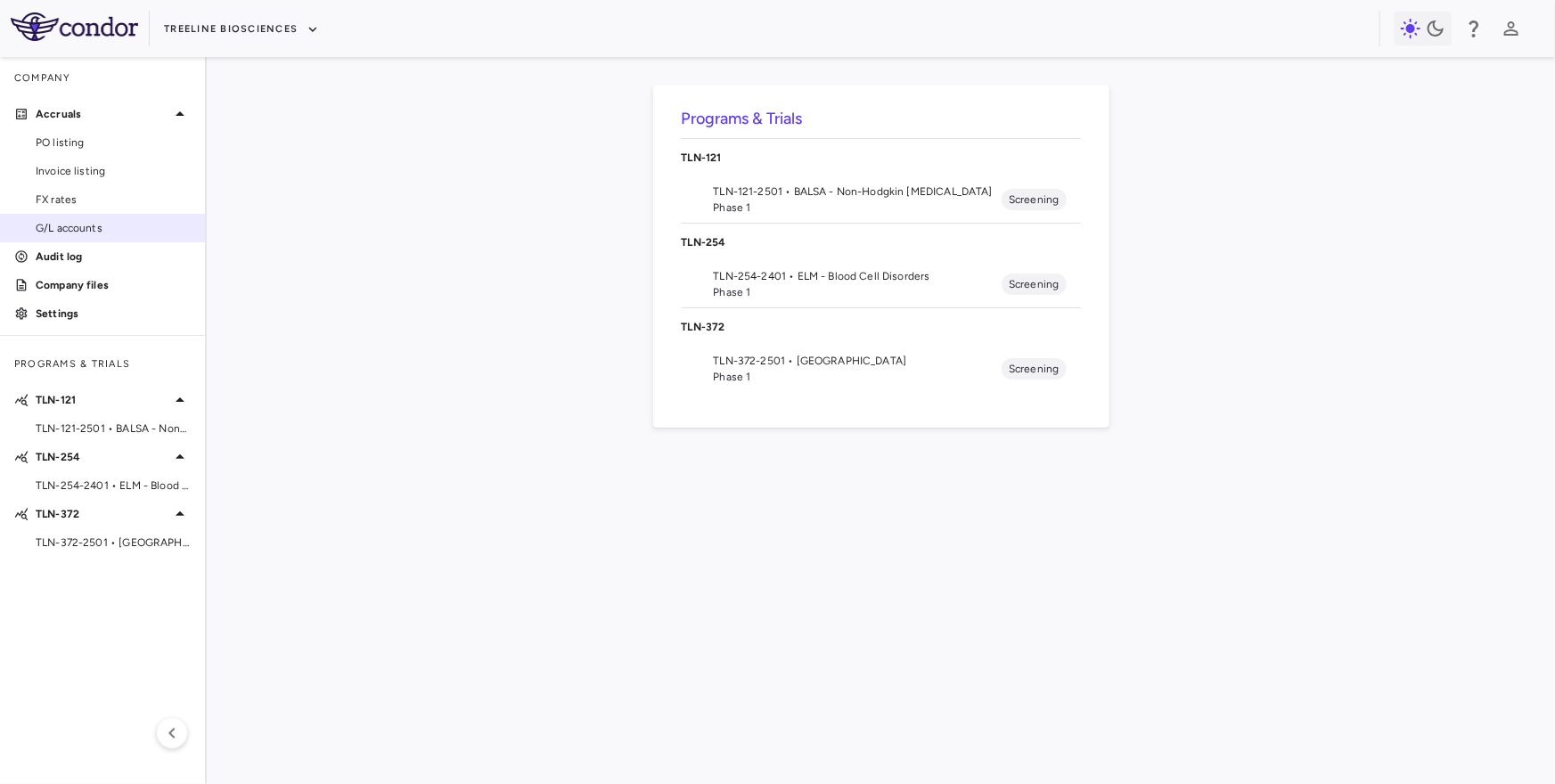 click on "G/L accounts" at bounding box center [113, 228] 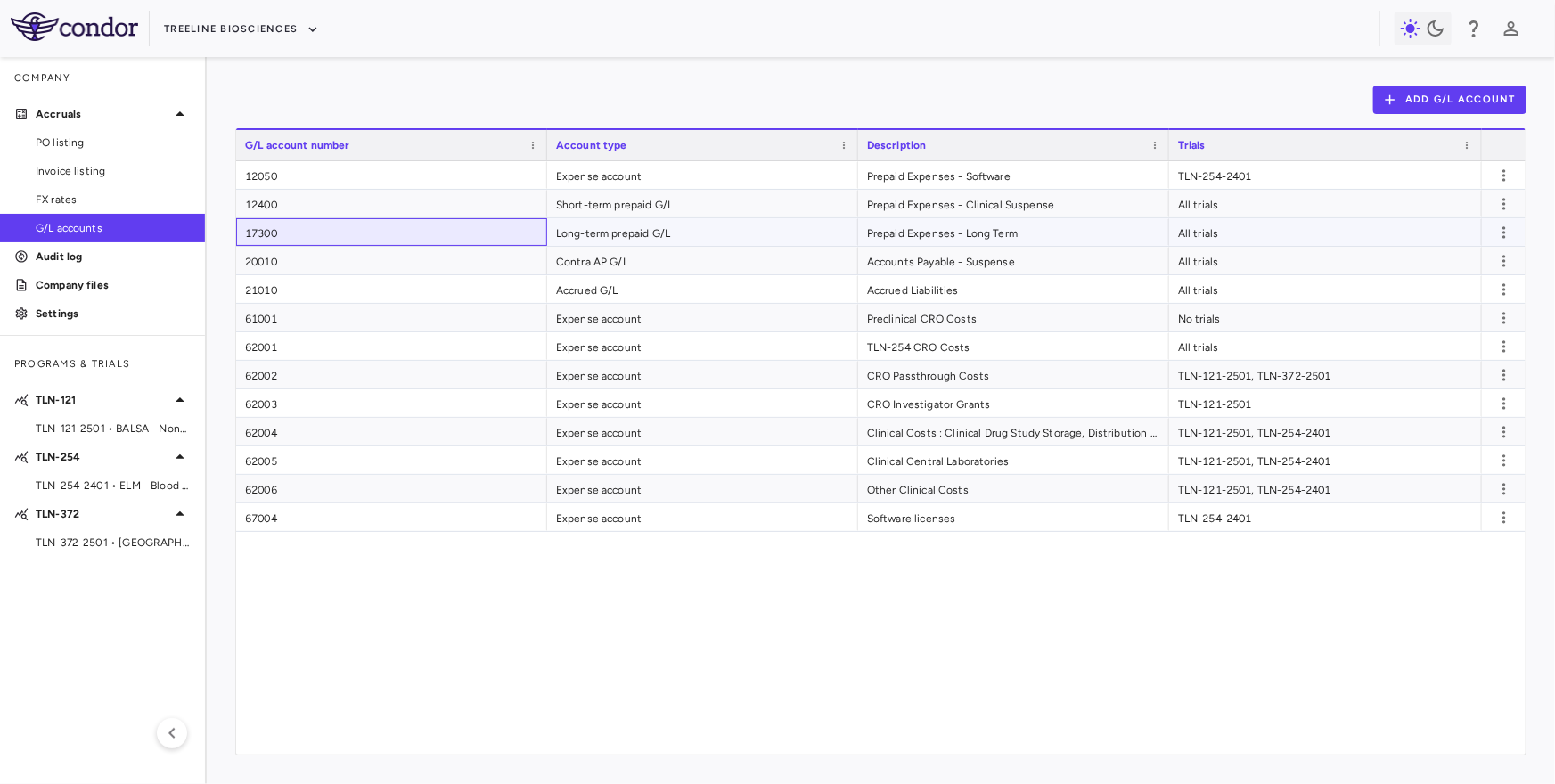 drag, startPoint x: 242, startPoint y: 233, endPoint x: 303, endPoint y: 231, distance: 61.0328 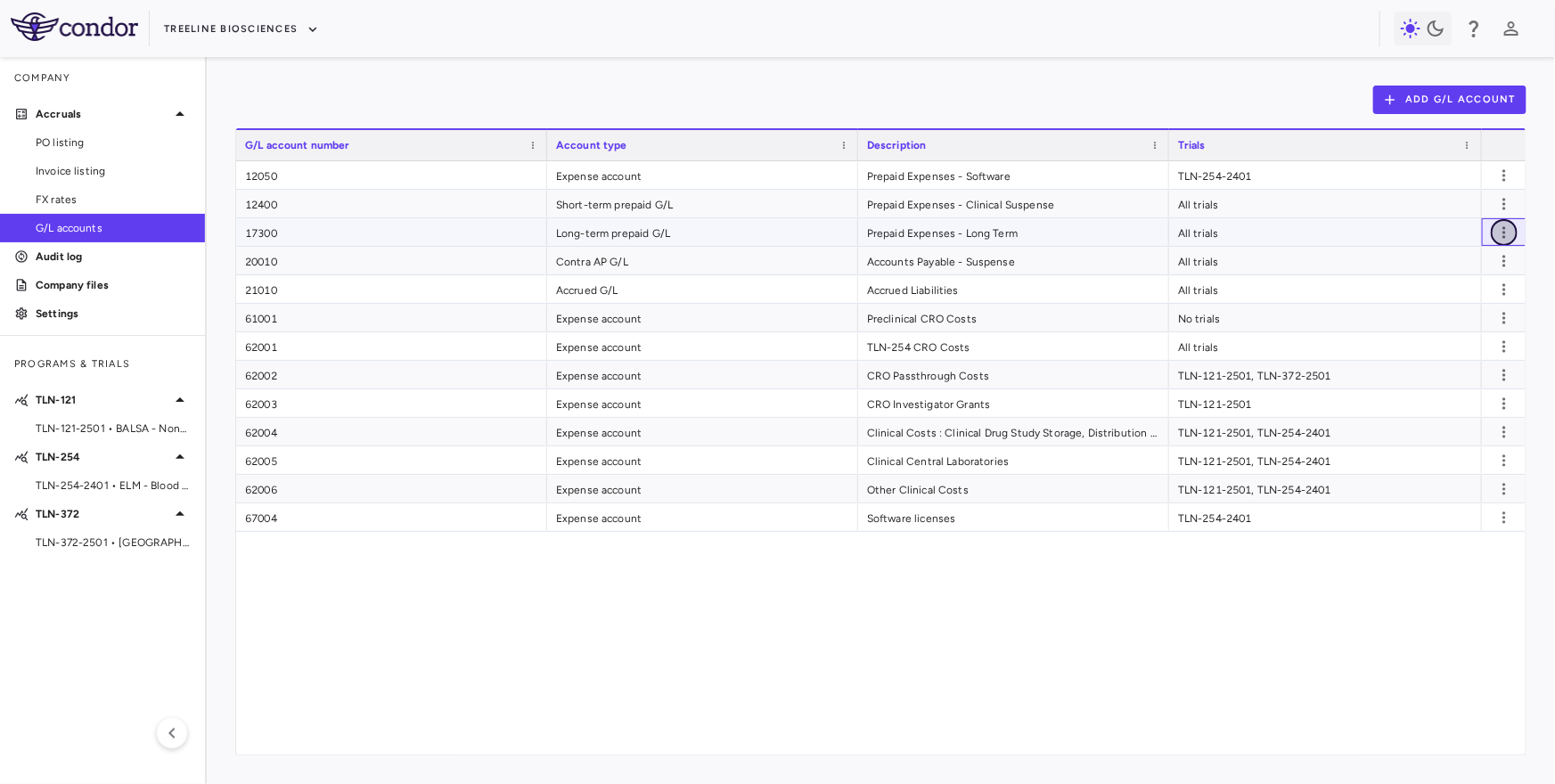 click 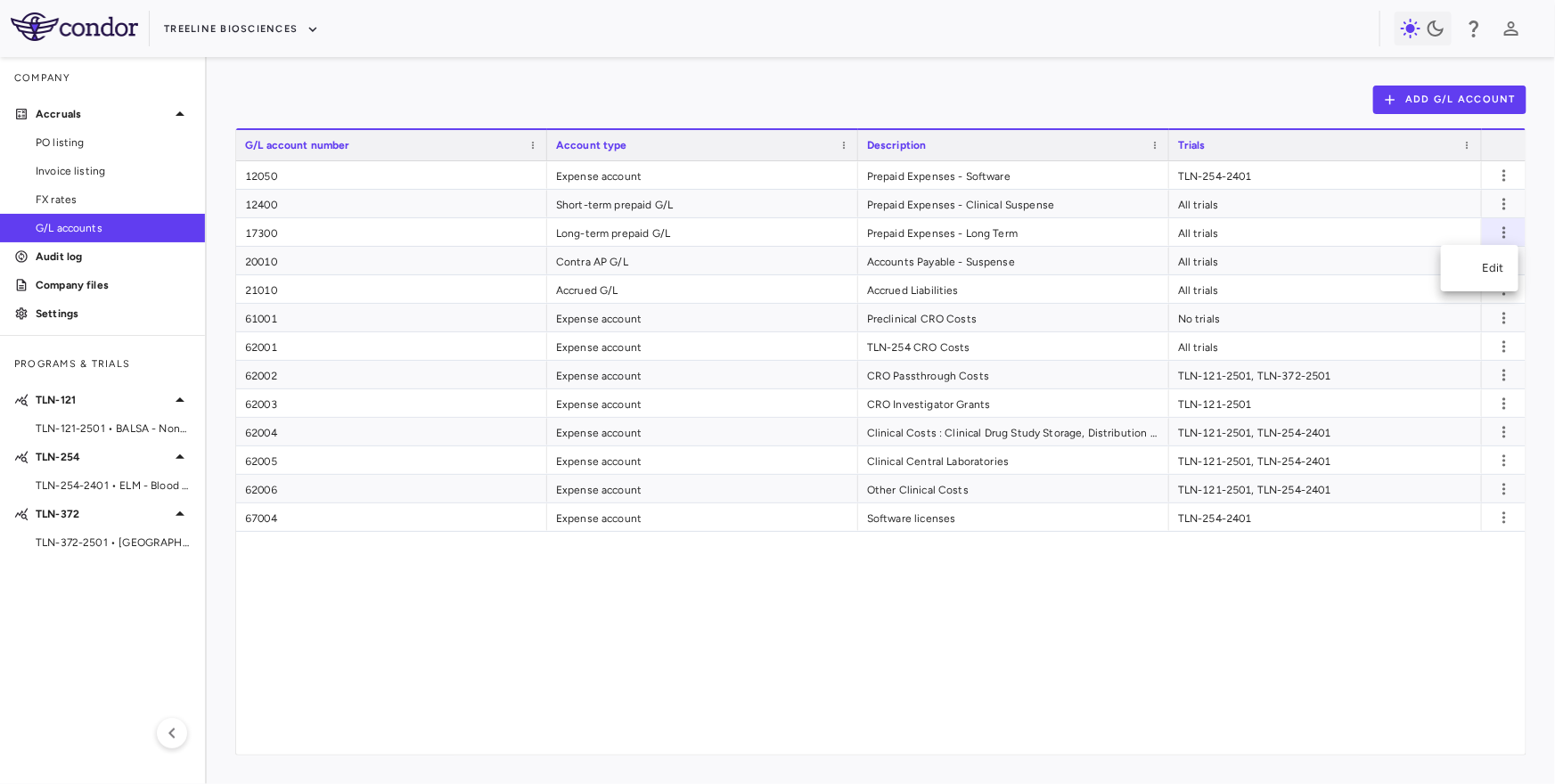 click on "Edit" at bounding box center [1479, 268] 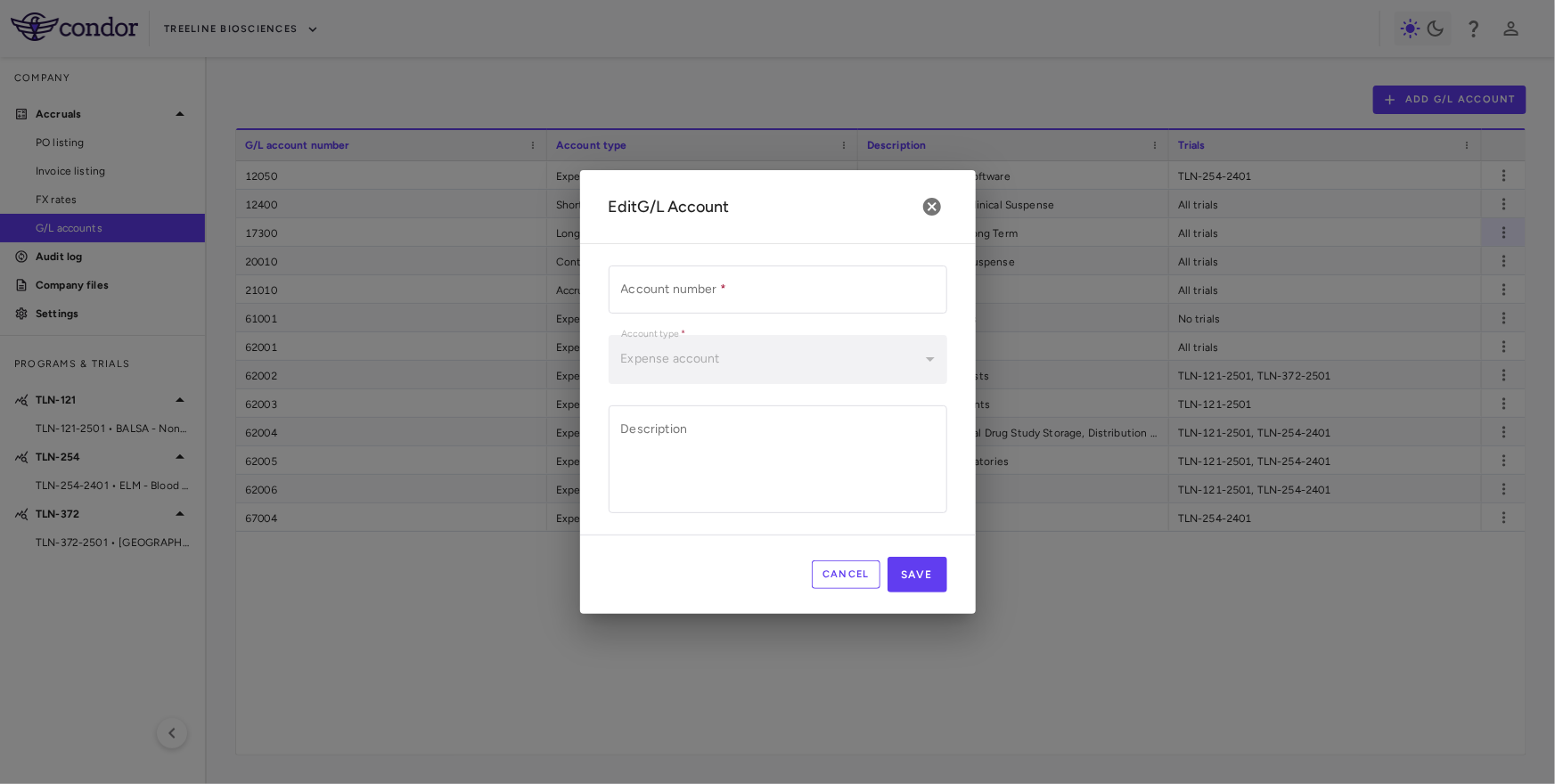 type on "*****" 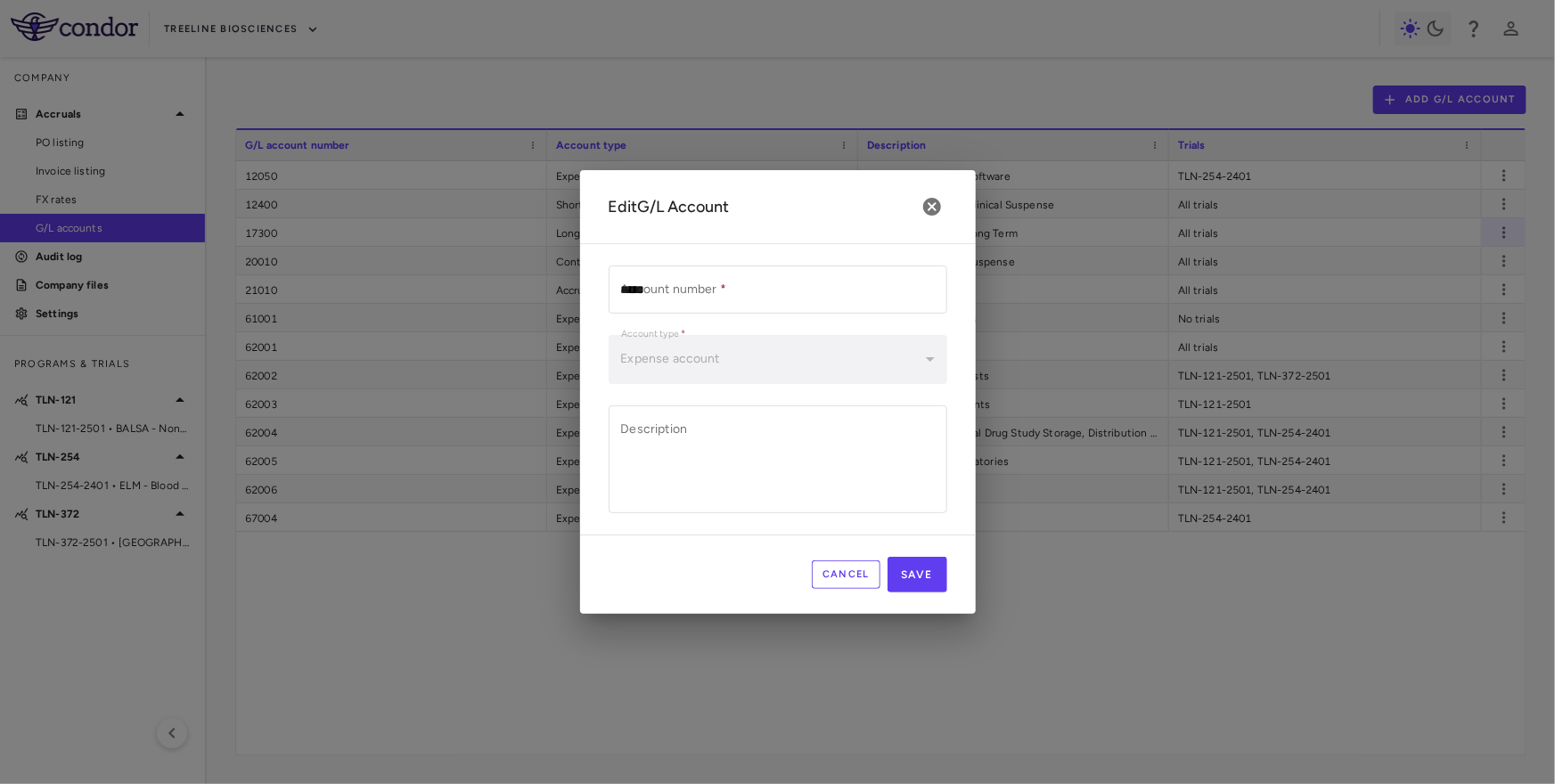 type on "**********" 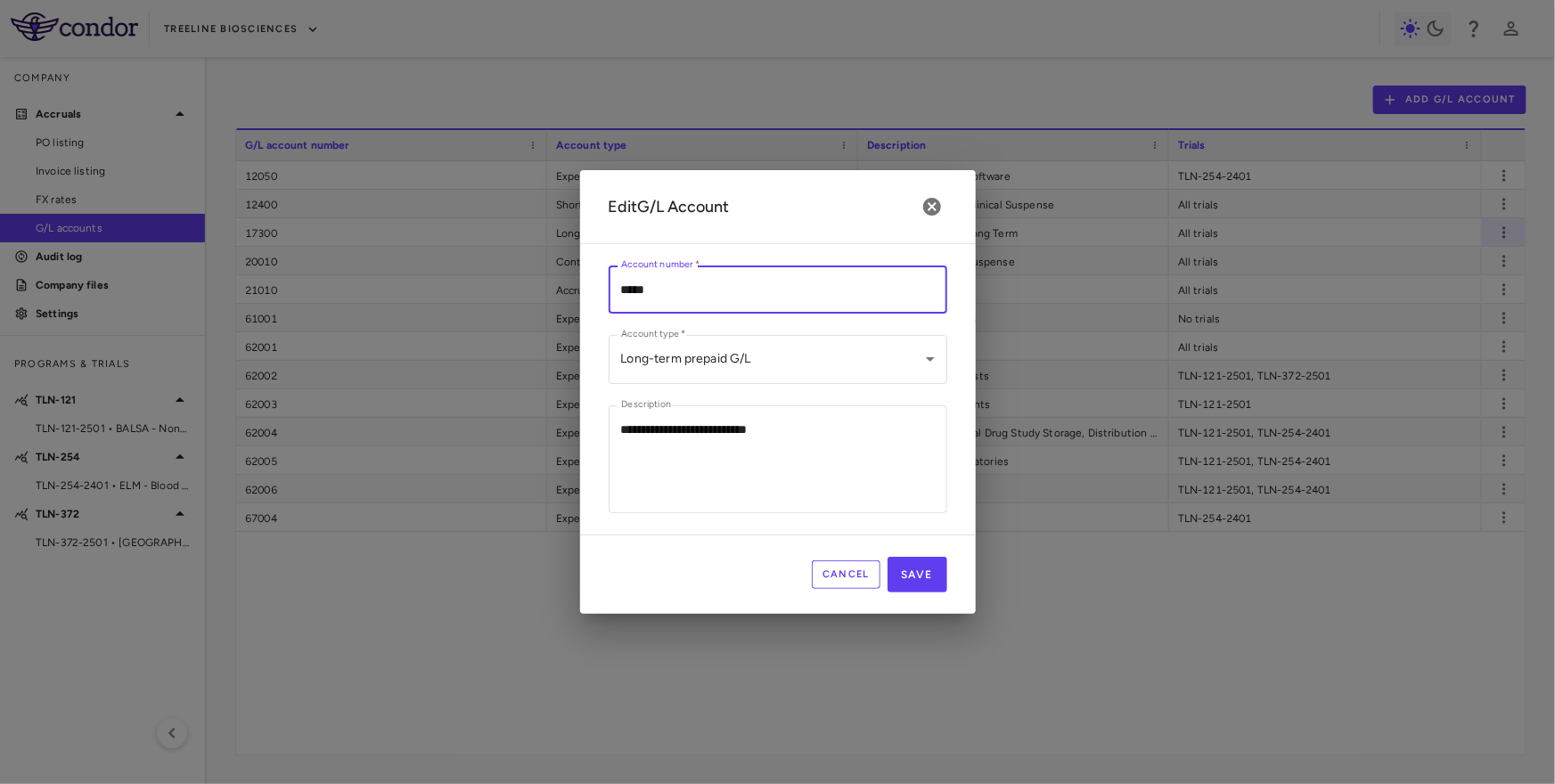 click on "*****" at bounding box center (778, 289) 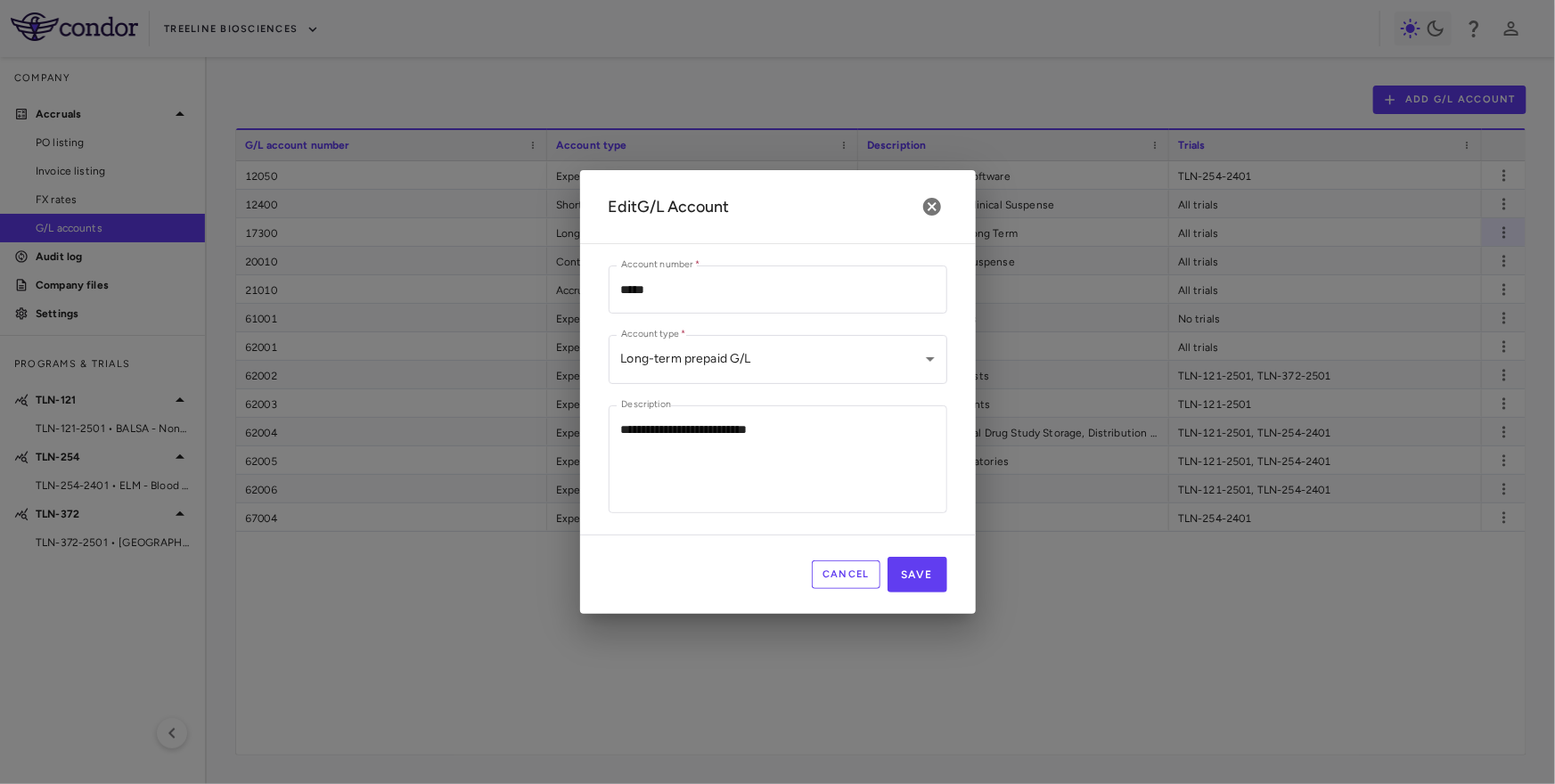 click on "Cancel" at bounding box center [846, 575] 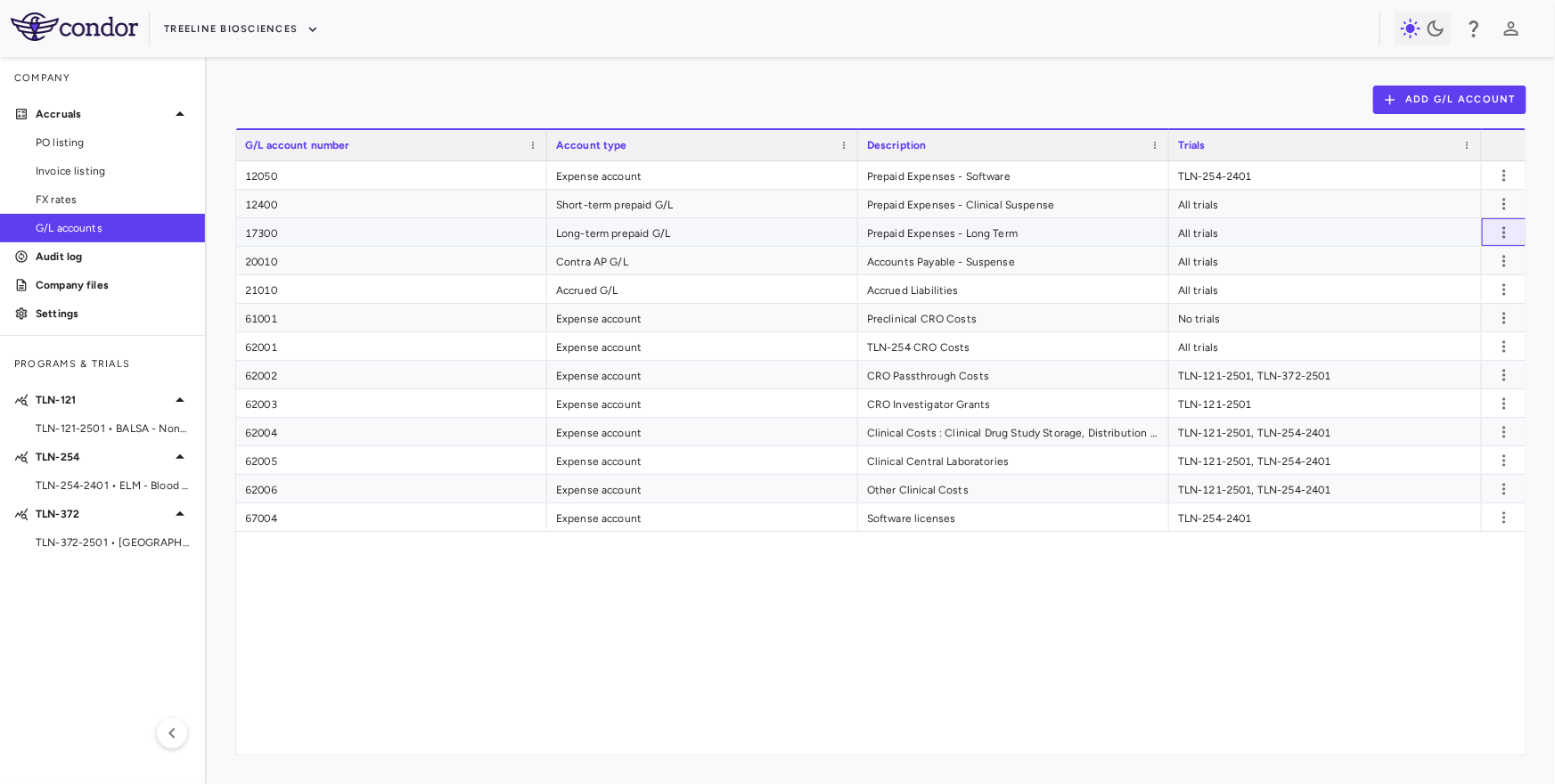 click at bounding box center (1504, 232) 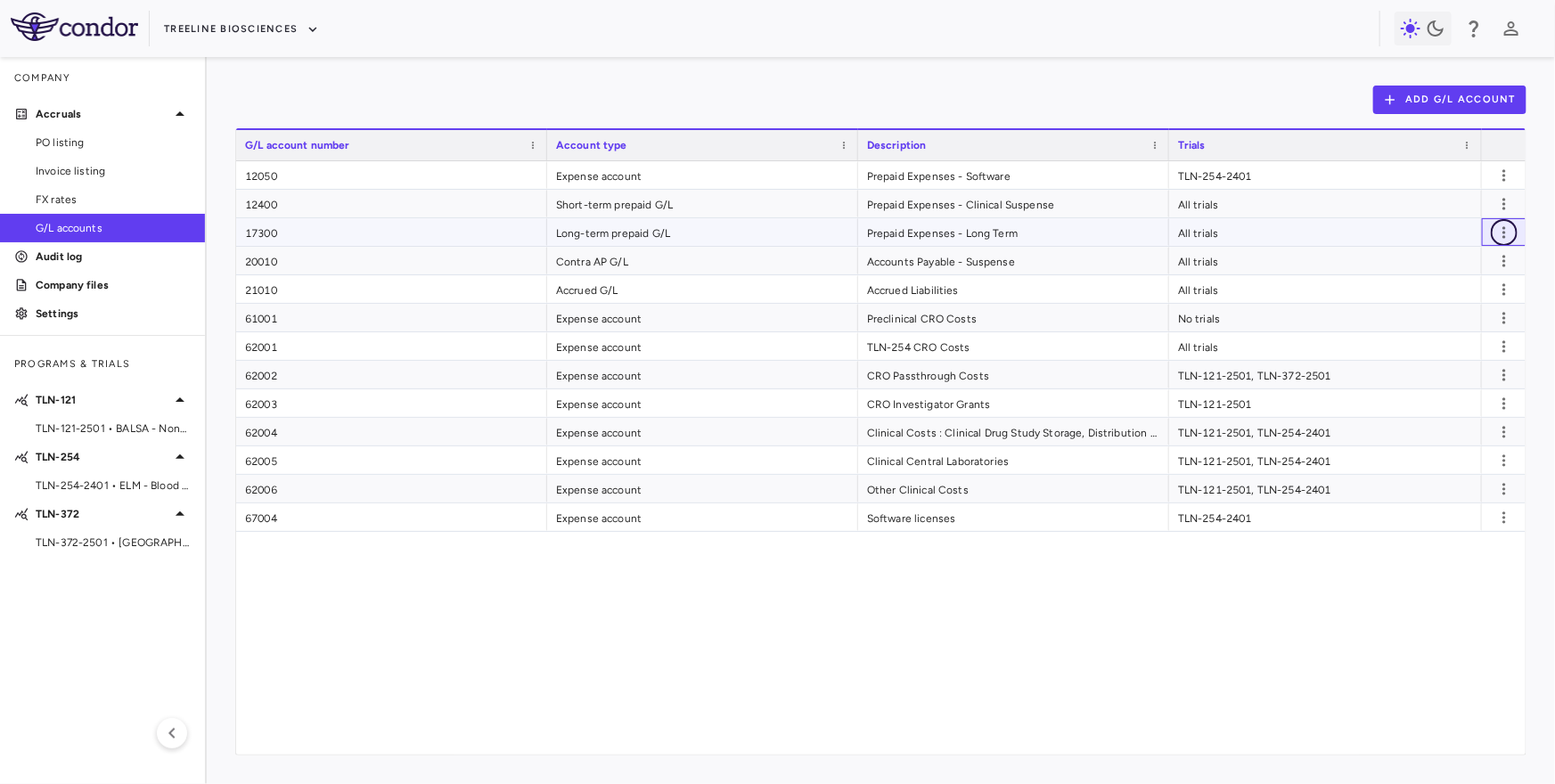 click 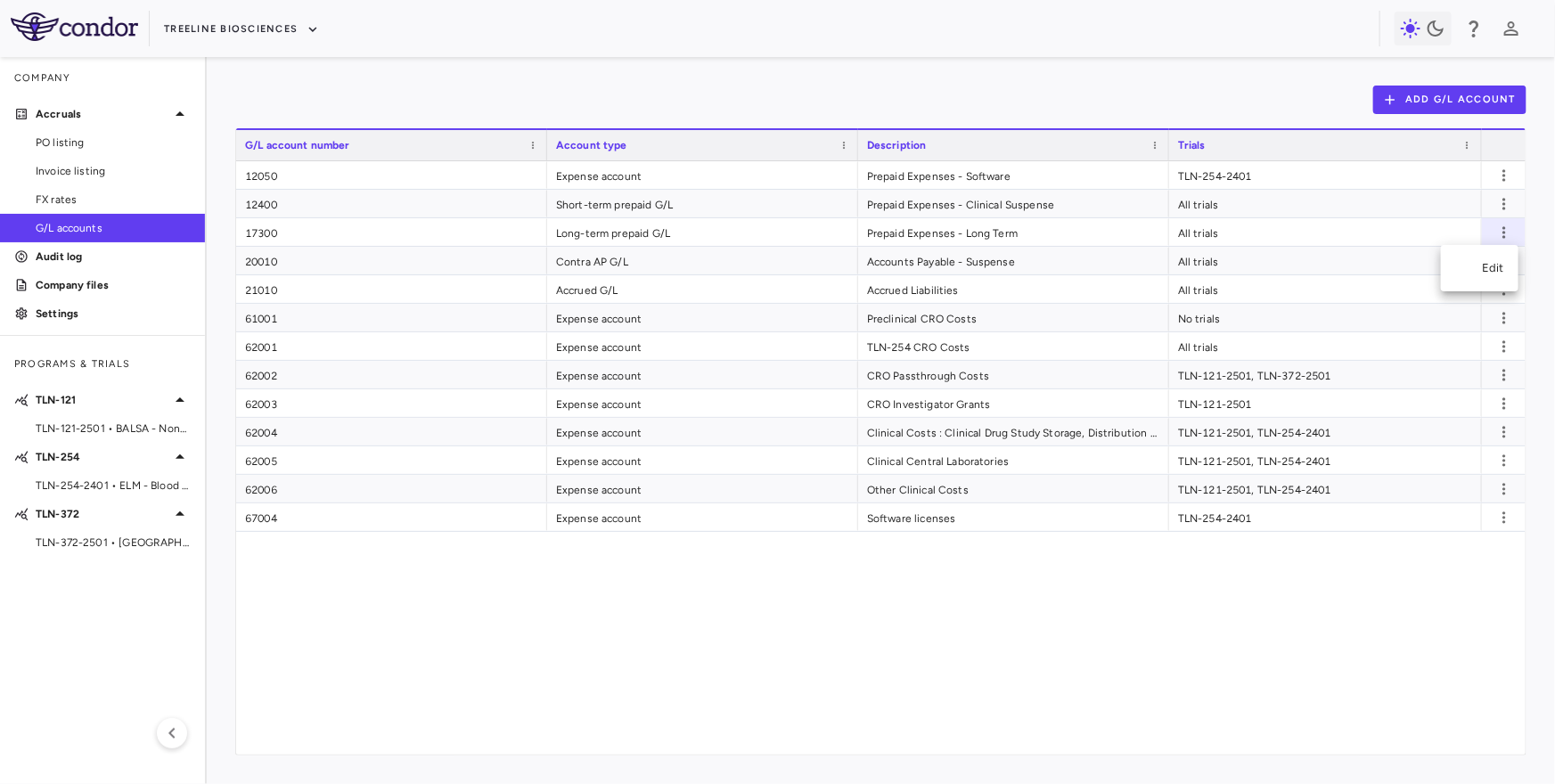click on "Edit" at bounding box center [1479, 268] 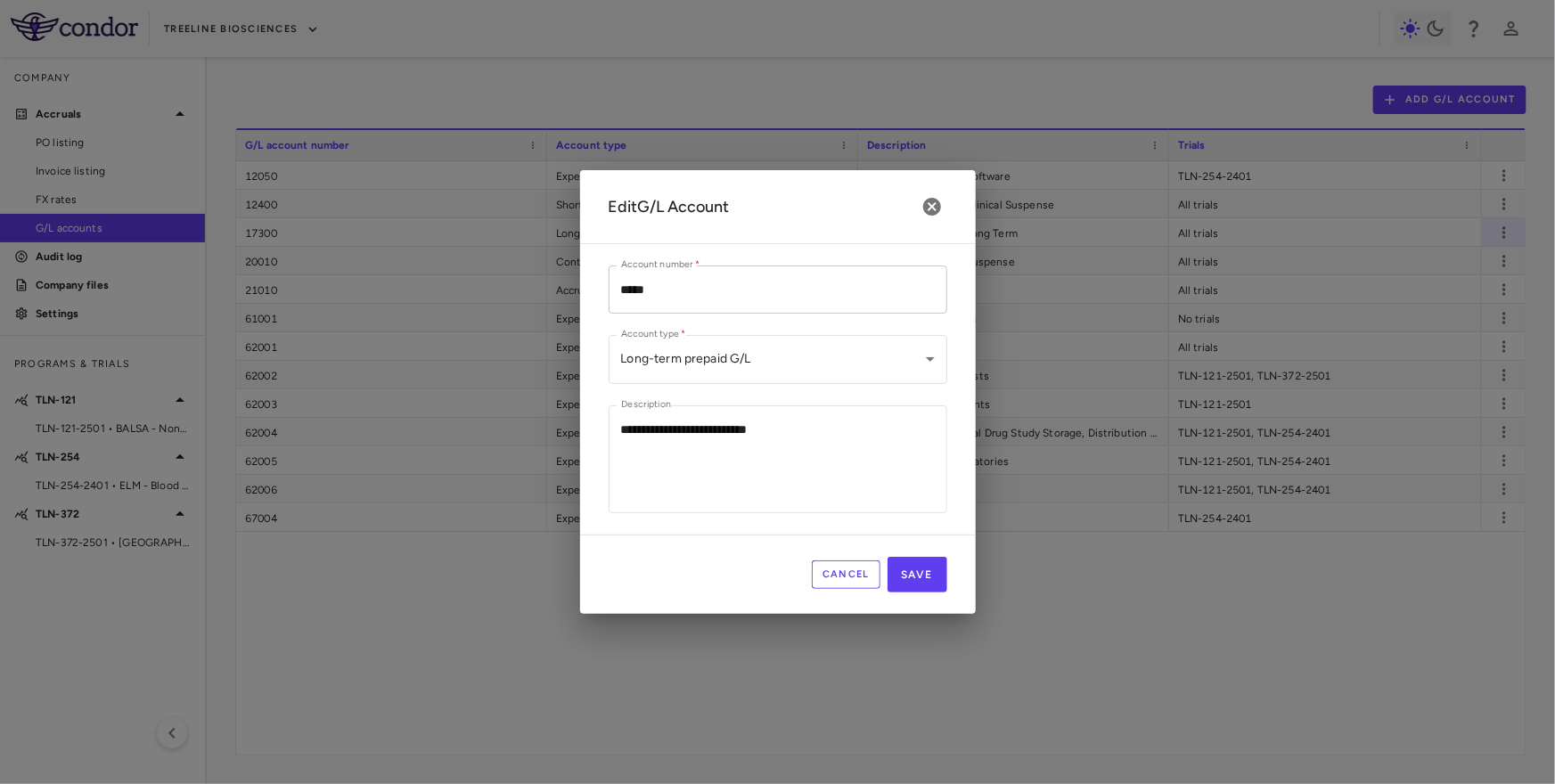 click on "*****" at bounding box center [778, 289] 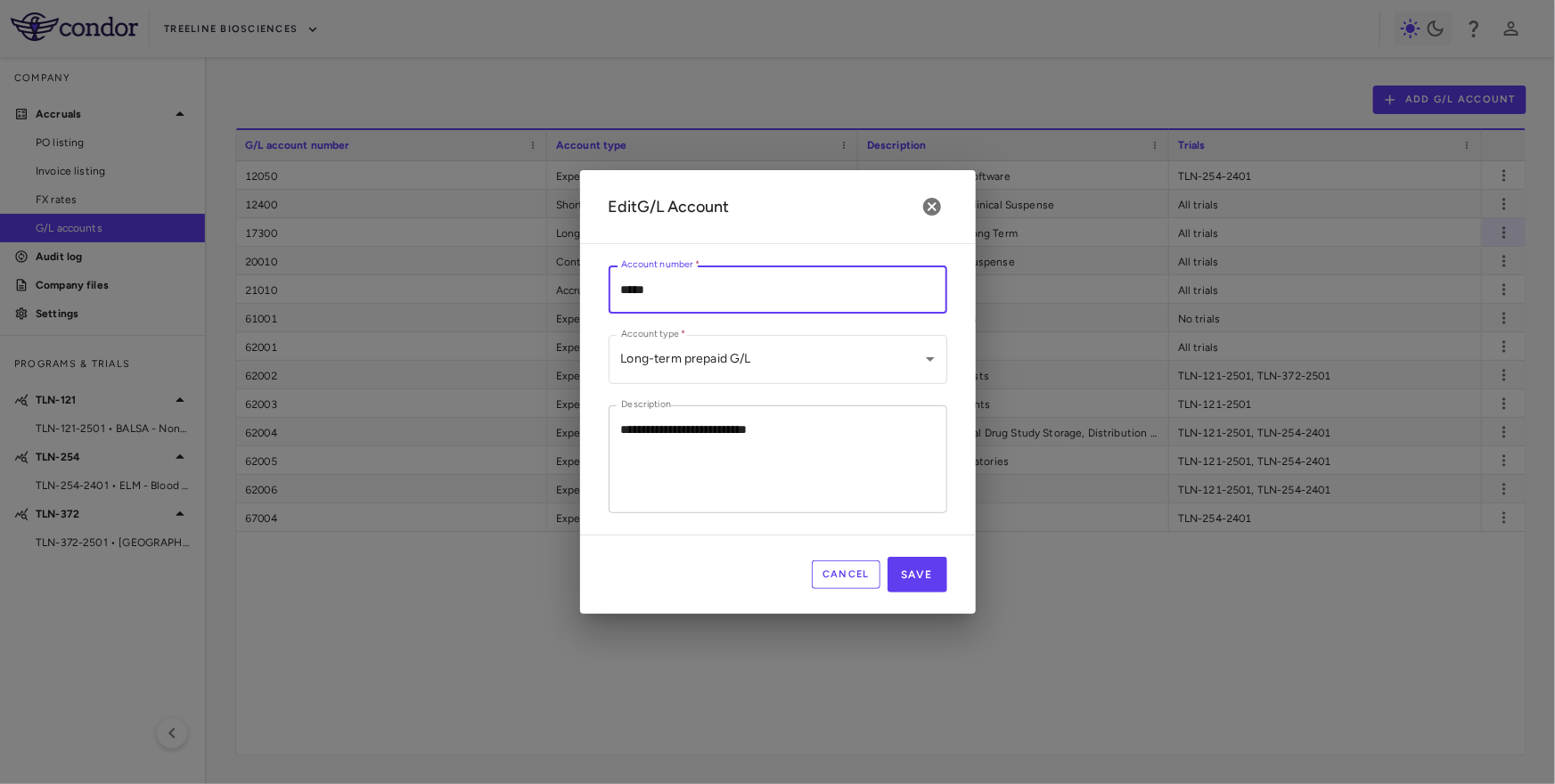 type on "*****" 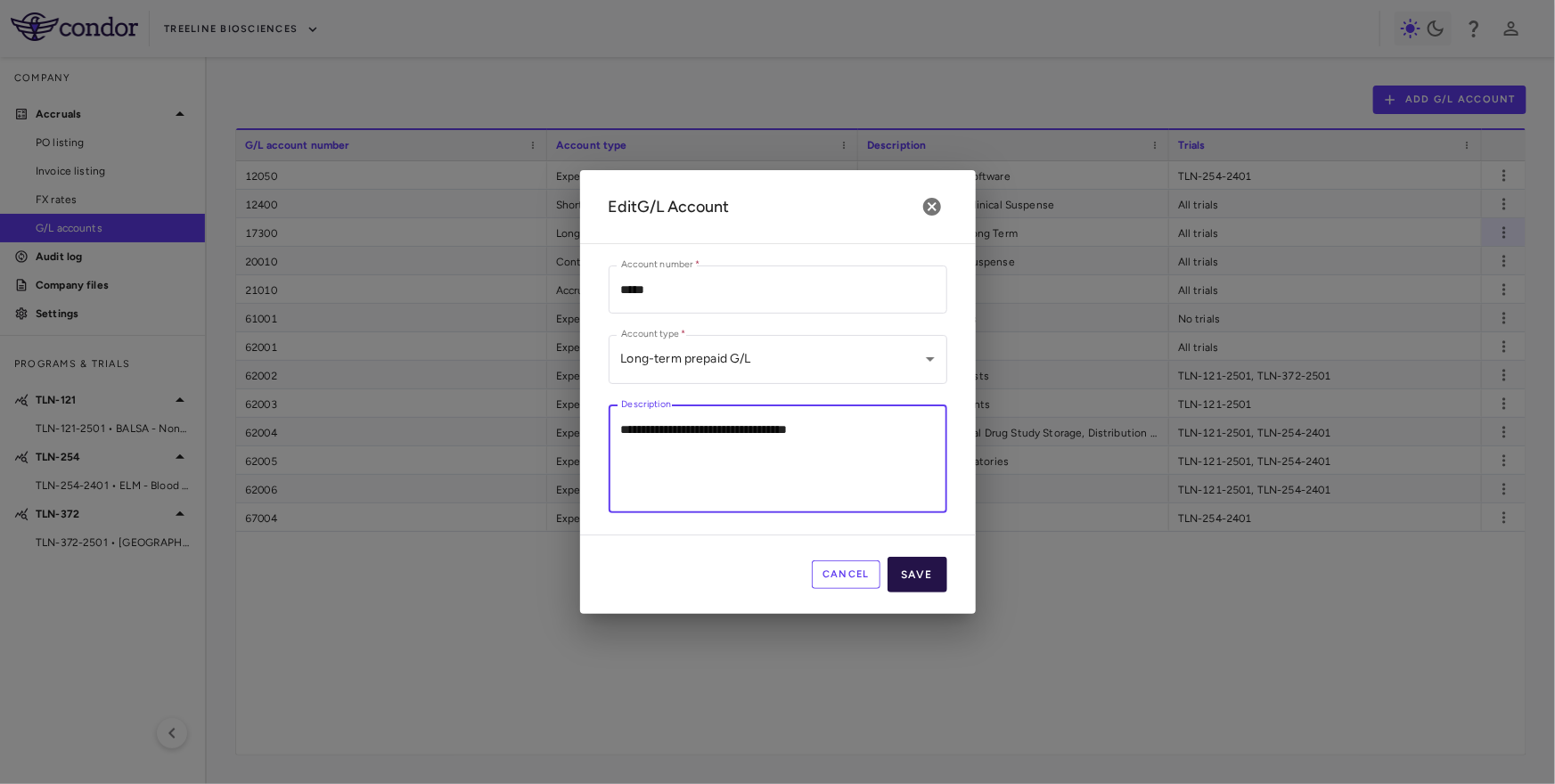 type on "**********" 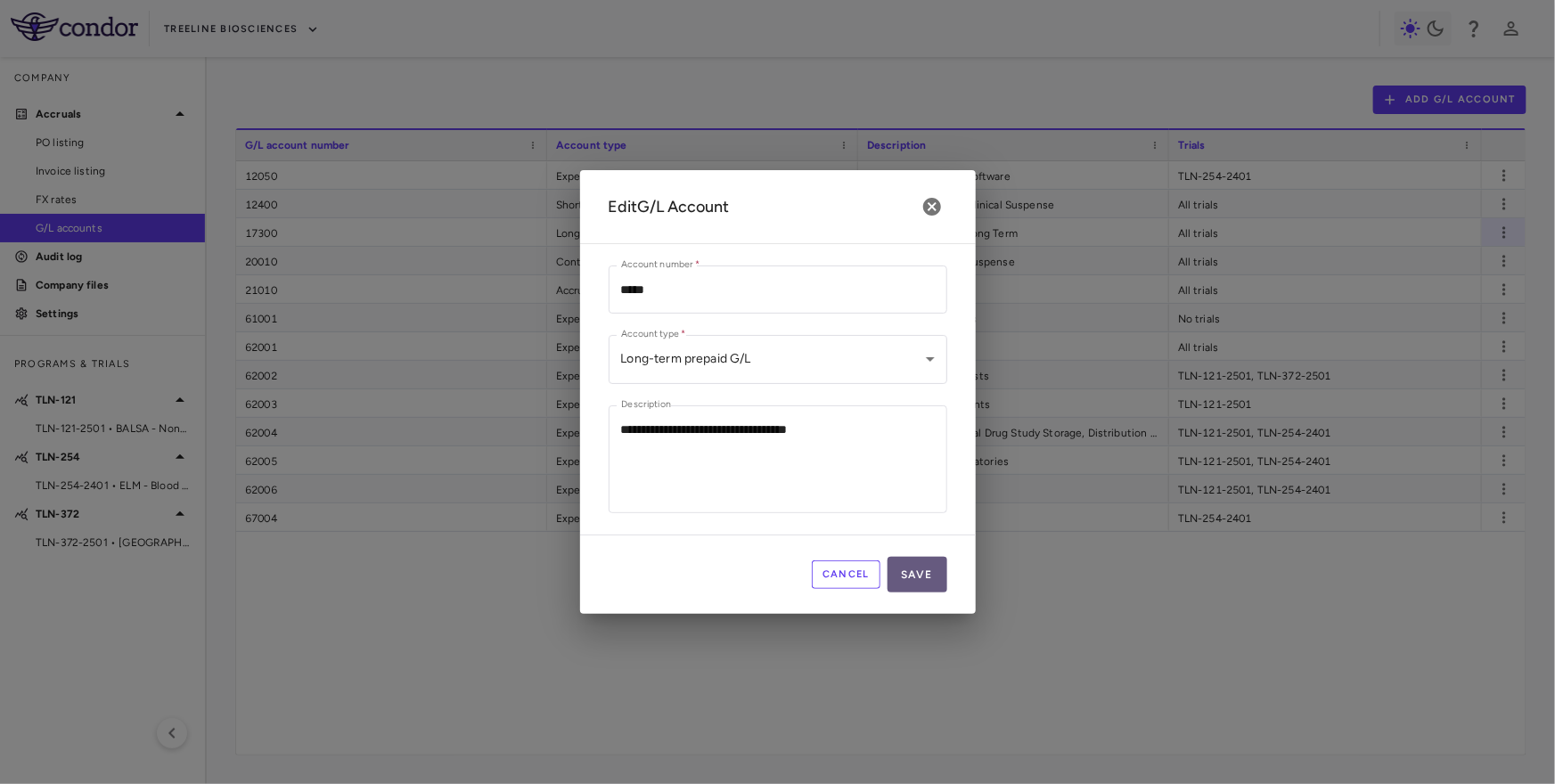 click on "Save" at bounding box center [917, 575] 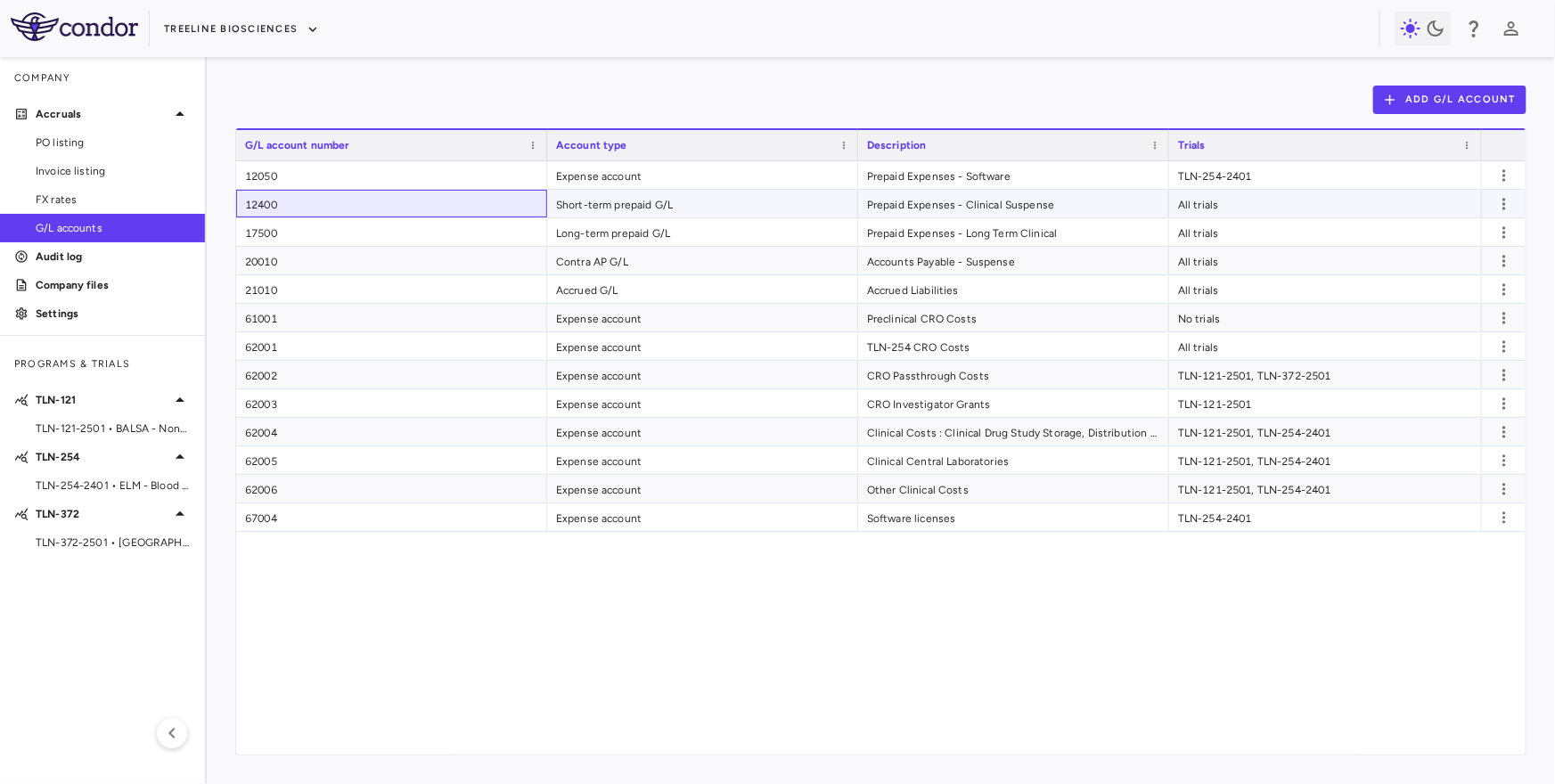 click on "12400" at bounding box center (391, 203) 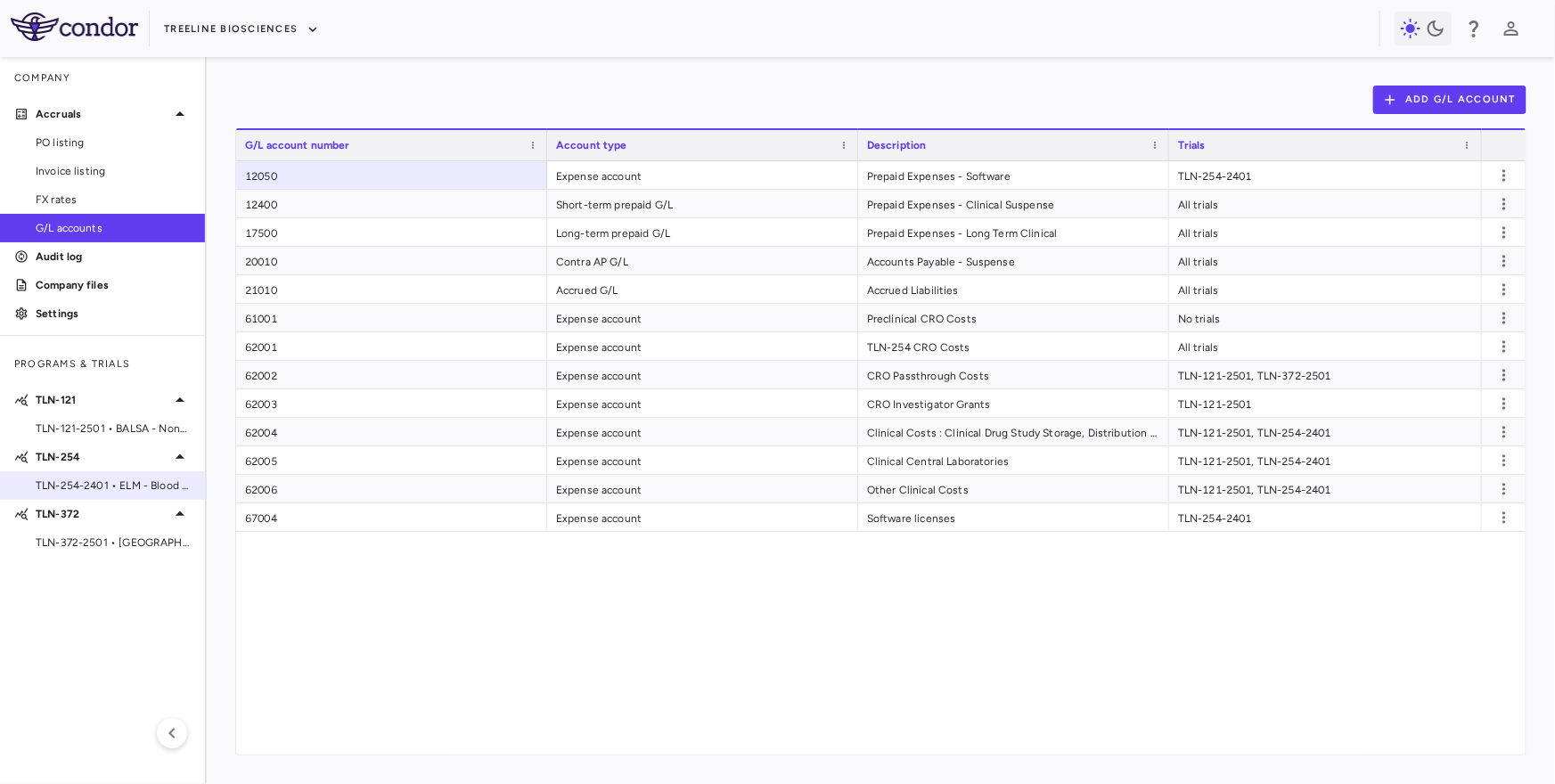 click on "TLN-254-2401 • ELM - Blood Cell Disorders" at bounding box center [102, 486] 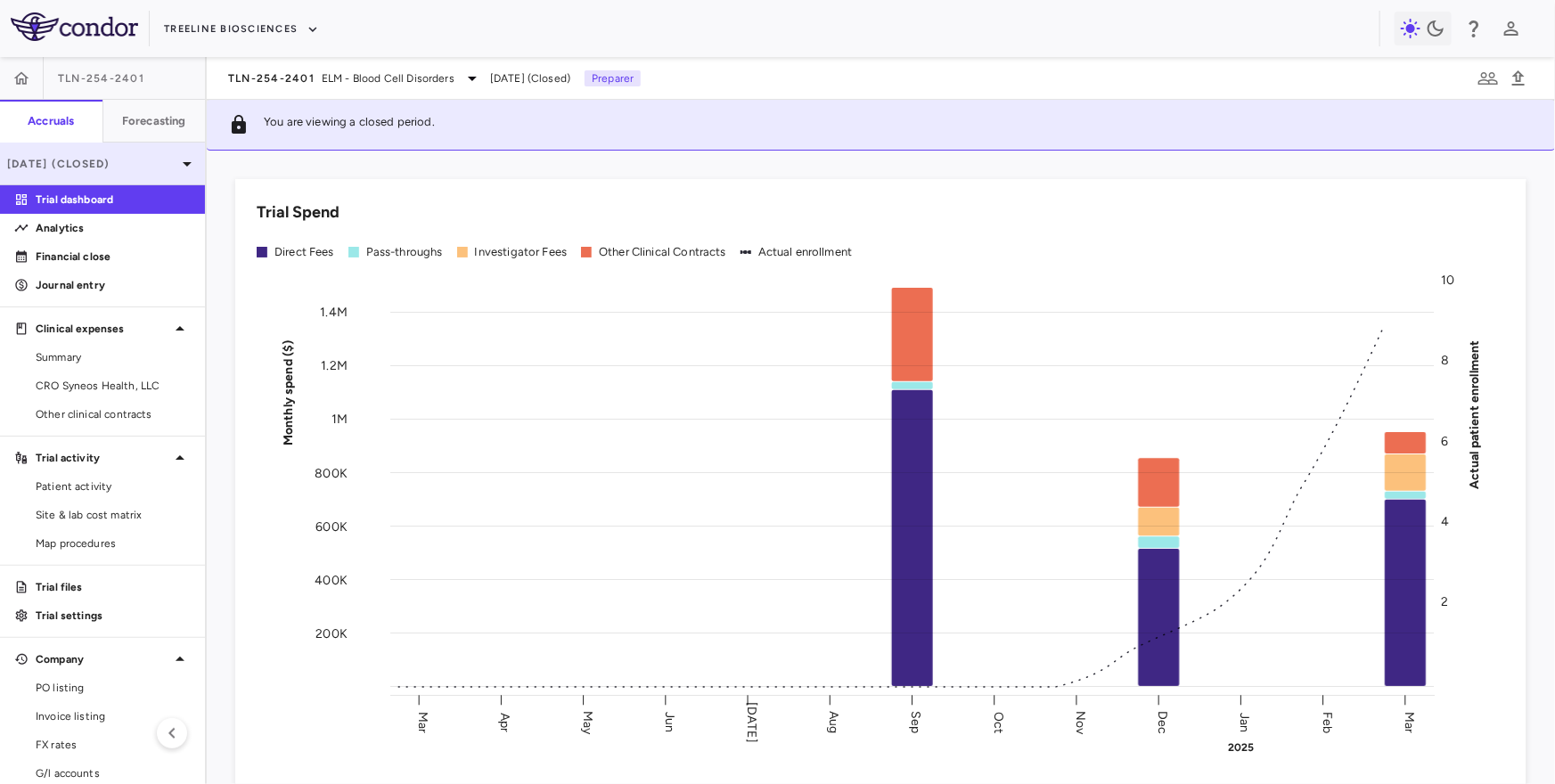 click on "Mar 2025 (Closed)" at bounding box center (92, 164) 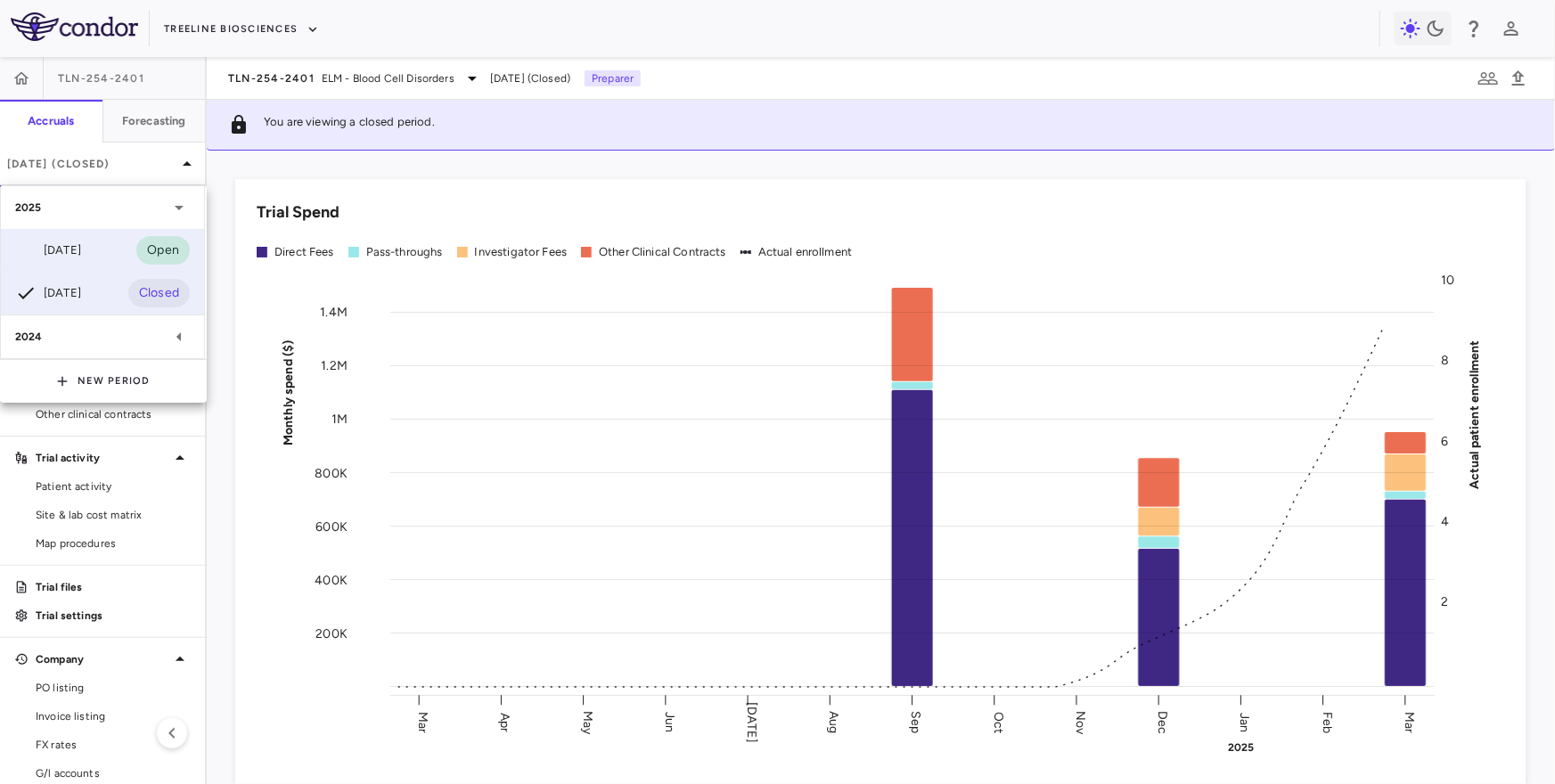 click on "Jun 2025" at bounding box center [48, 250] 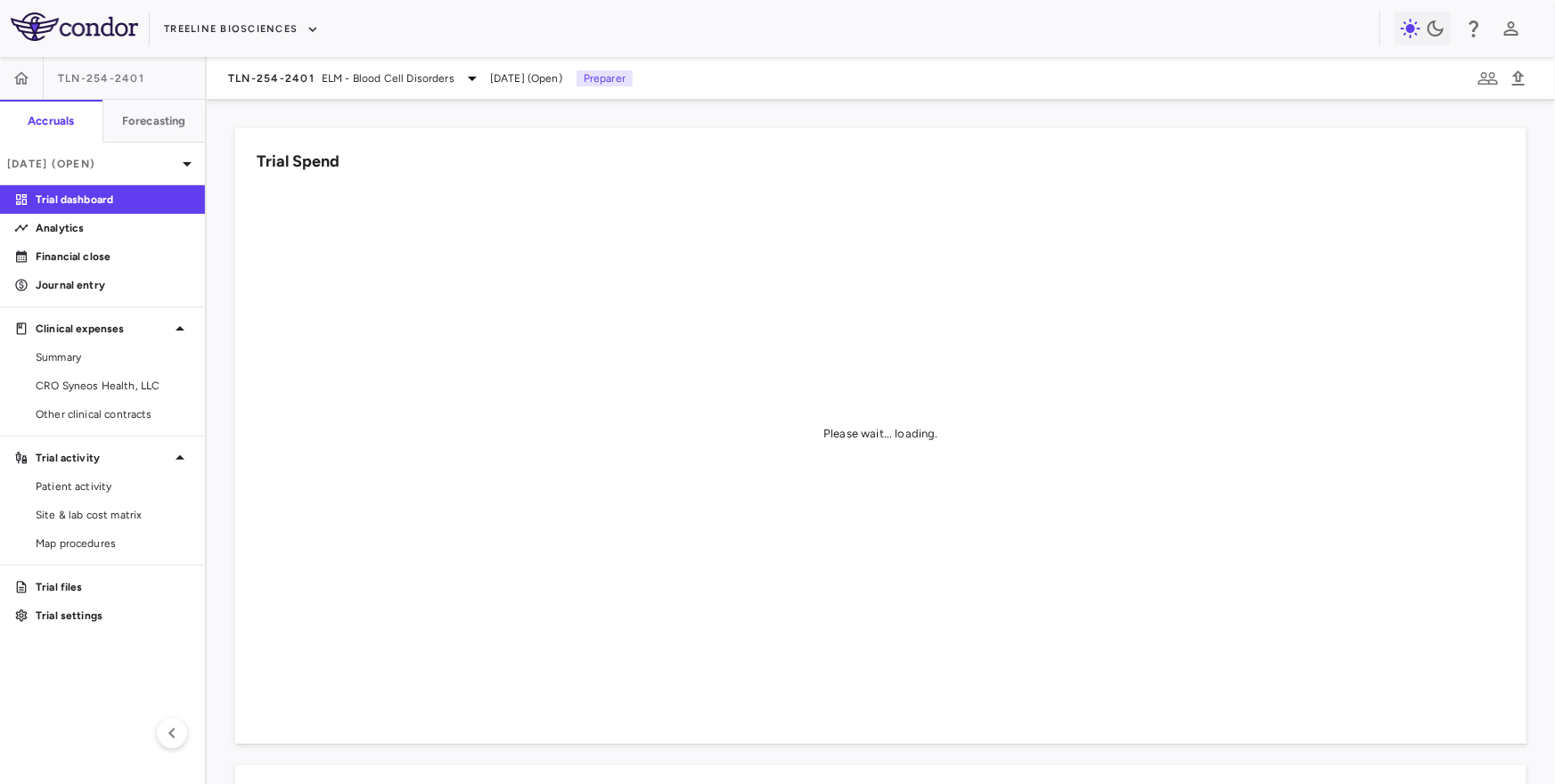 click on "TLN-254-2401 Accruals Forecasting Jun 2025 (Open) Trial dashboard Analytics Financial close Journal entry Clinical expenses Summary CRO Syneos Health, LLC Other clinical contracts Trial activity Patient activity Site & lab cost matrix Map procedures Trial files Trial settings" at bounding box center (103, 421) 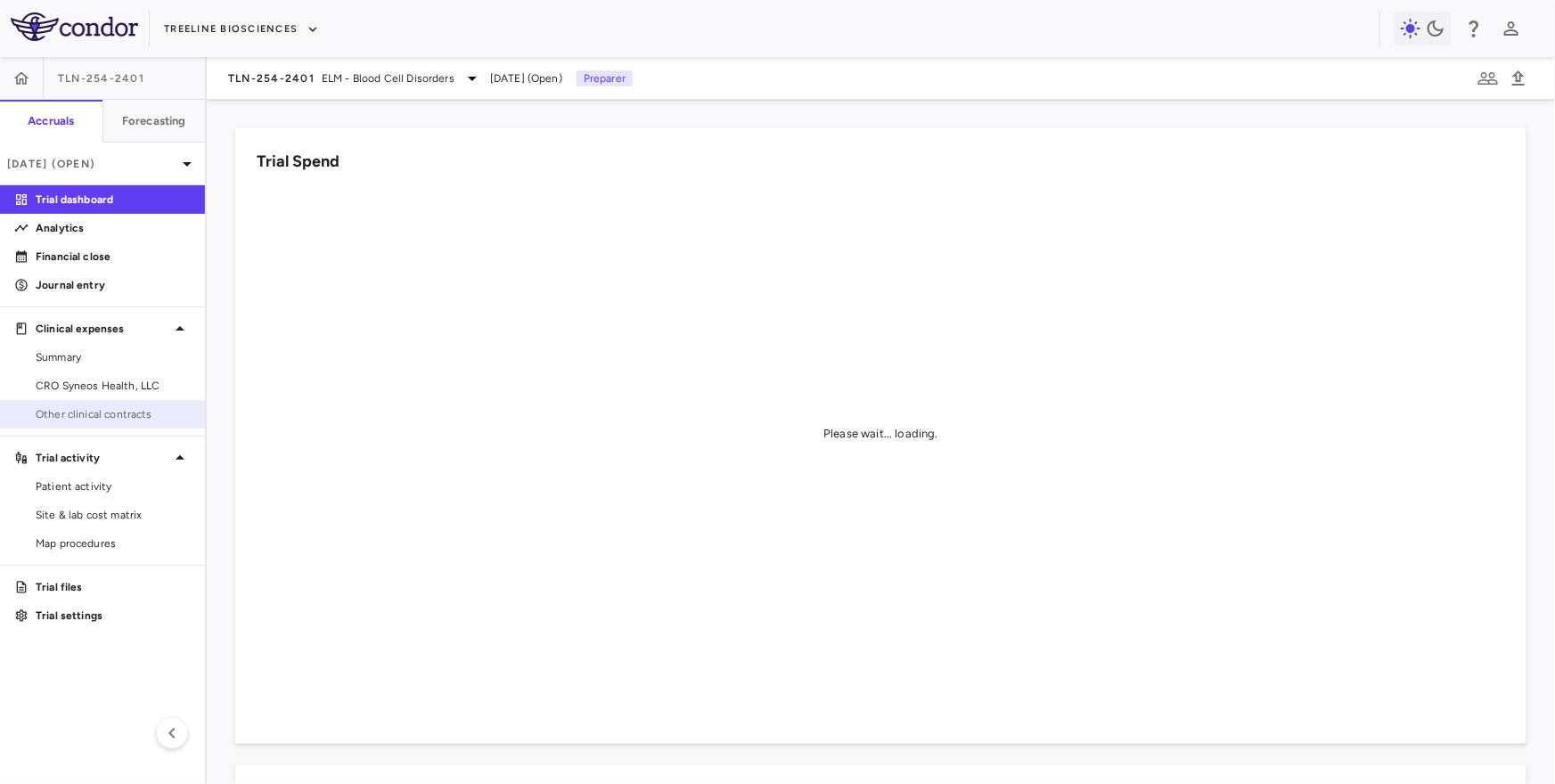 click on "Other clinical contracts" at bounding box center (113, 414) 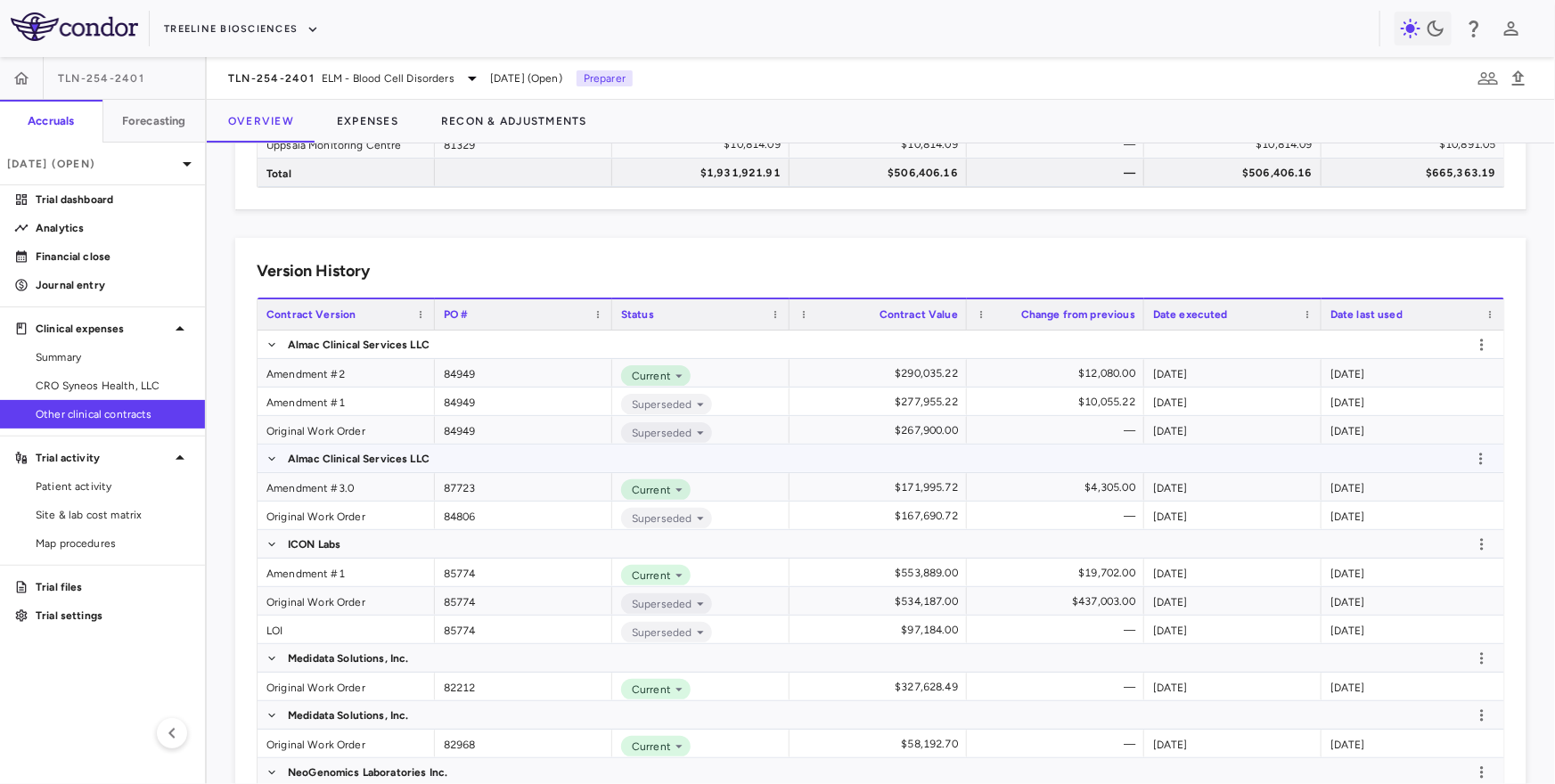 scroll, scrollTop: 349, scrollLeft: 0, axis: vertical 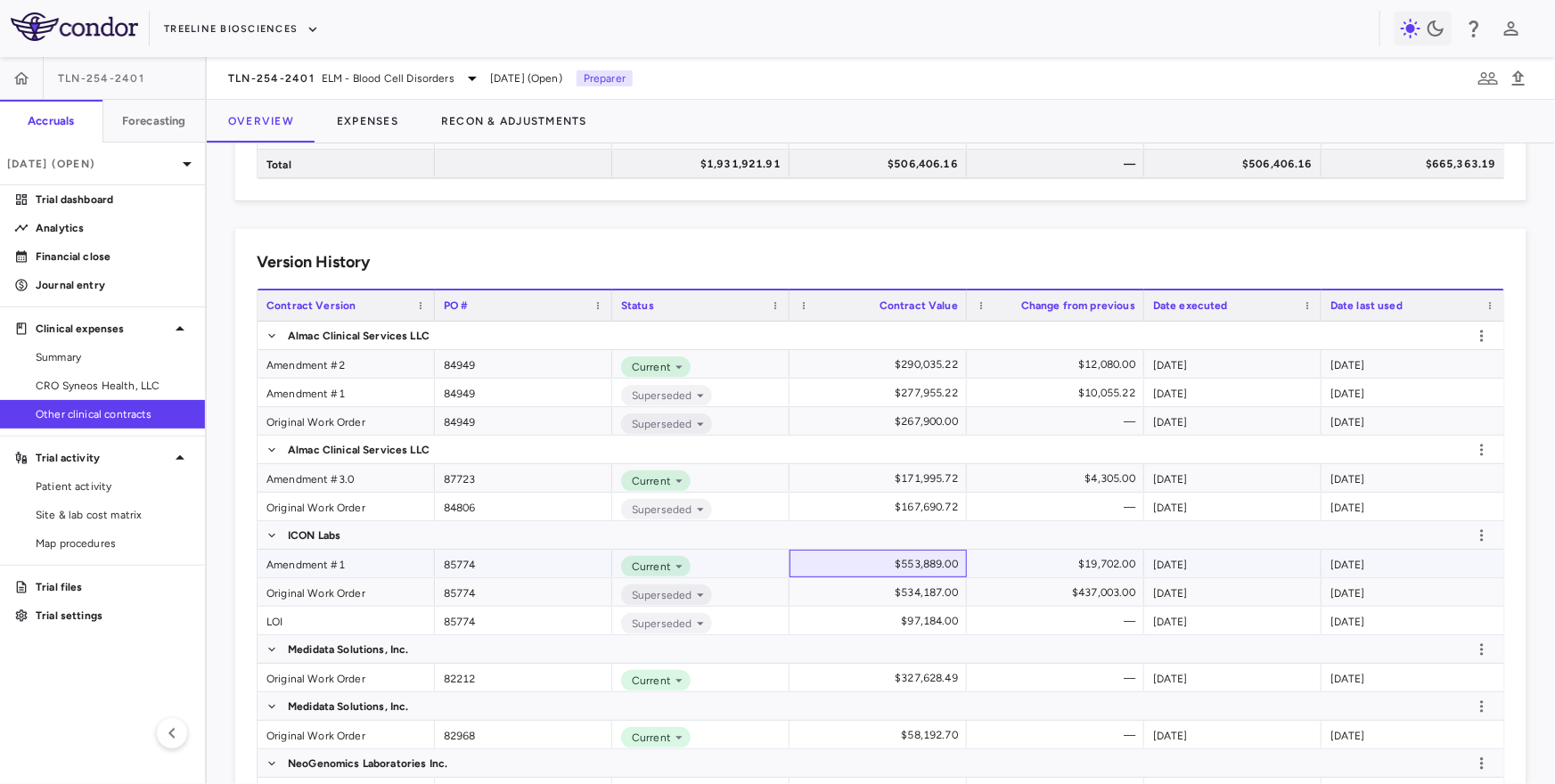 click on "$553,889.00" at bounding box center (881, 564) 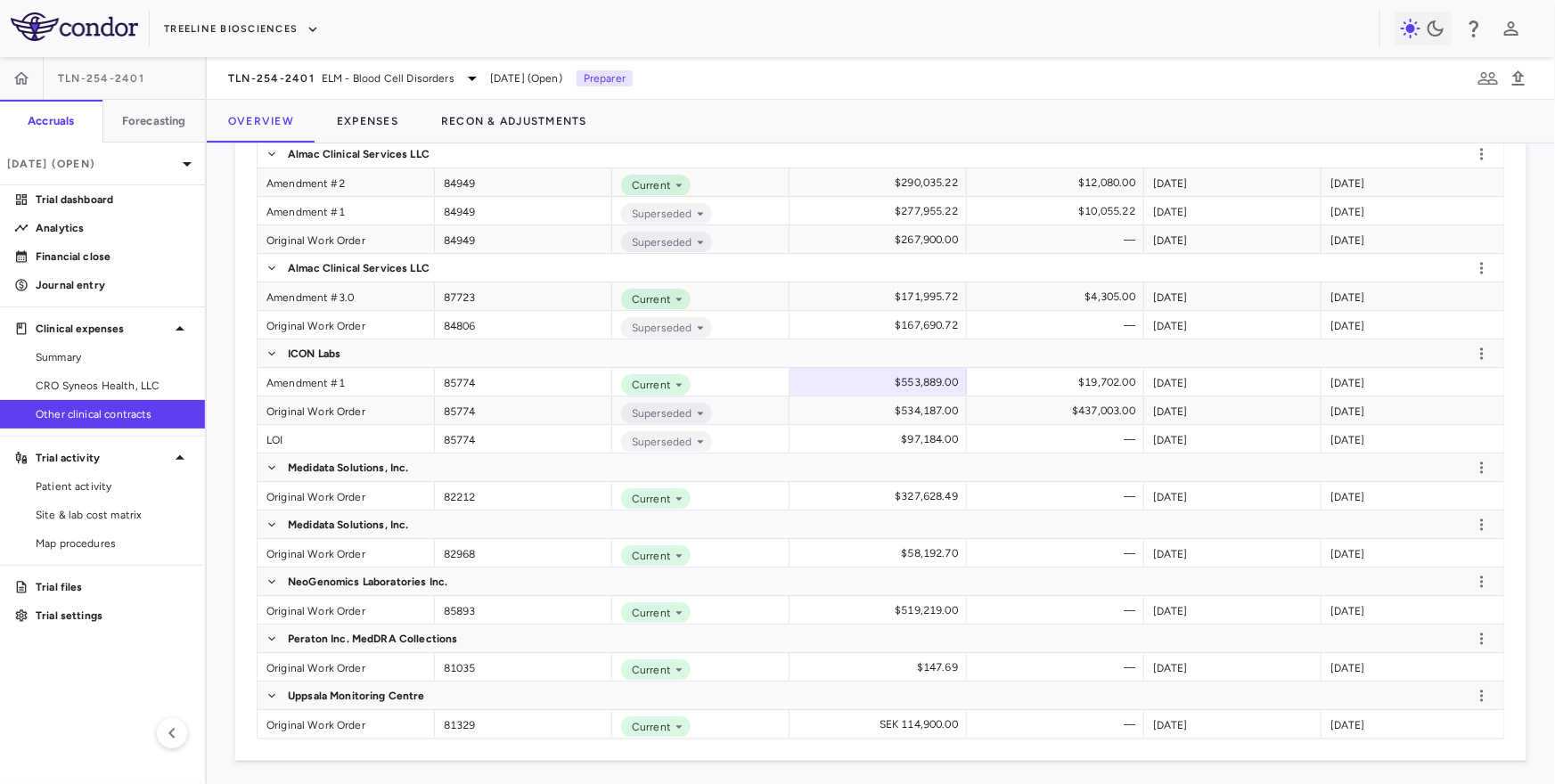 scroll, scrollTop: 535, scrollLeft: 0, axis: vertical 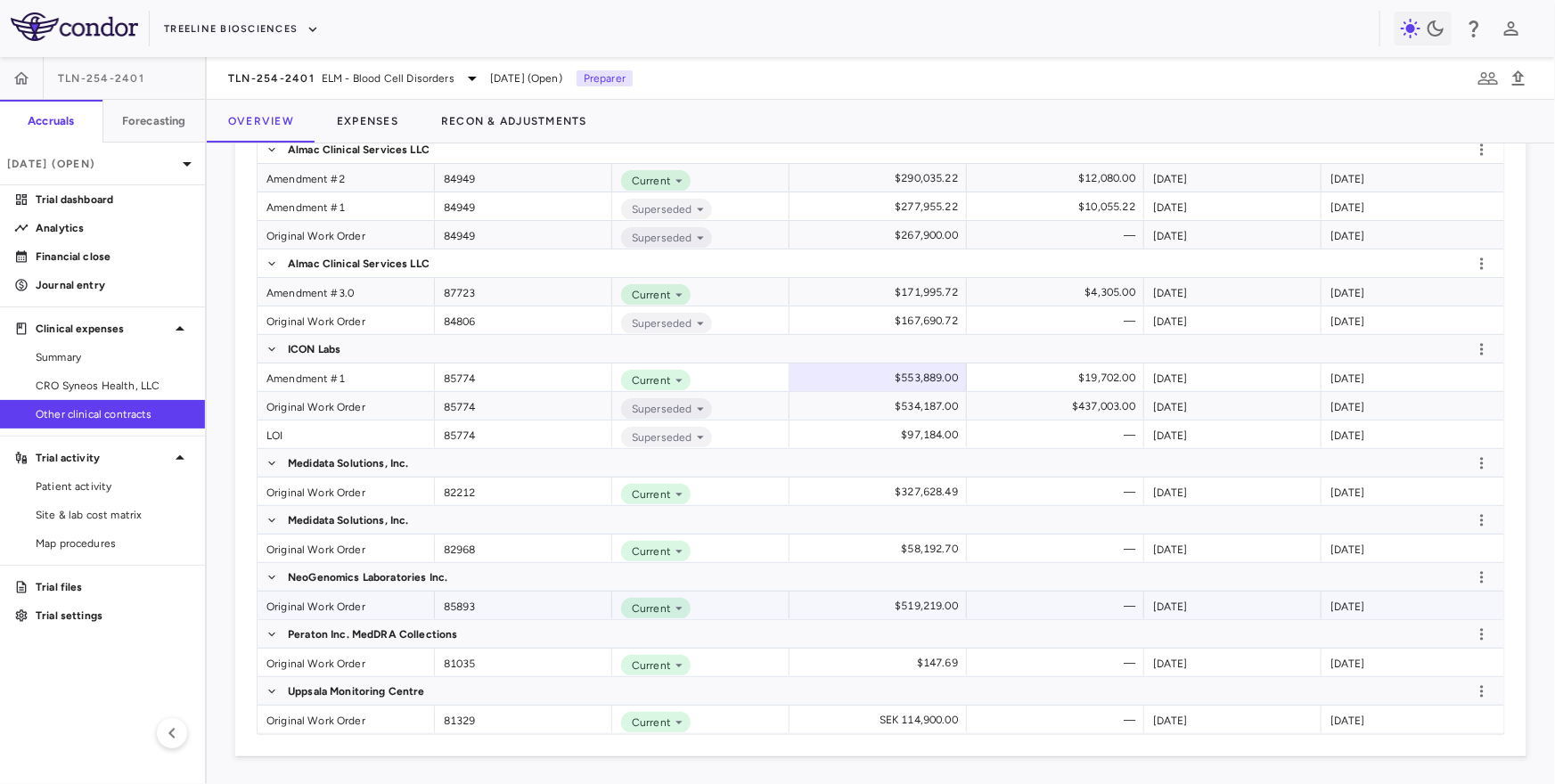 click on "$519,219.00" at bounding box center (881, 606) 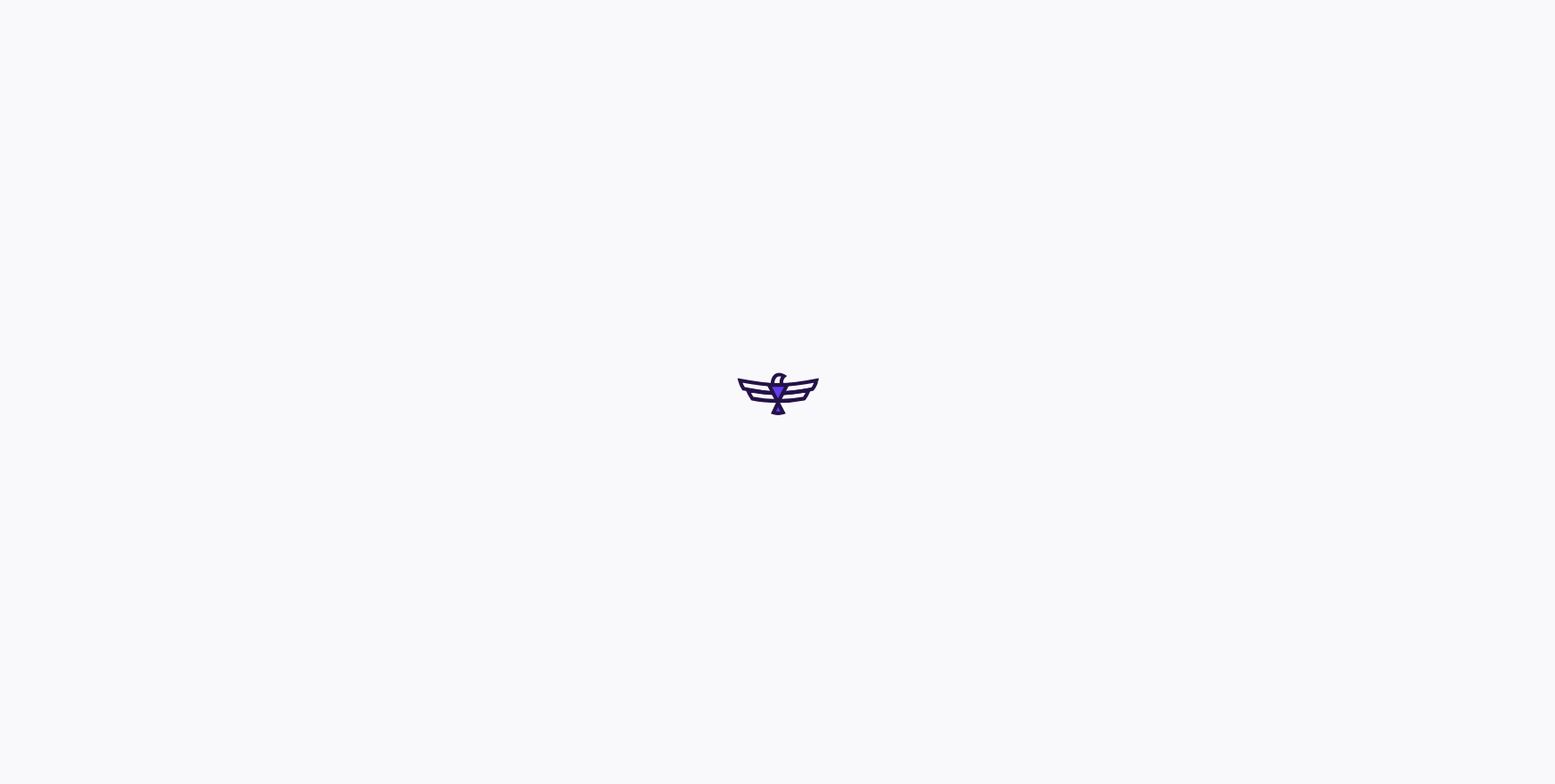 scroll, scrollTop: 0, scrollLeft: 0, axis: both 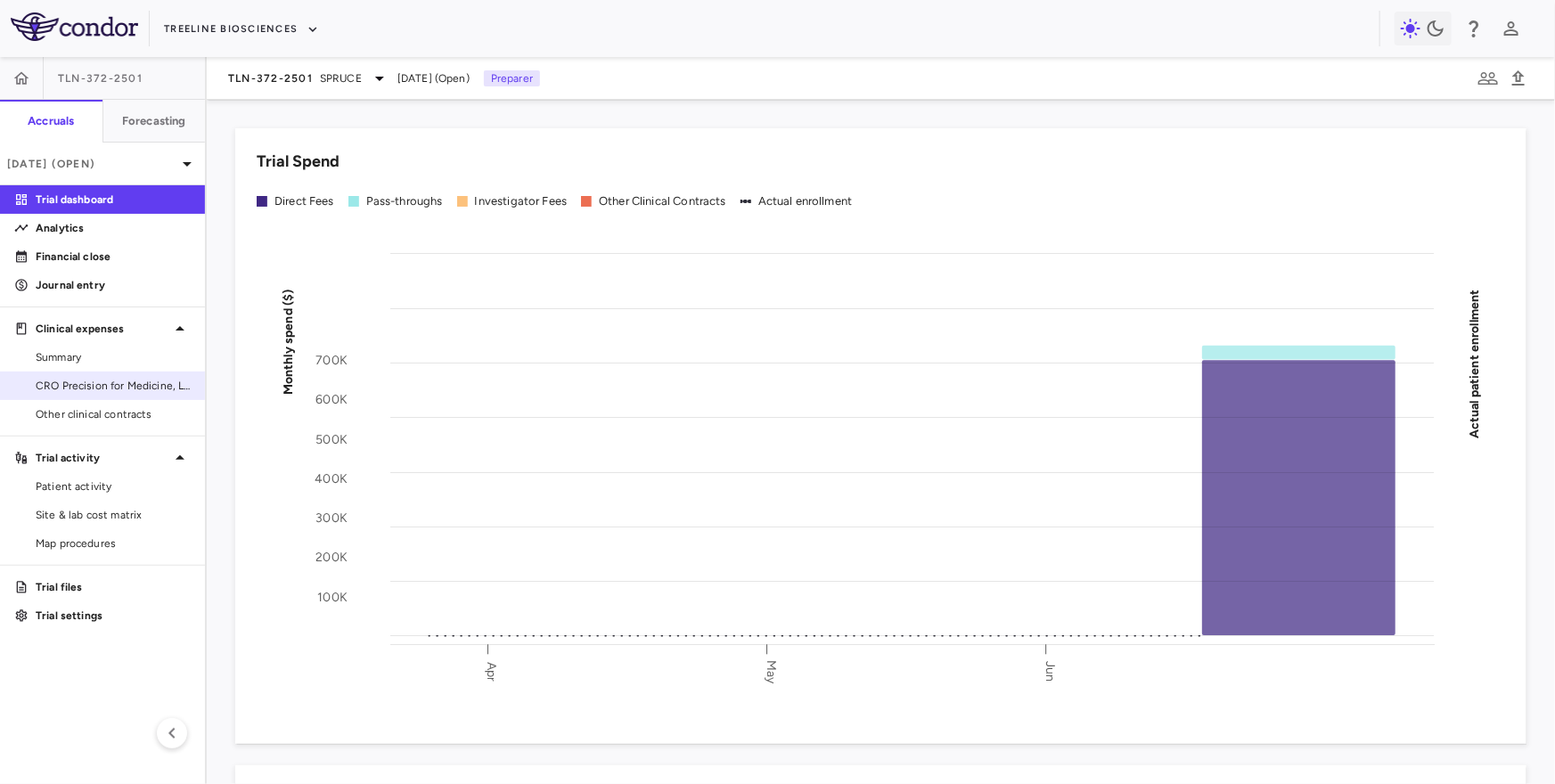 click on "CRO Precision for Medicine, LLC" at bounding box center [102, 386] 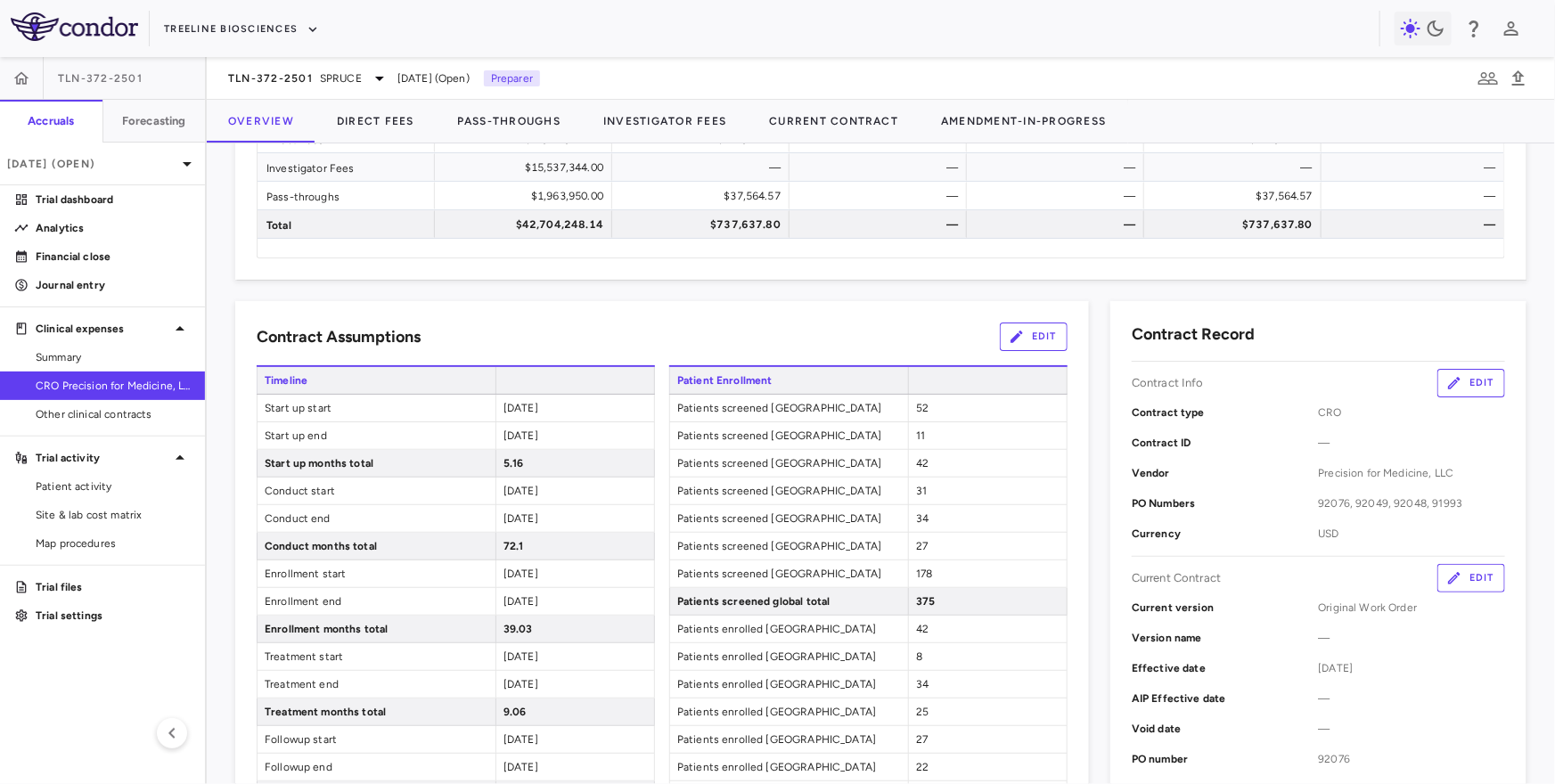 scroll, scrollTop: 0, scrollLeft: 0, axis: both 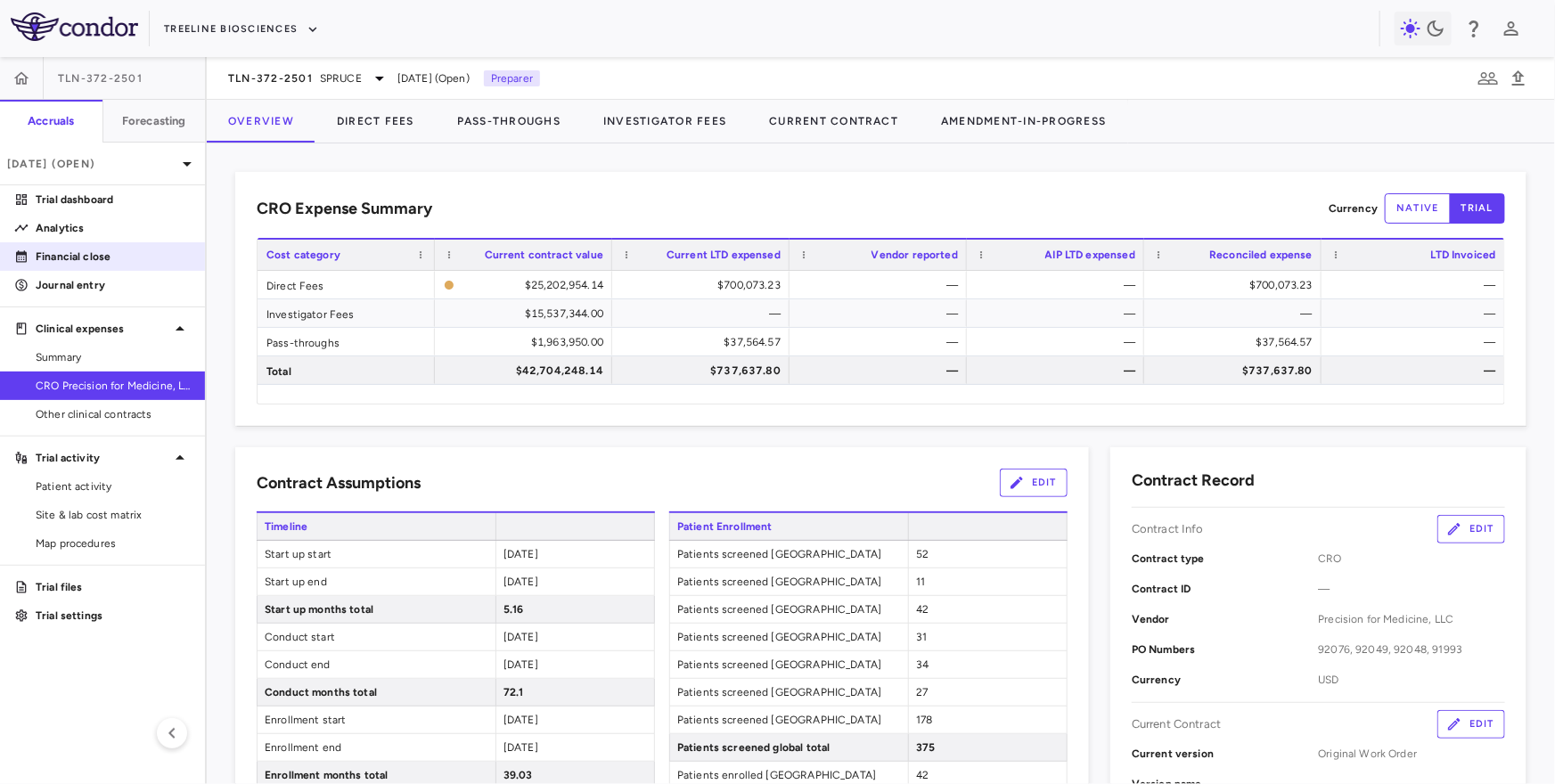 click on "Financial close" at bounding box center (113, 257) 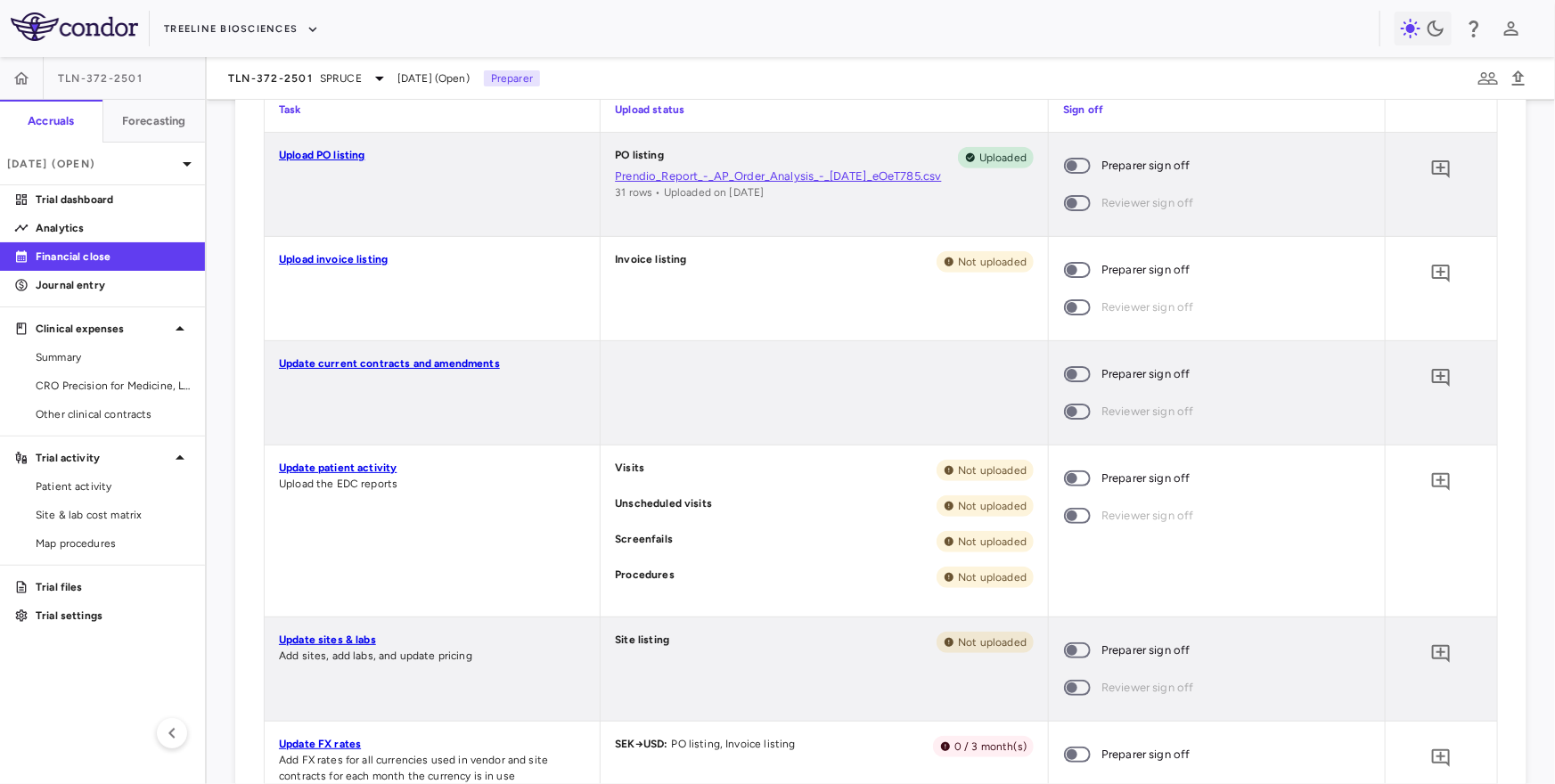 scroll, scrollTop: 418, scrollLeft: 0, axis: vertical 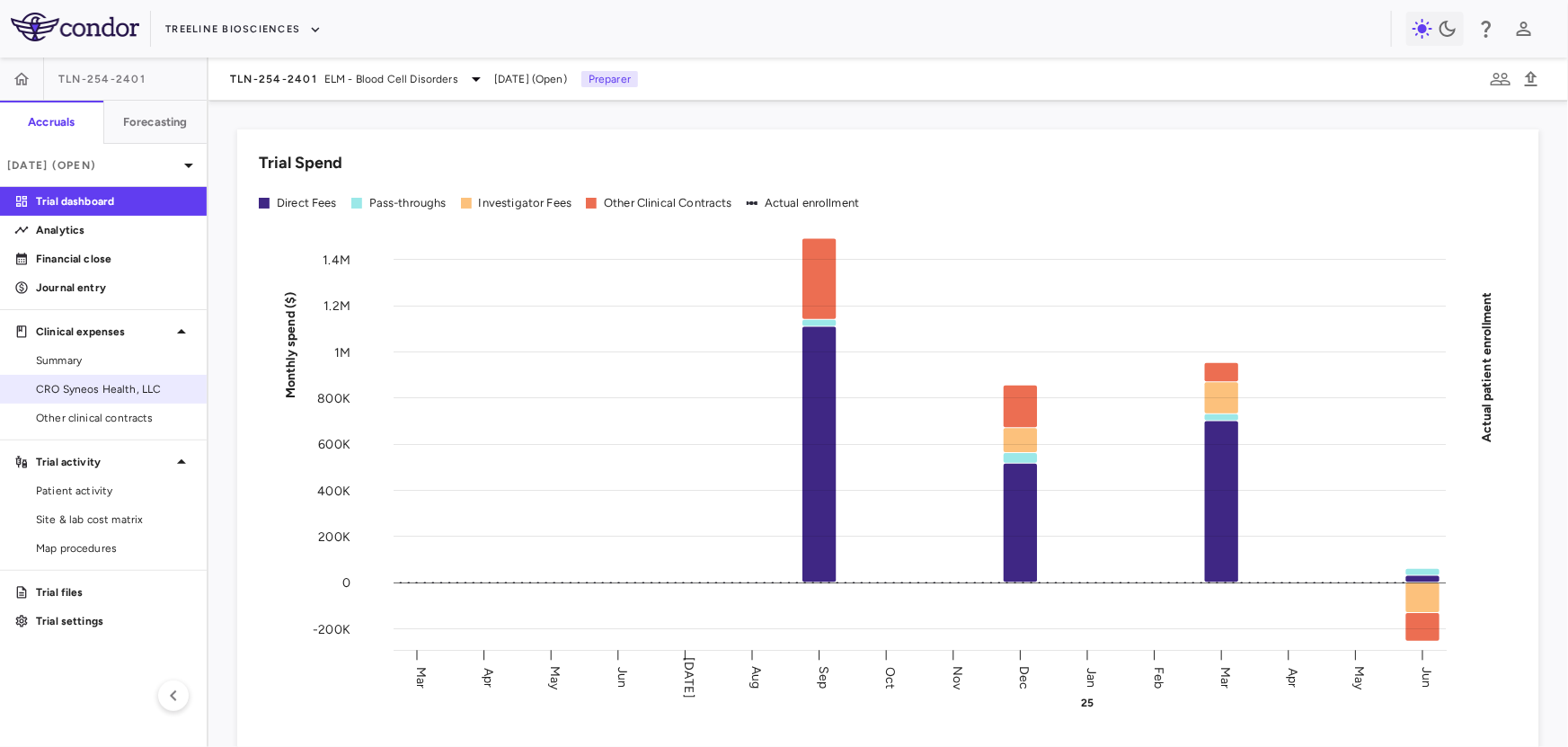 click on "CRO Syneos Health, LLC" at bounding box center [114, 389] 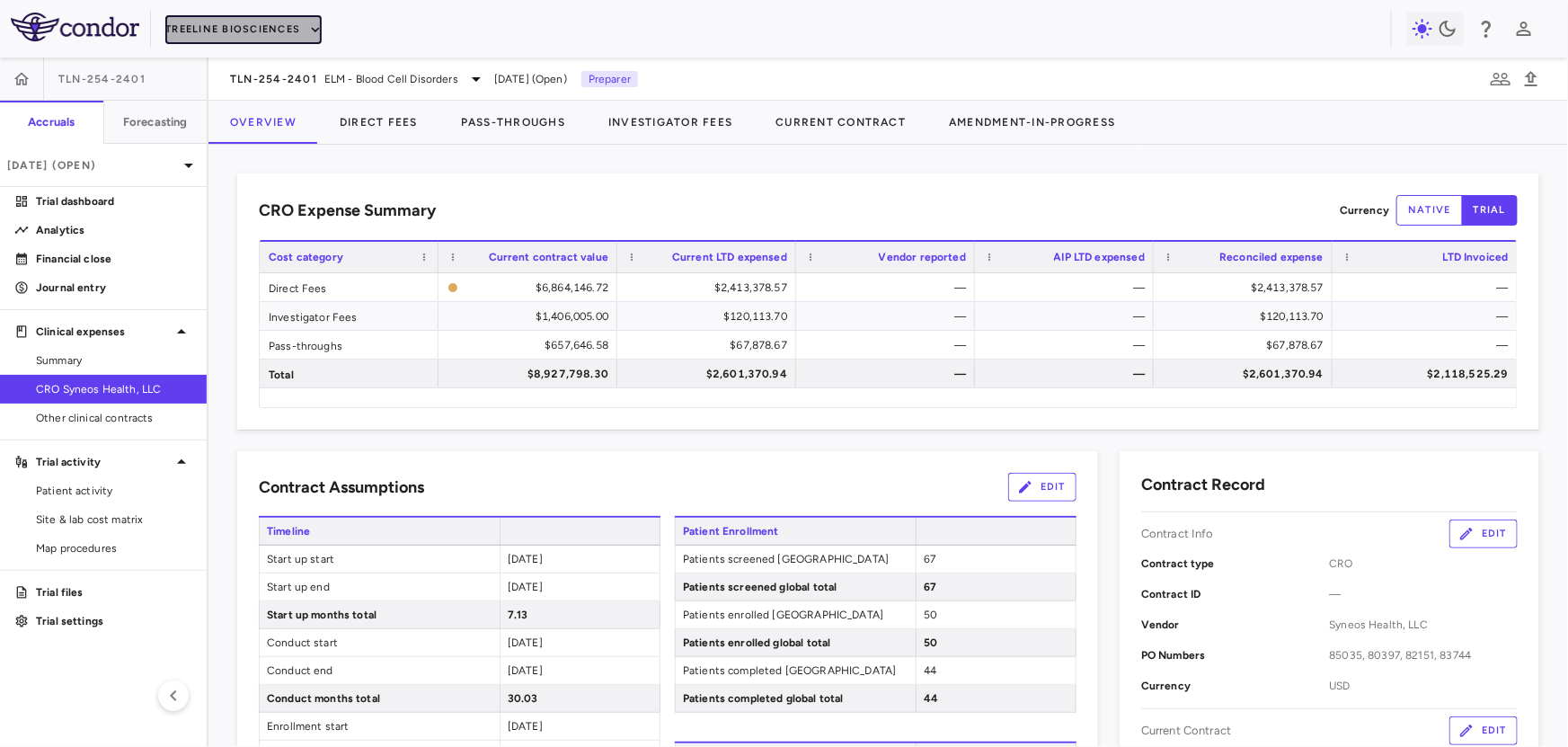 click on "Treeline Biosciences" at bounding box center (244, 30) 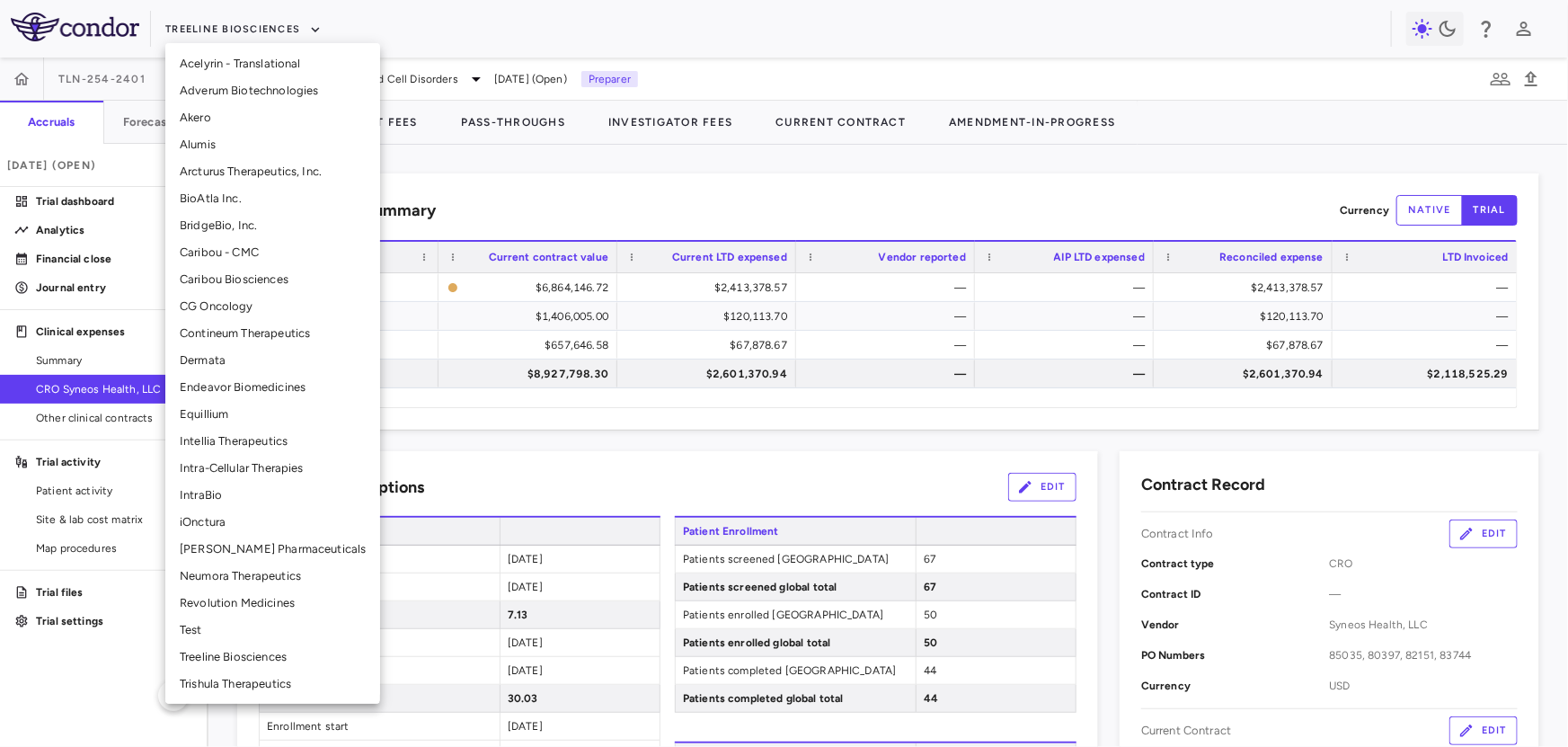 scroll, scrollTop: 111, scrollLeft: 0, axis: vertical 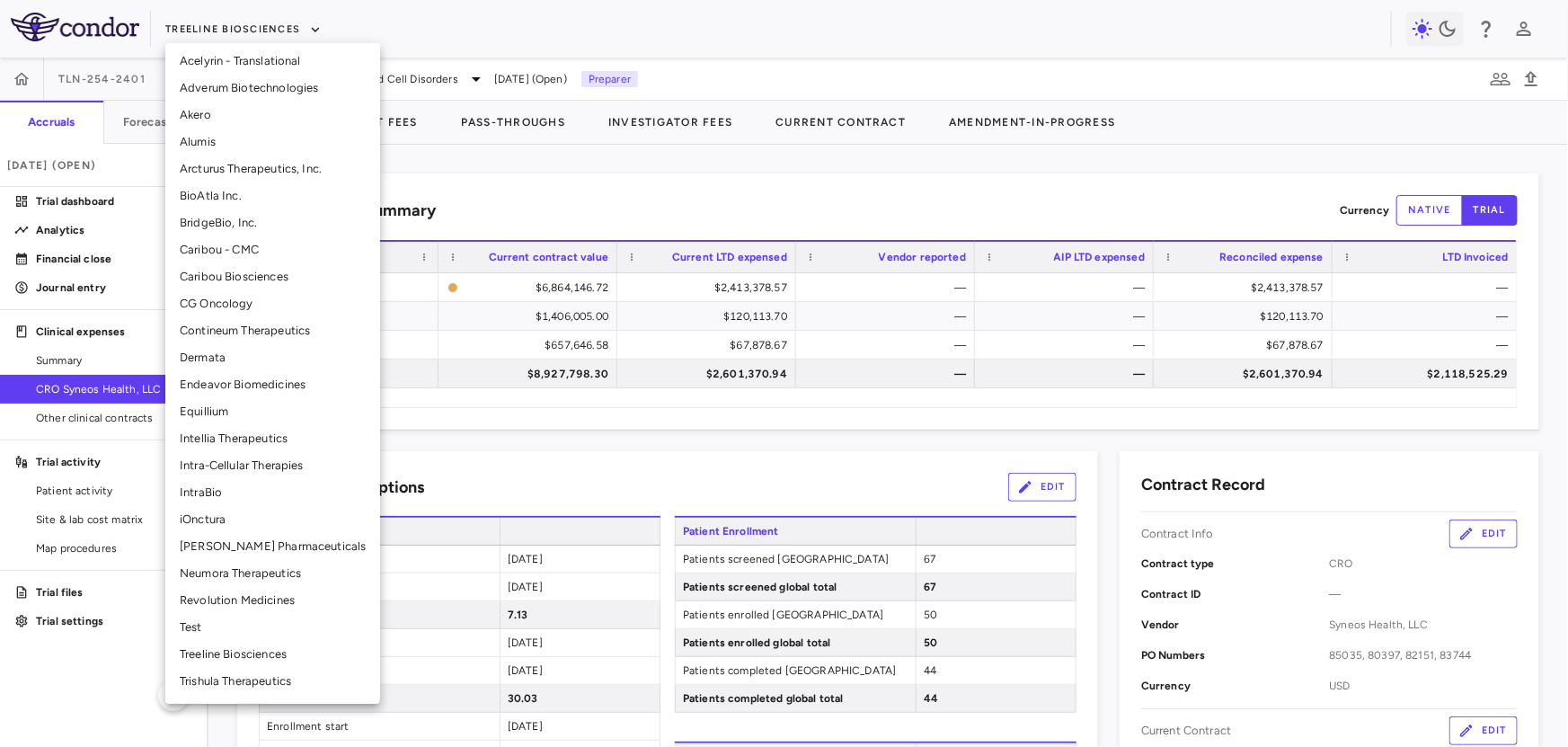 click on "Trishula Therapeutics" at bounding box center (272, 681) 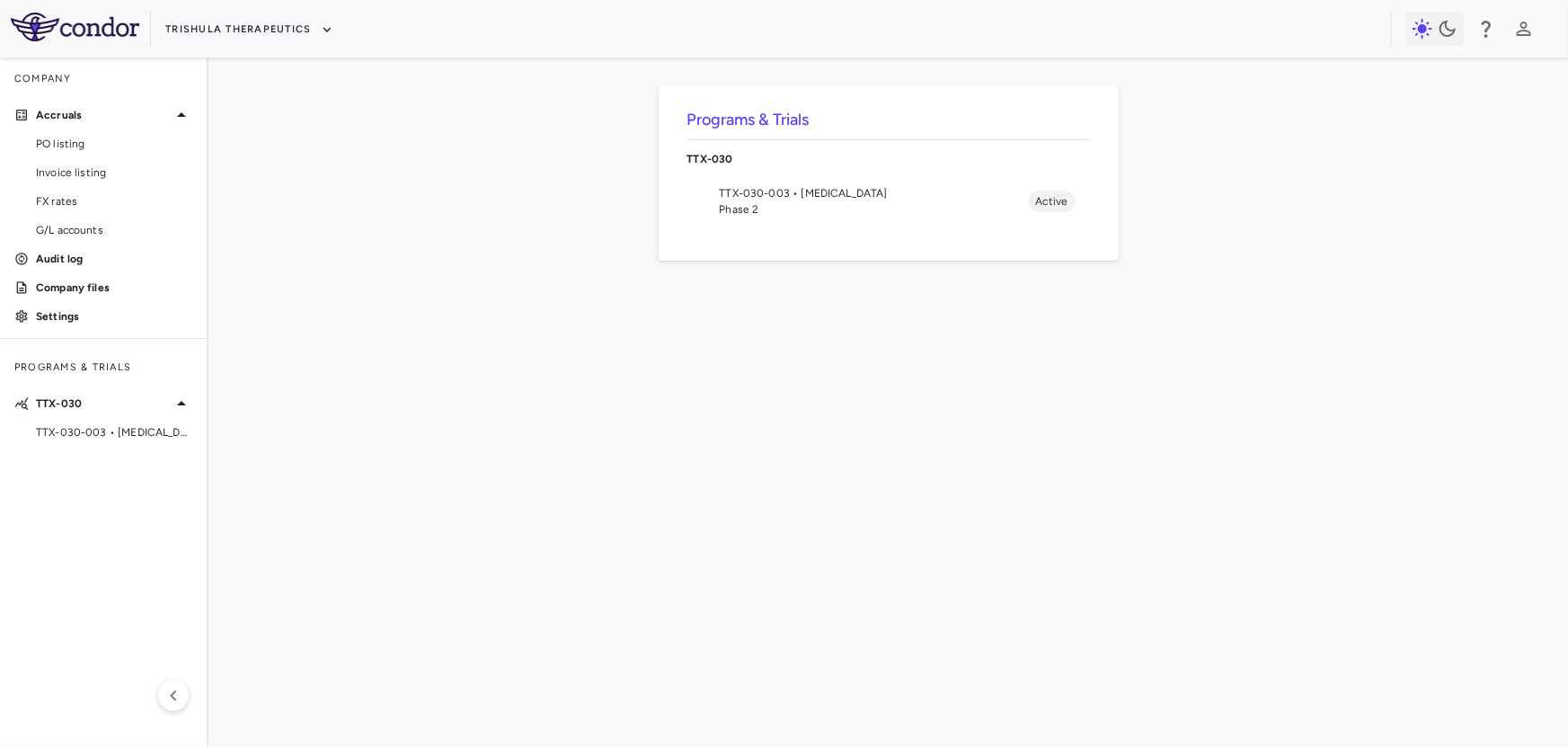 click on "TTX-030-003 • Pancreatic Cancer" at bounding box center (874, 193) 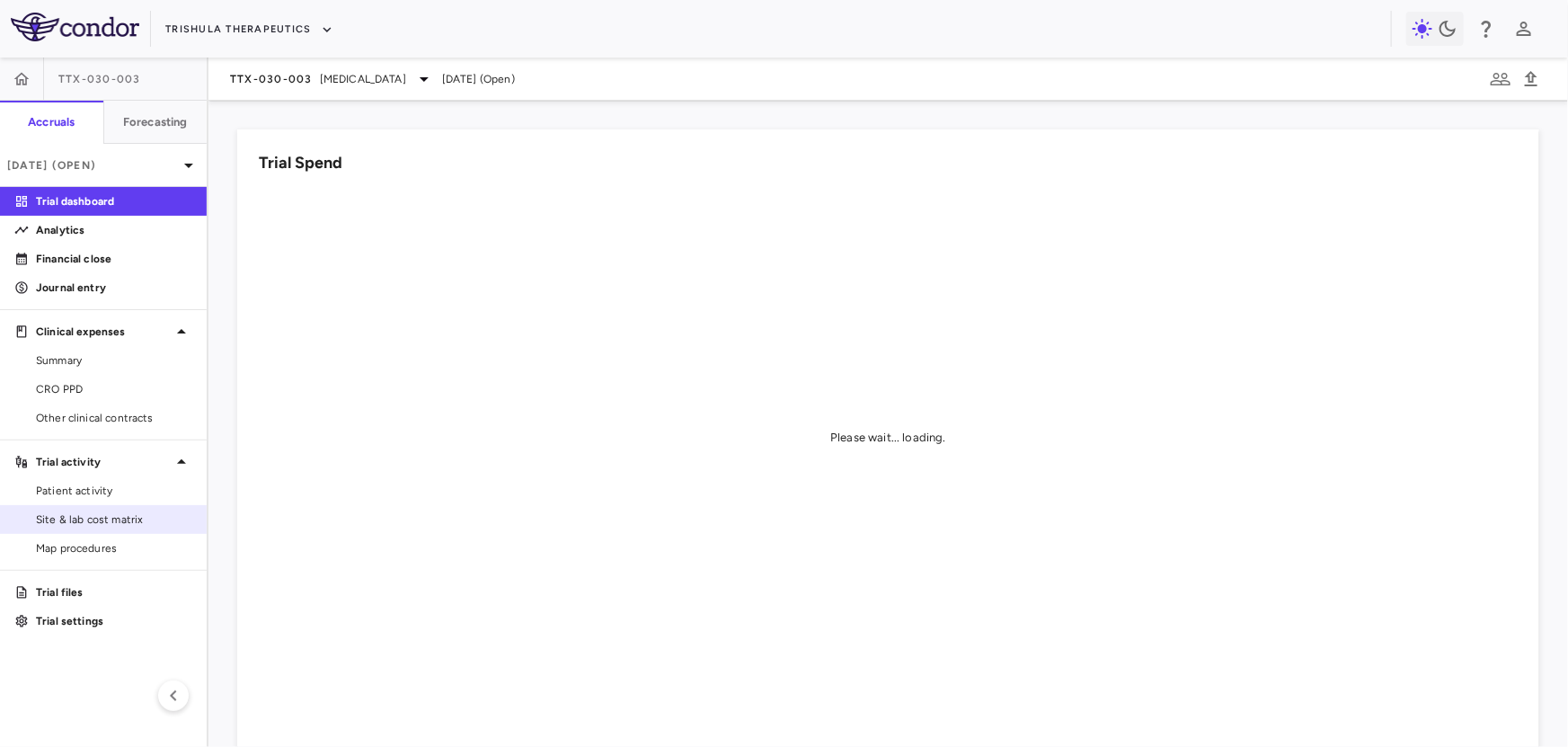 click on "Site & lab cost matrix" at bounding box center [114, 520] 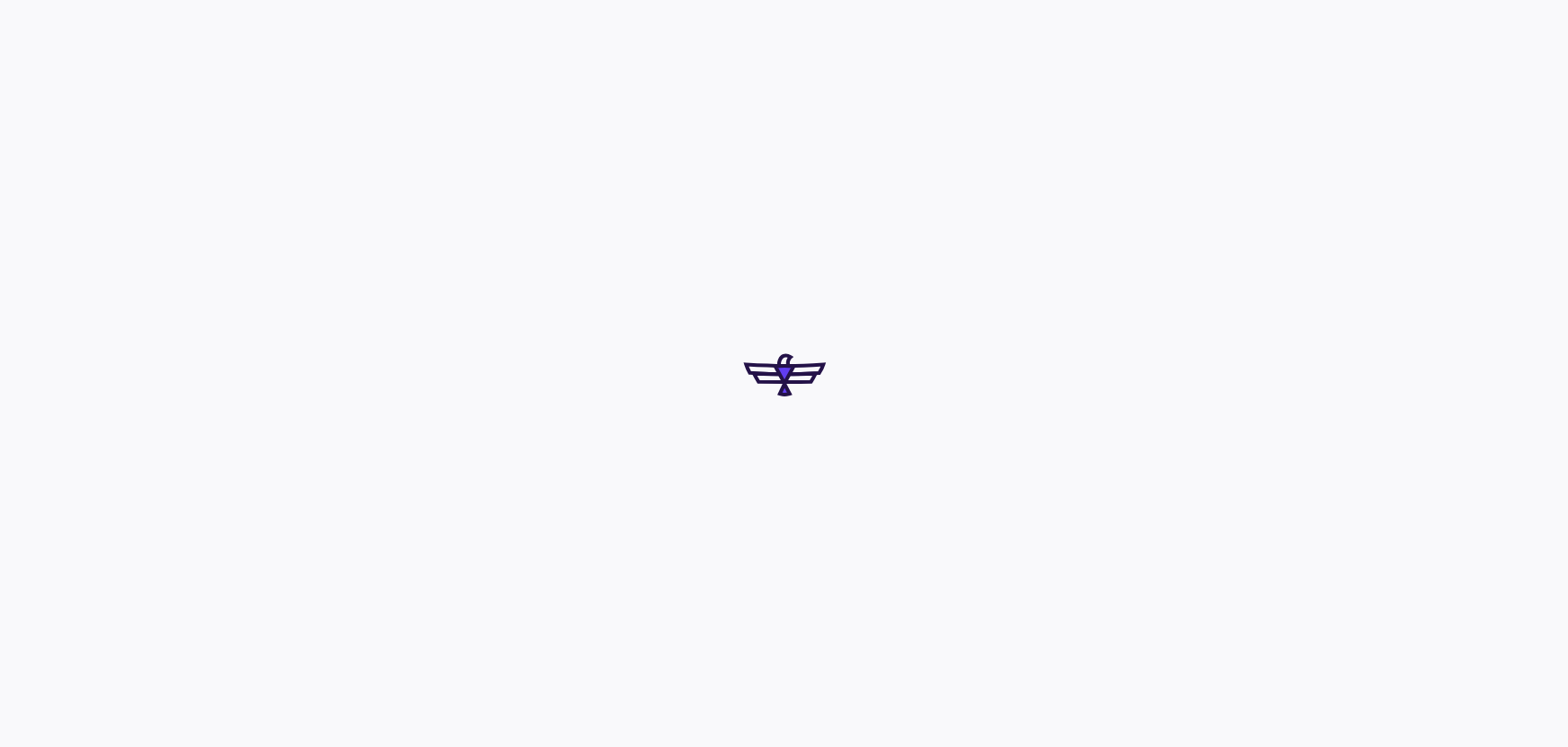 scroll, scrollTop: 0, scrollLeft: 0, axis: both 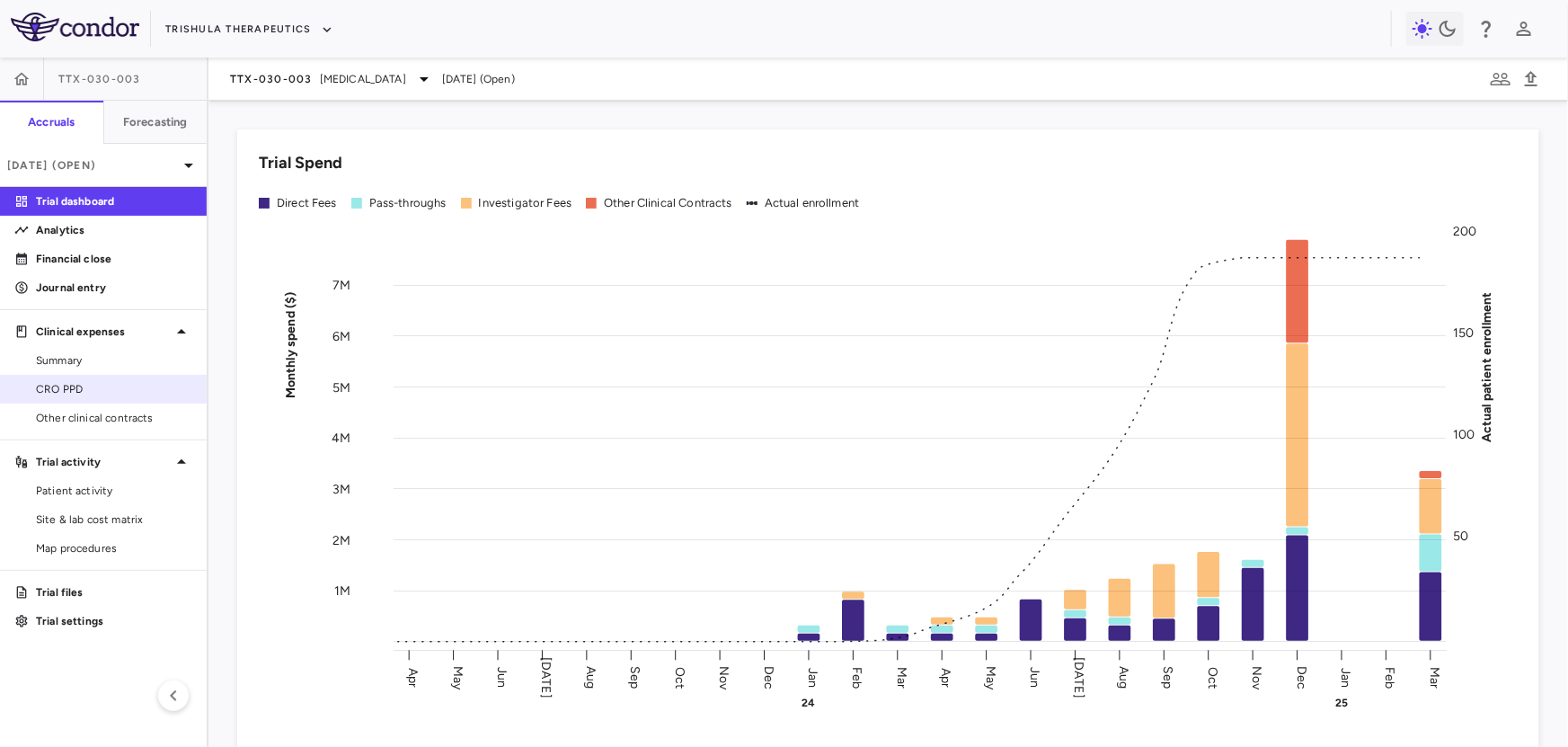 click on "CRO PPD" at bounding box center [114, 389] 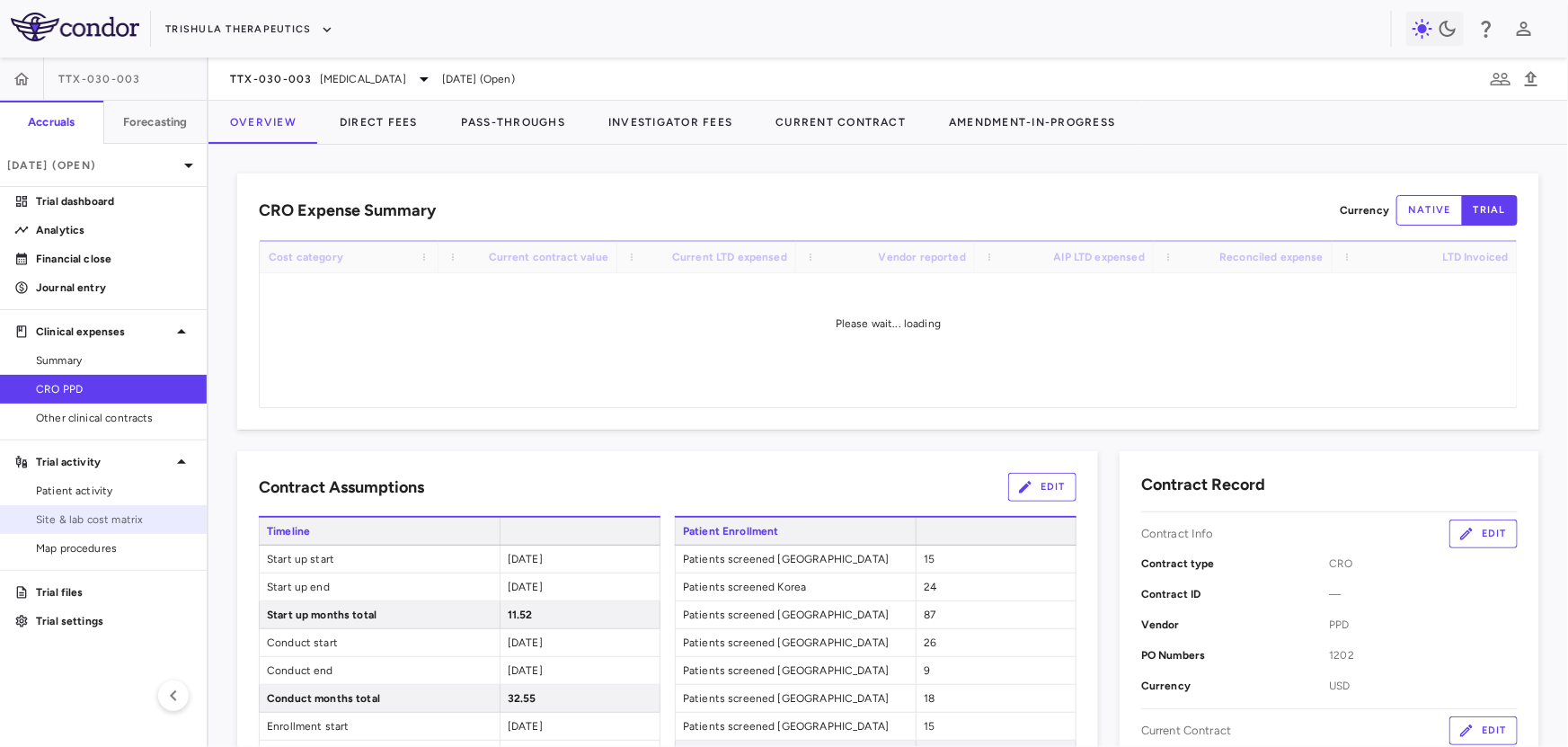 click on "Site & lab cost matrix" at bounding box center (114, 520) 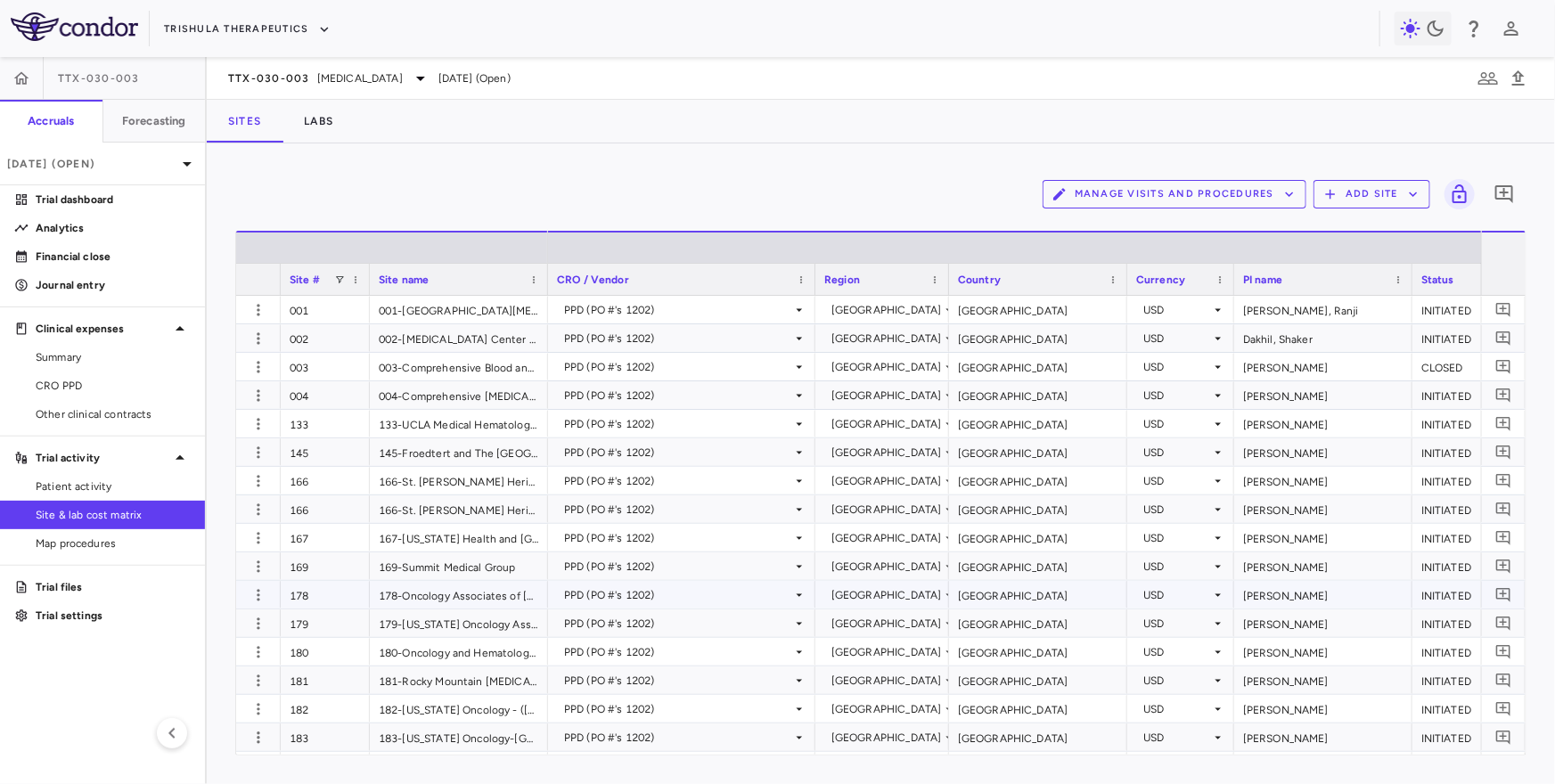 scroll, scrollTop: 0, scrollLeft: 291, axis: horizontal 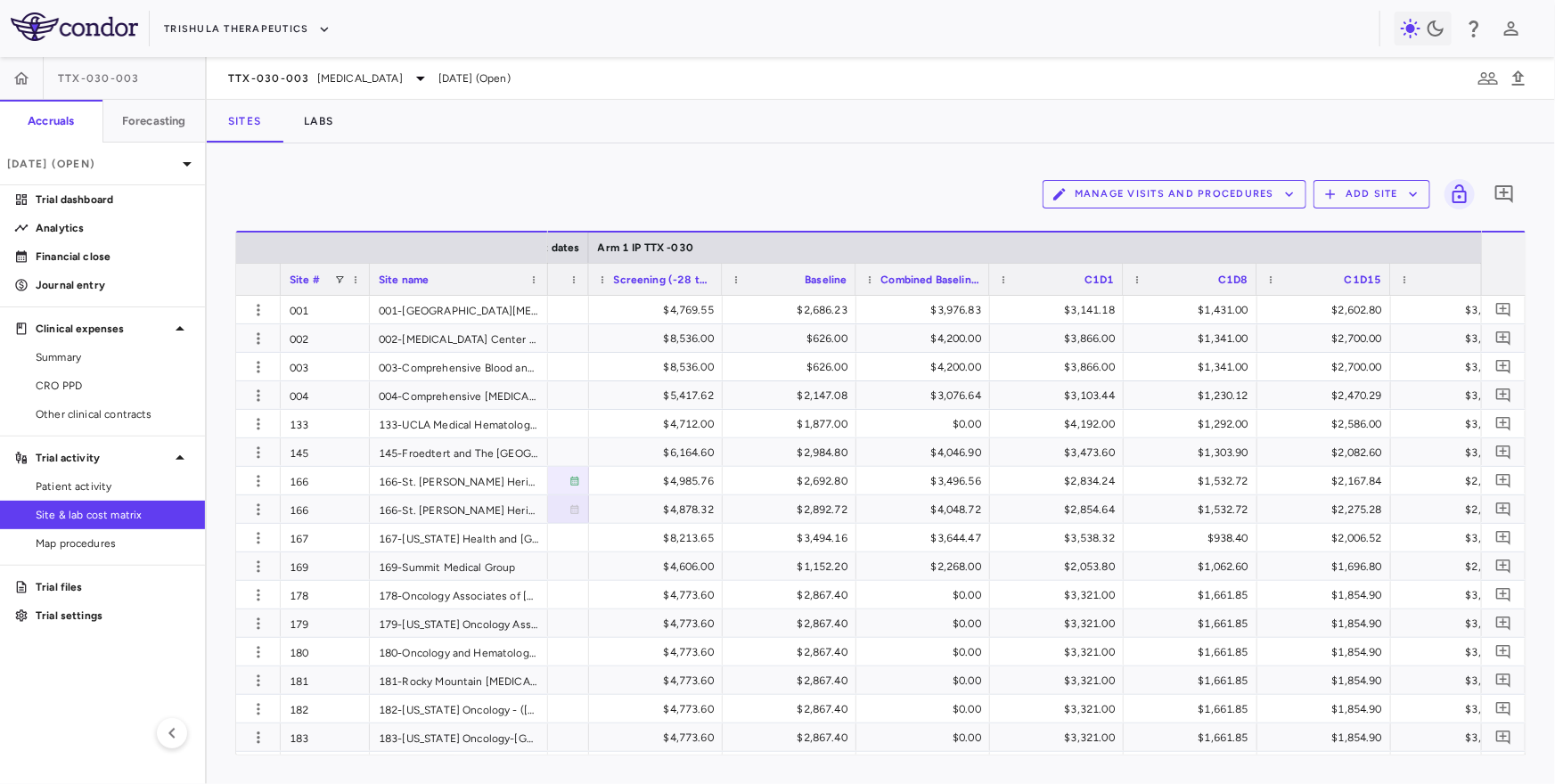 click on "Manage Visits and Procedures" at bounding box center (1174, 194) 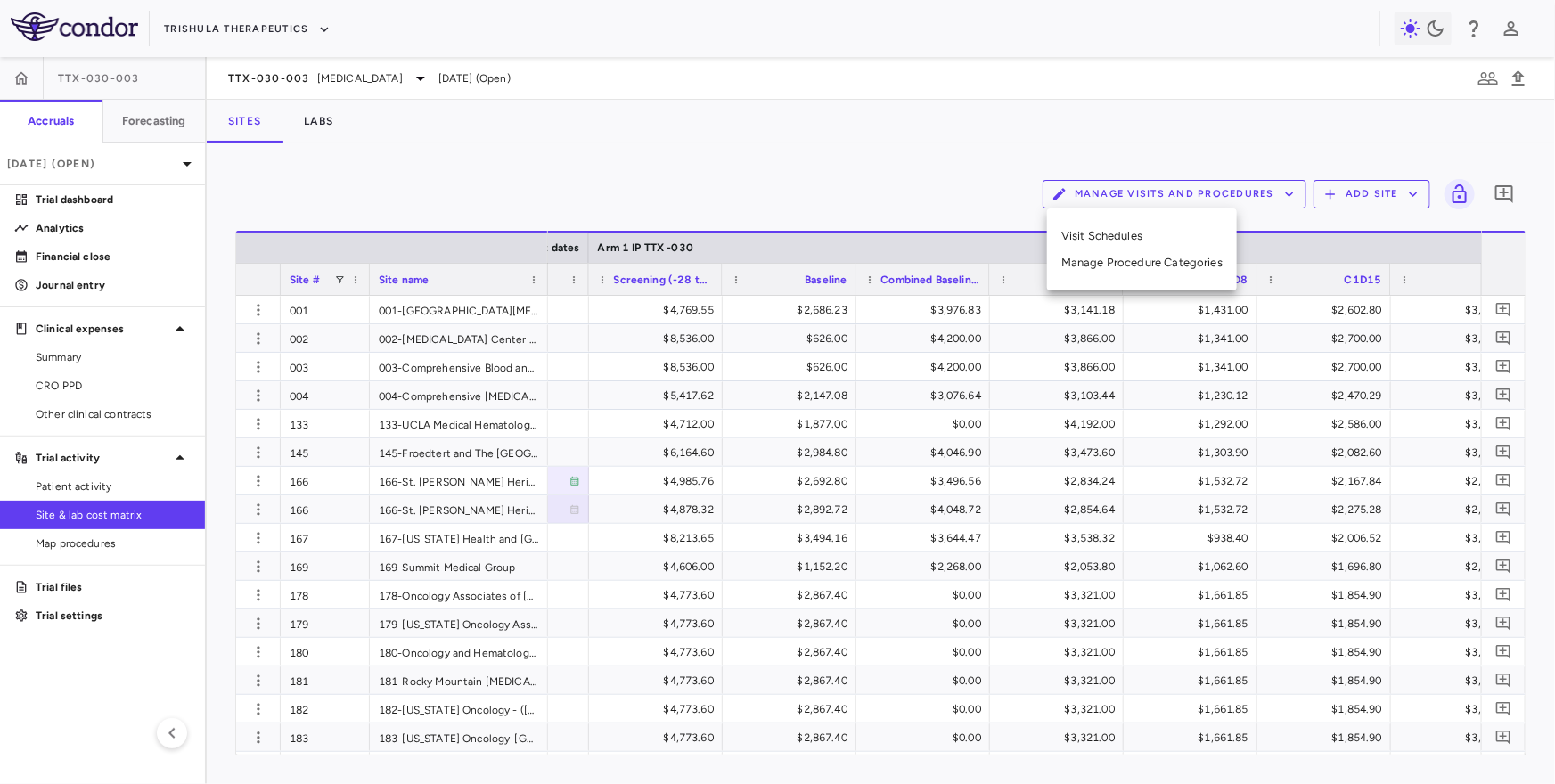 click on "Visit Schedules" at bounding box center [1142, 236] 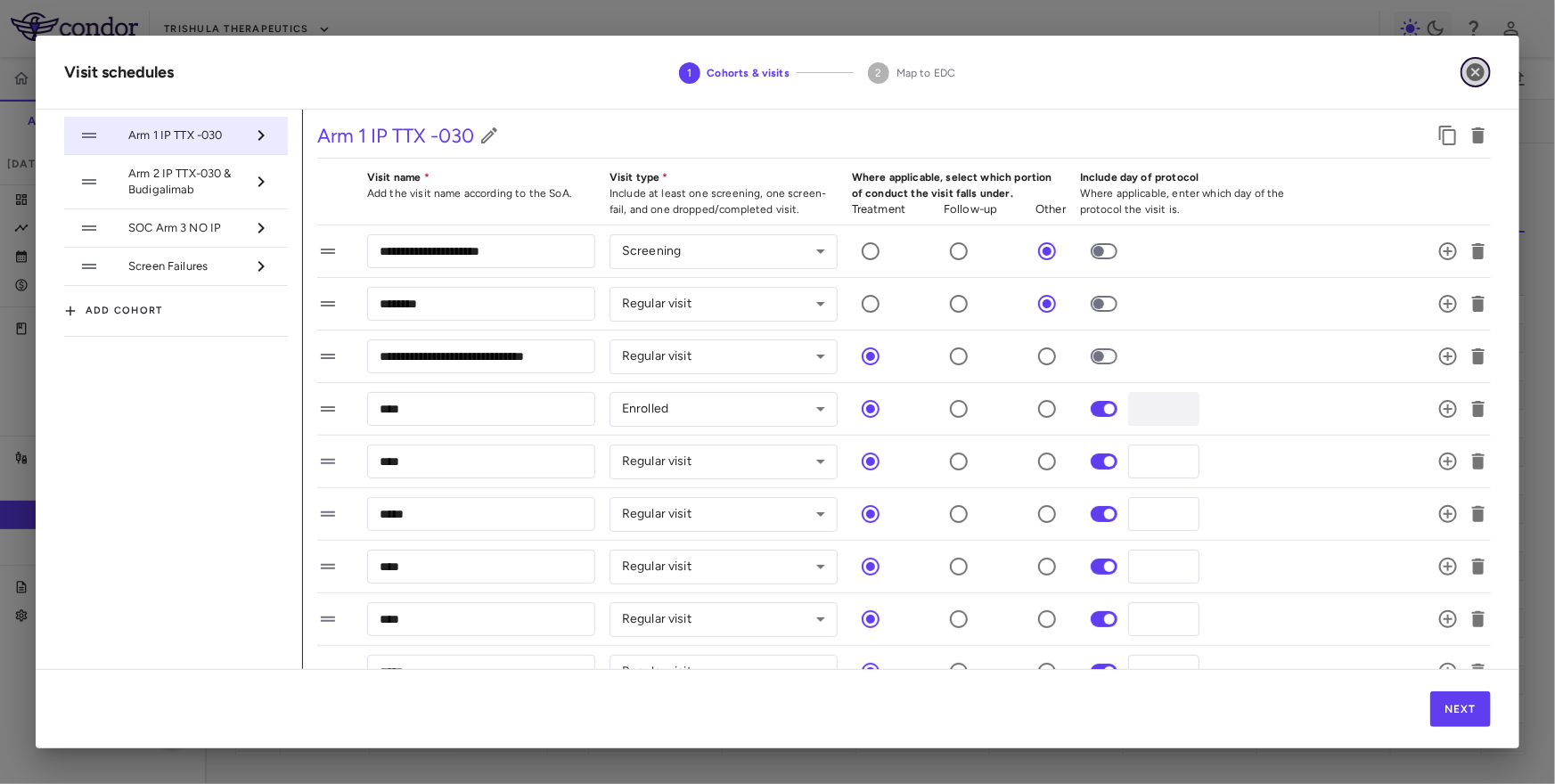 click 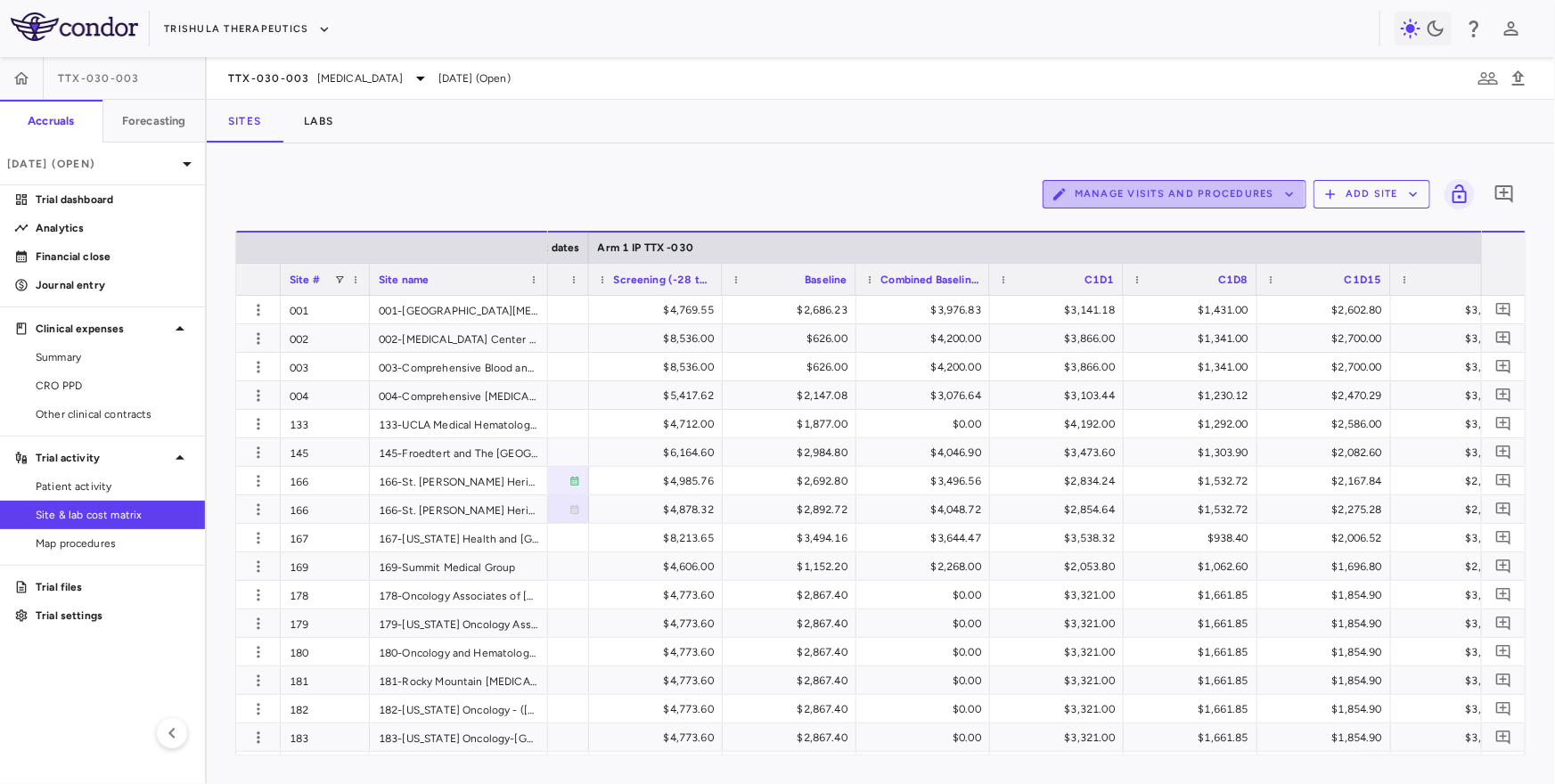 click on "Manage Visits and Procedures" at bounding box center [1174, 194] 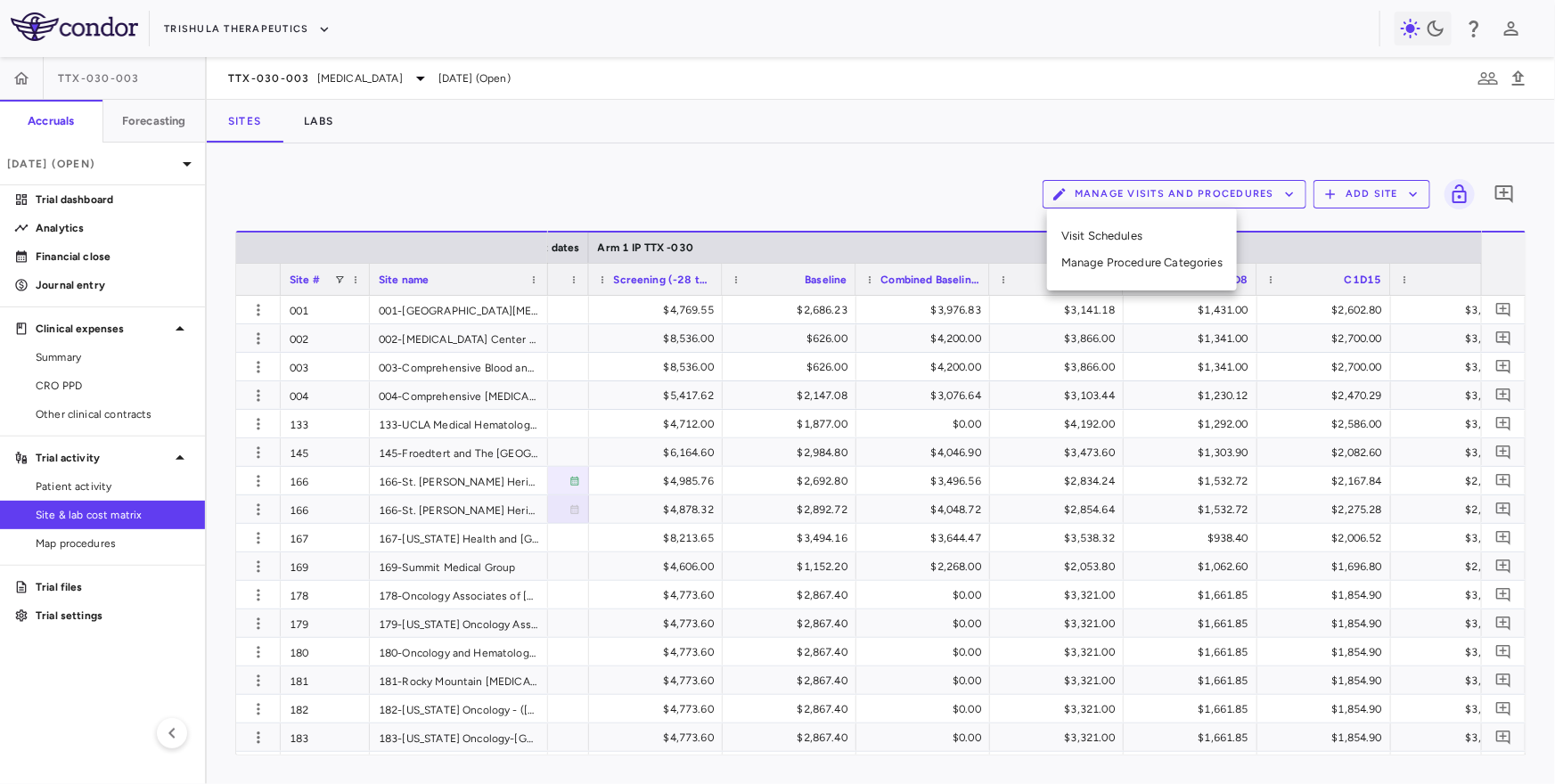 click on "Manage Procedure Categories" at bounding box center [1142, 263] 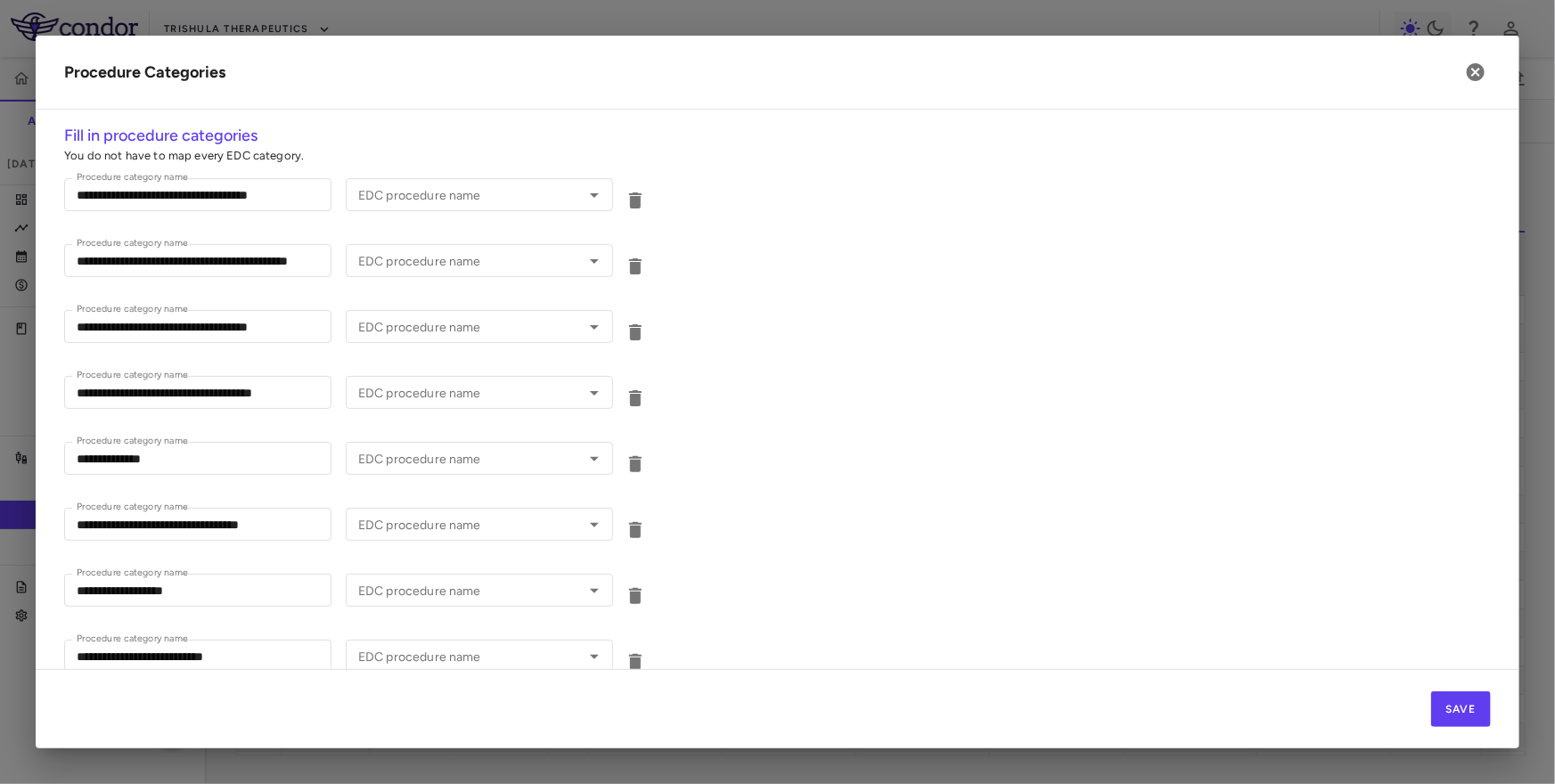 type on "**********" 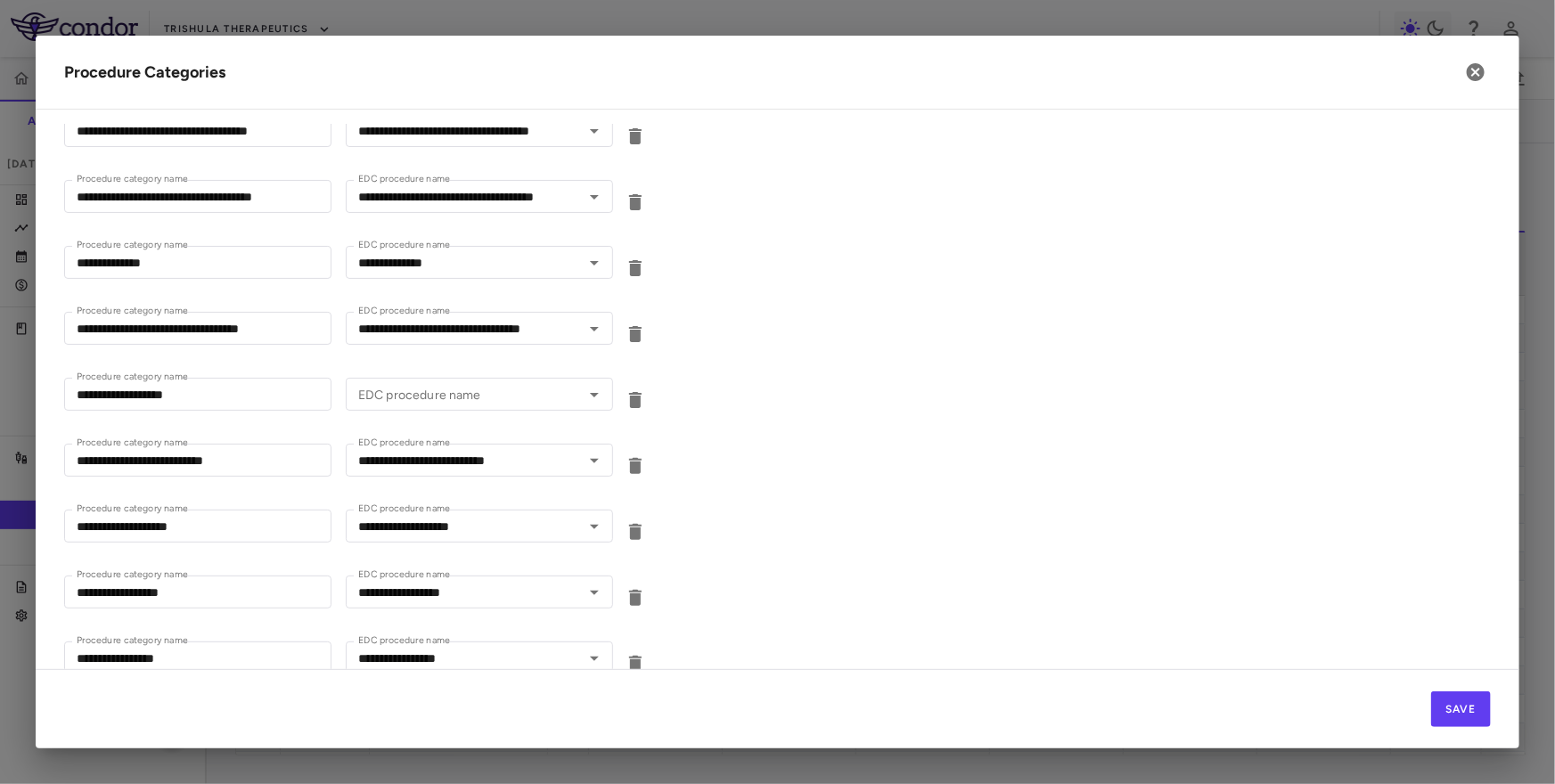 scroll, scrollTop: 211, scrollLeft: 0, axis: vertical 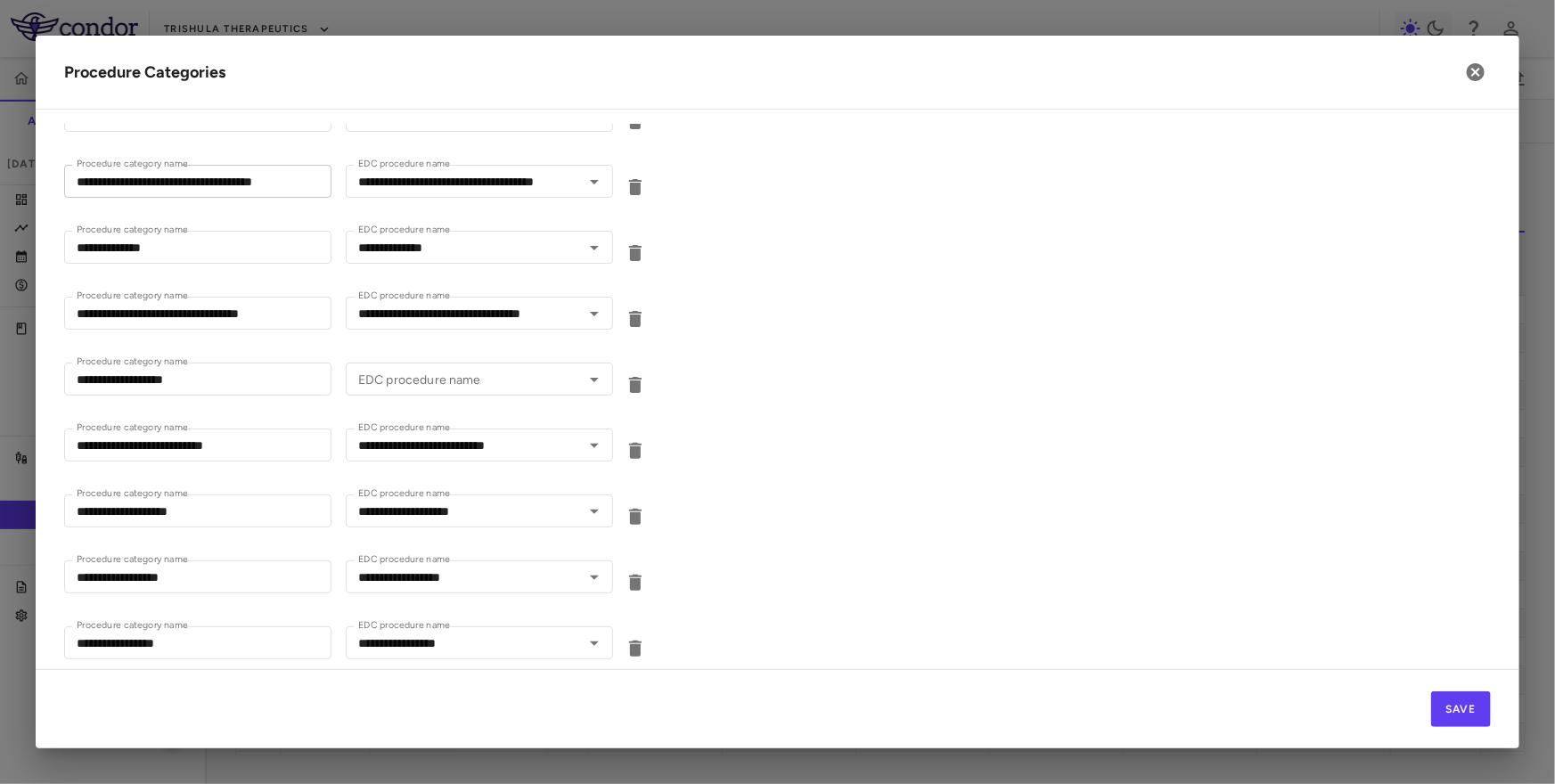 click on "**********" at bounding box center [198, 181] 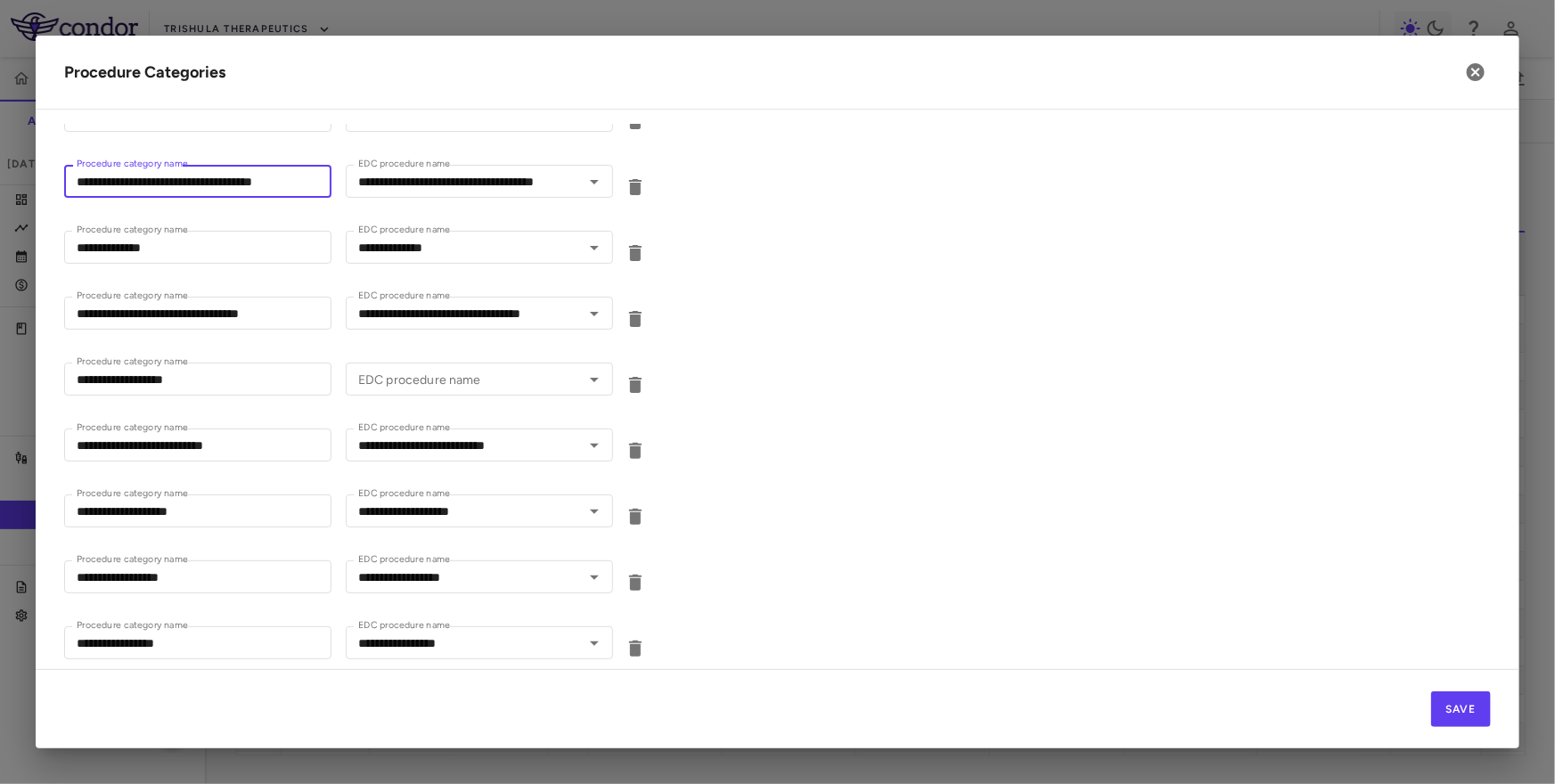 click on "**********" at bounding box center [198, 181] 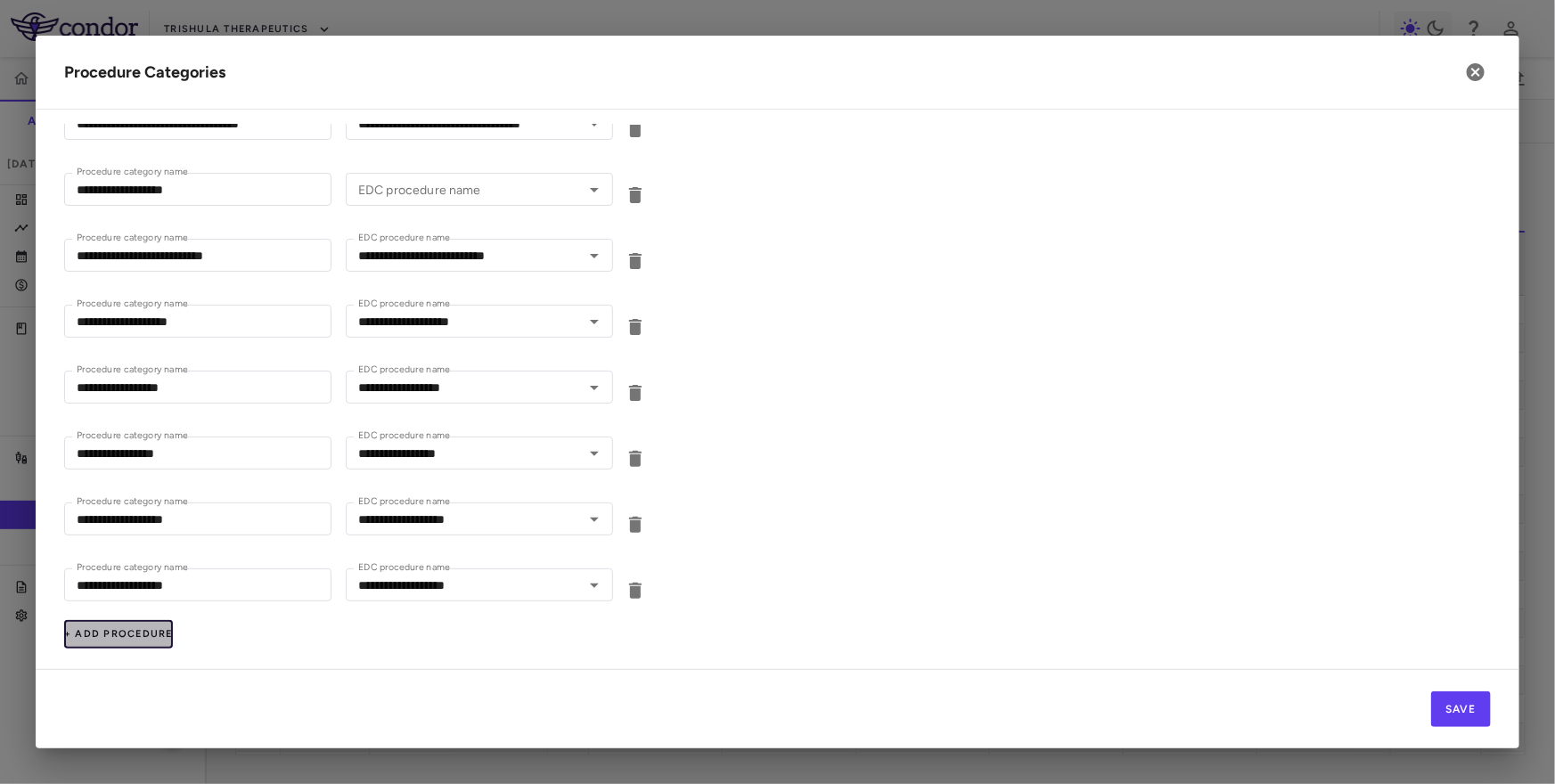 click on "+ Add Procedure" at bounding box center (119, 634) 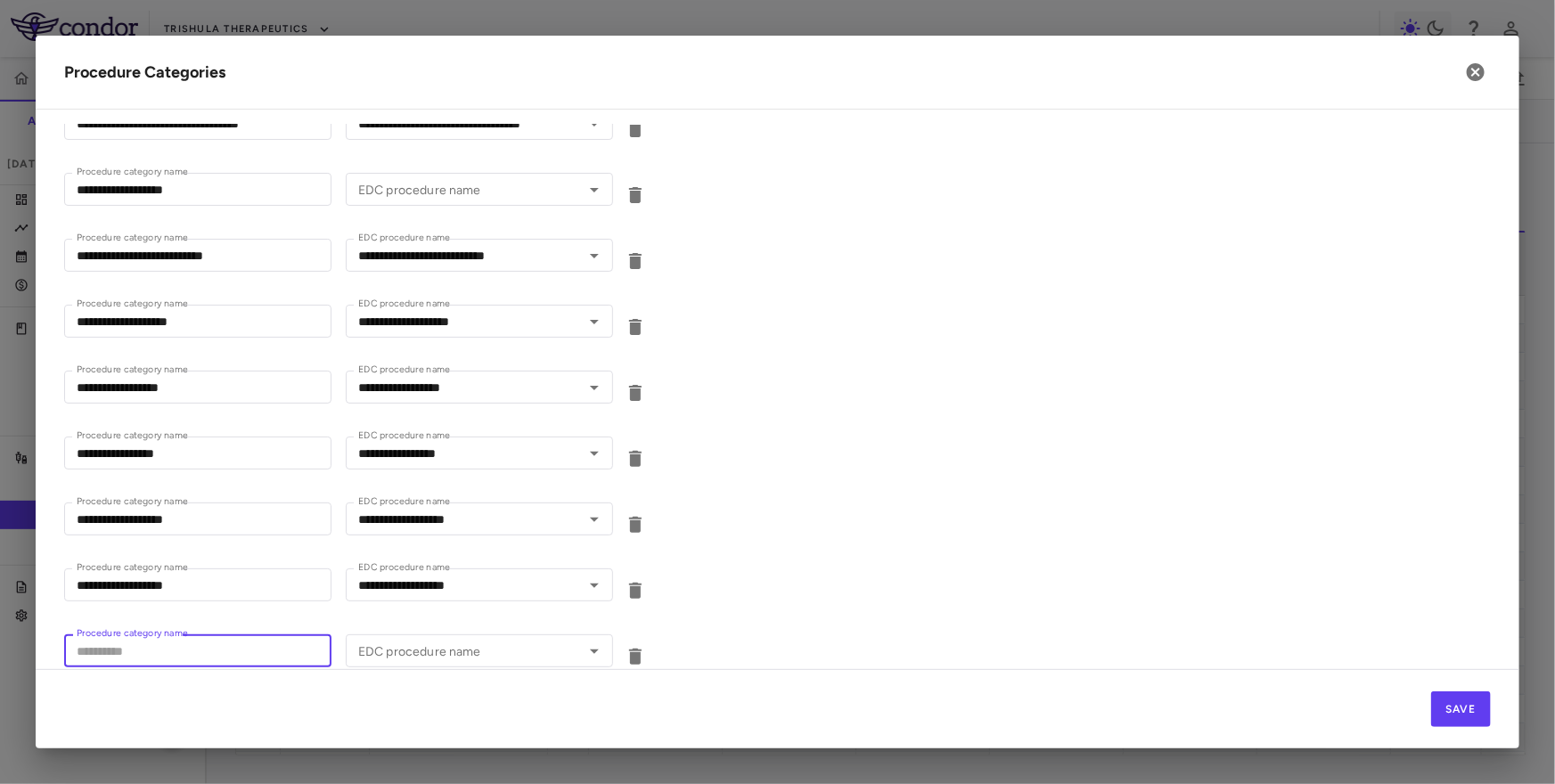 click on "Procedure category name" at bounding box center [198, 650] 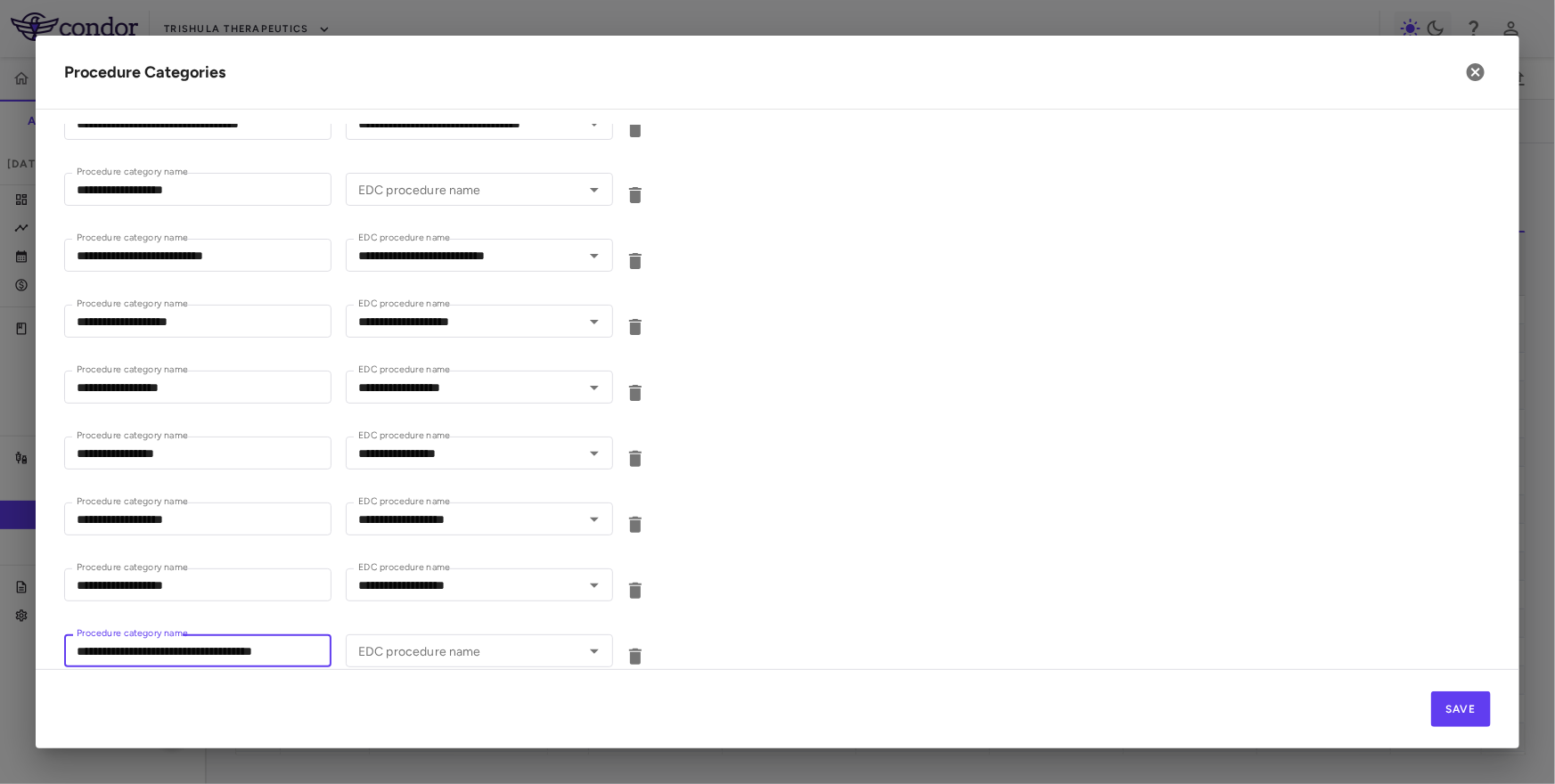 type on "**********" 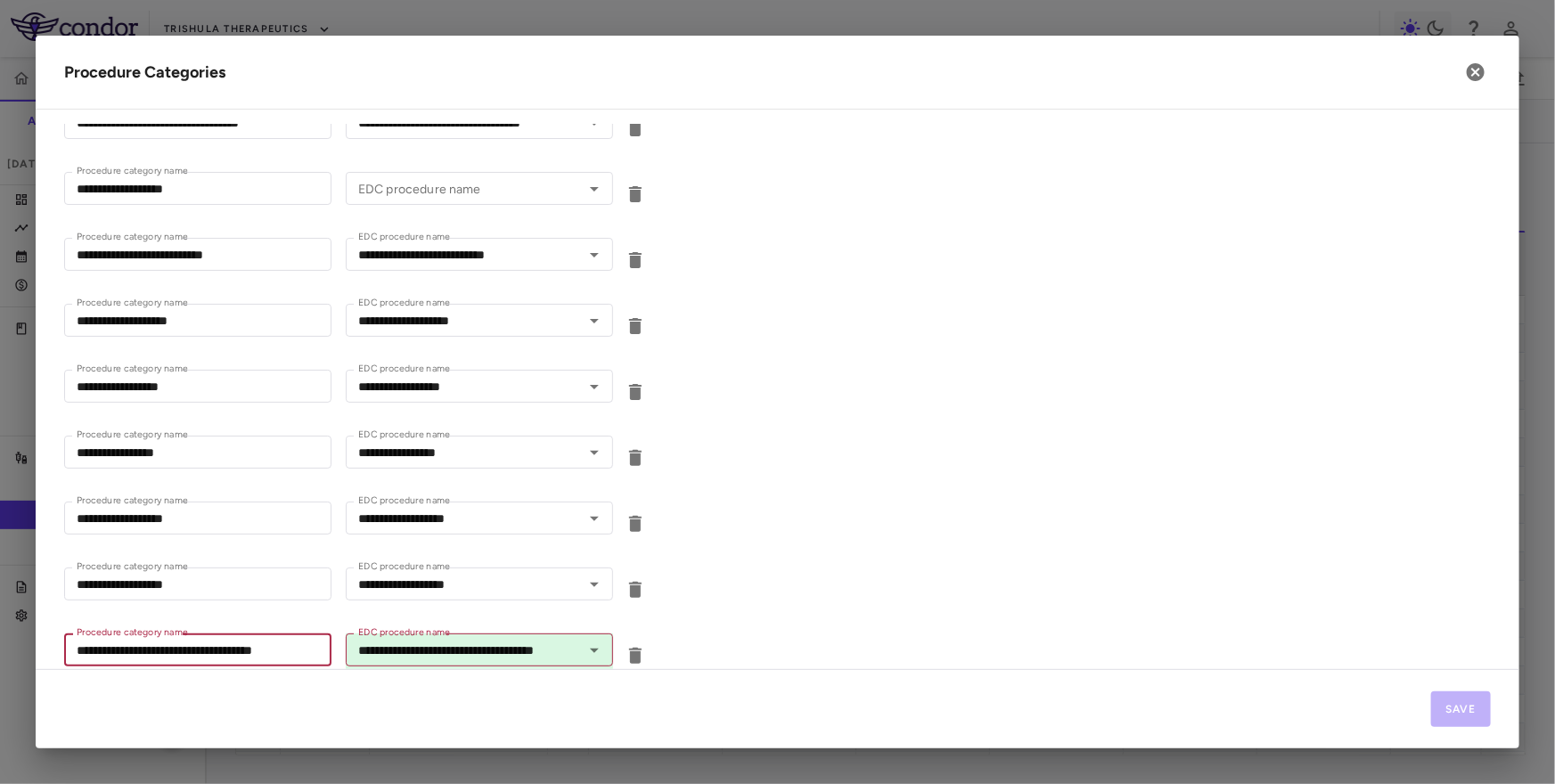 type on "**********" 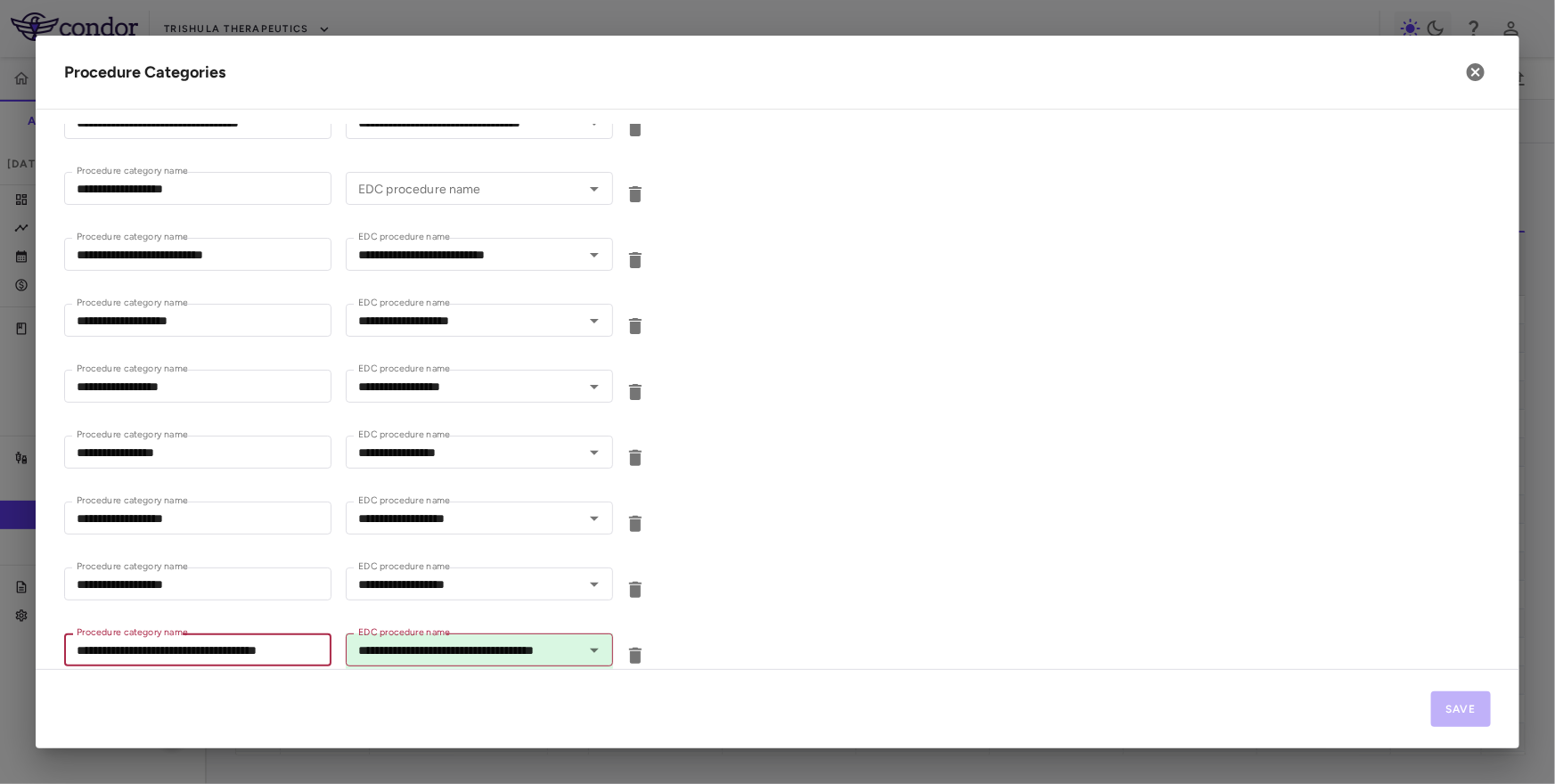 type 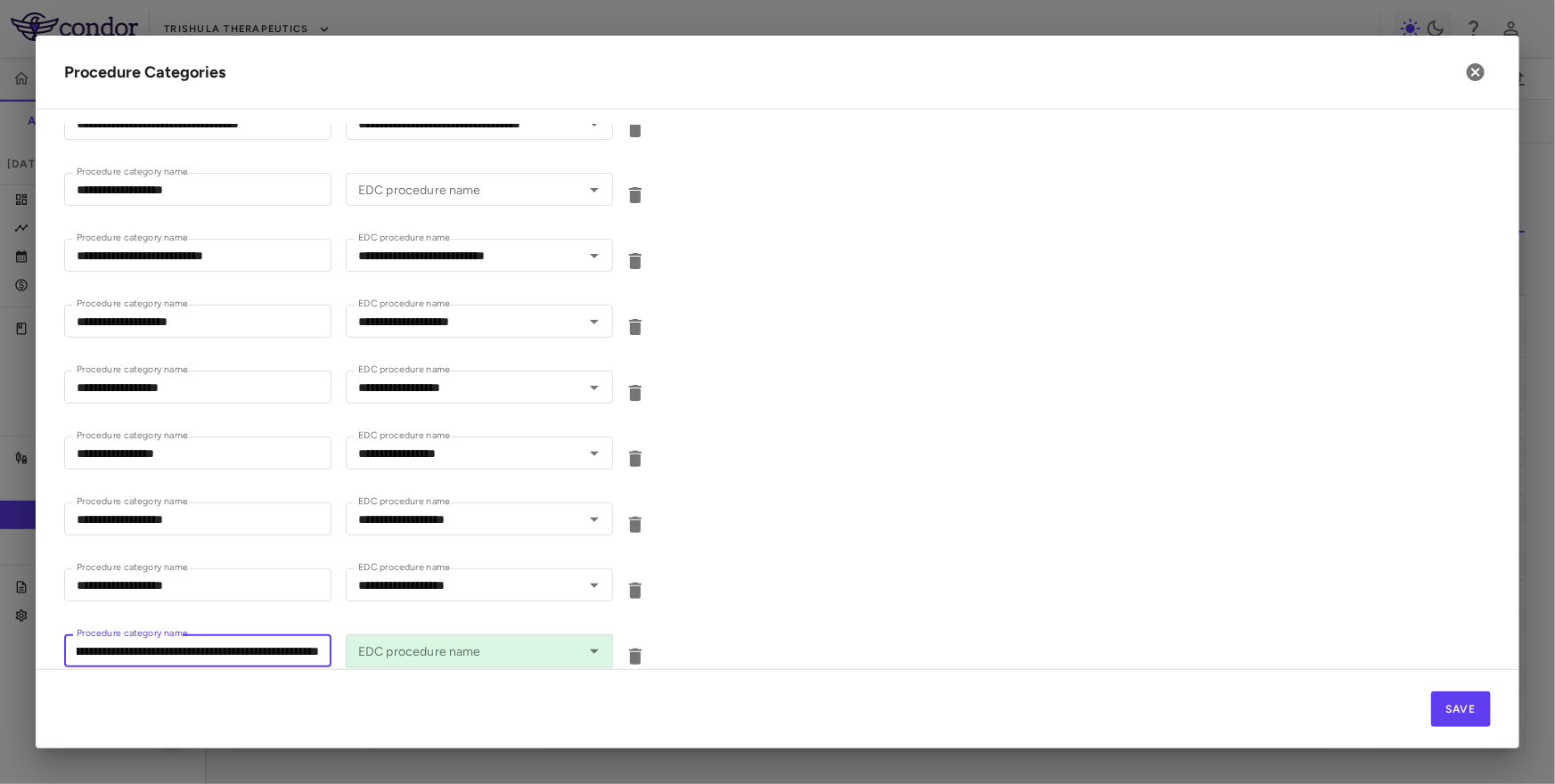type on "**********" 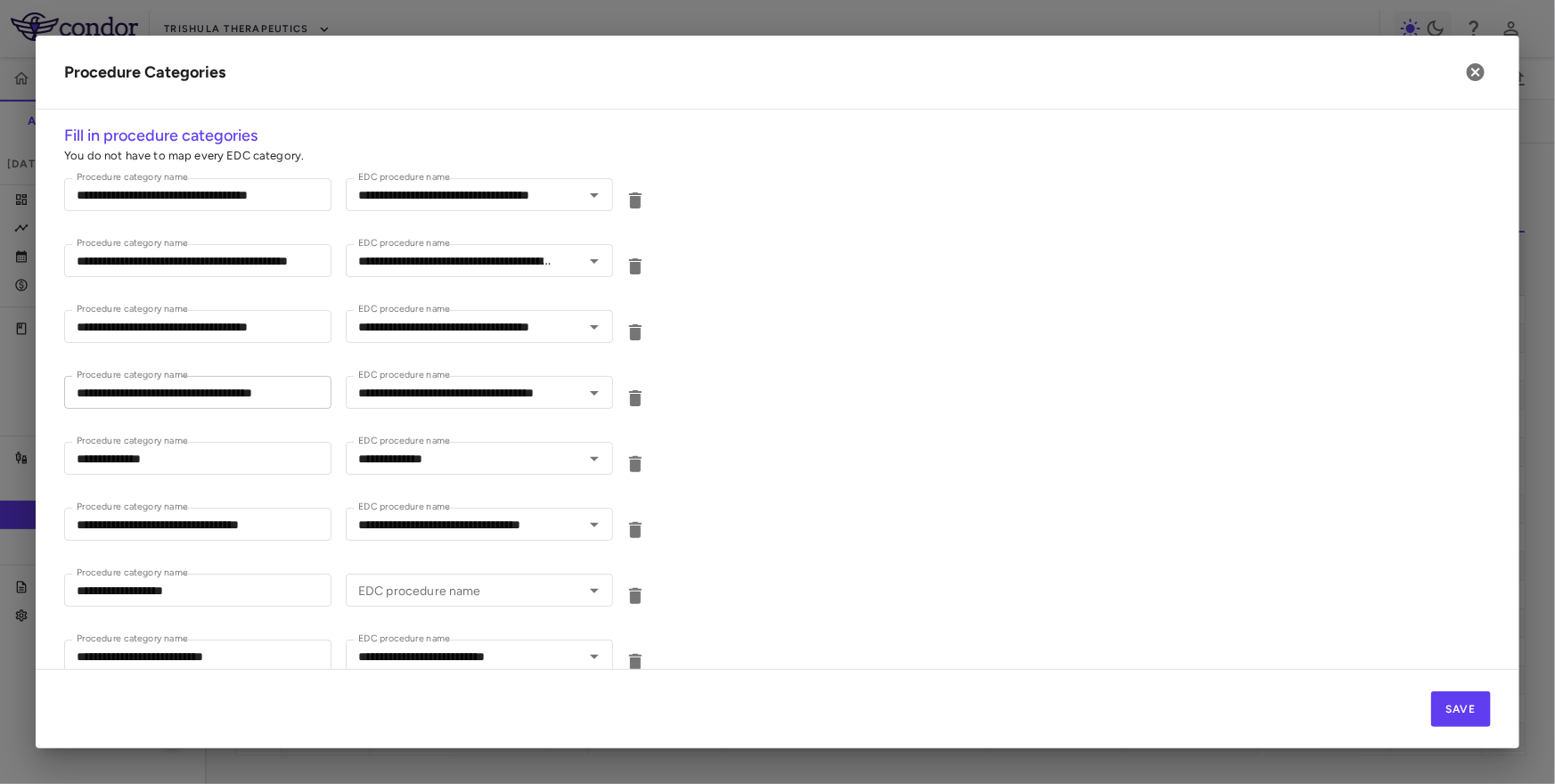 click on "**********" at bounding box center [198, 392] 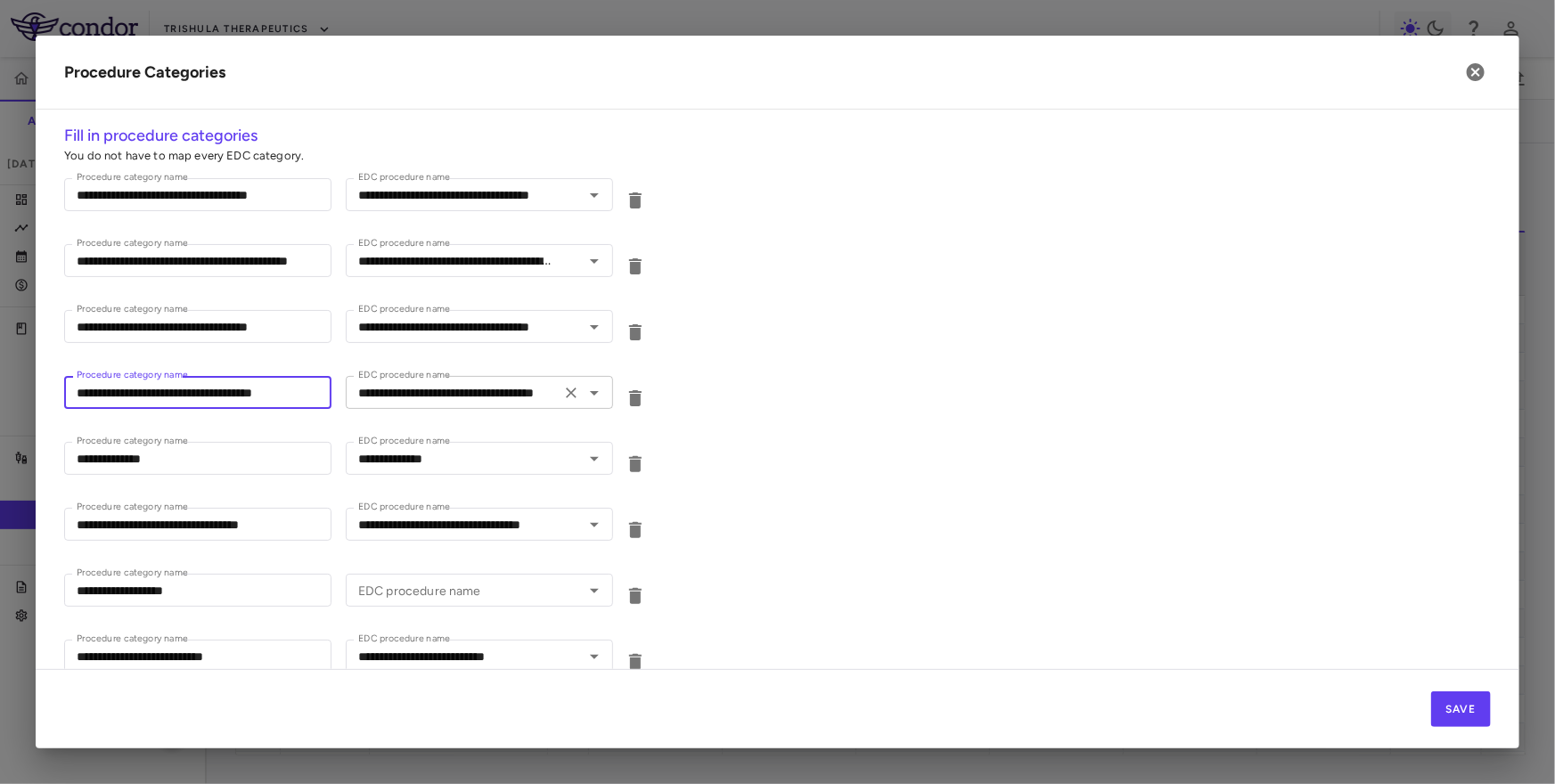 type on "**********" 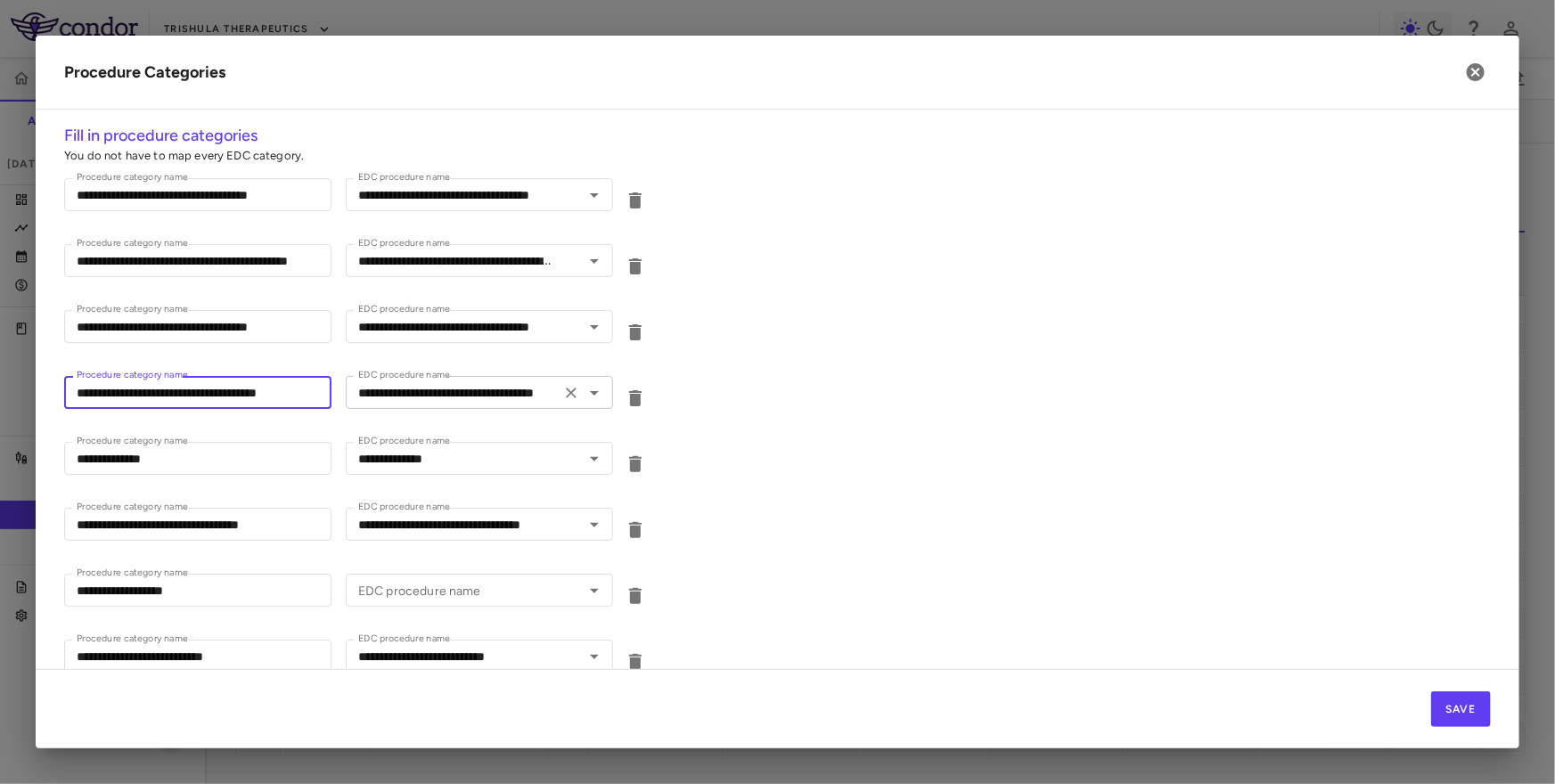 type 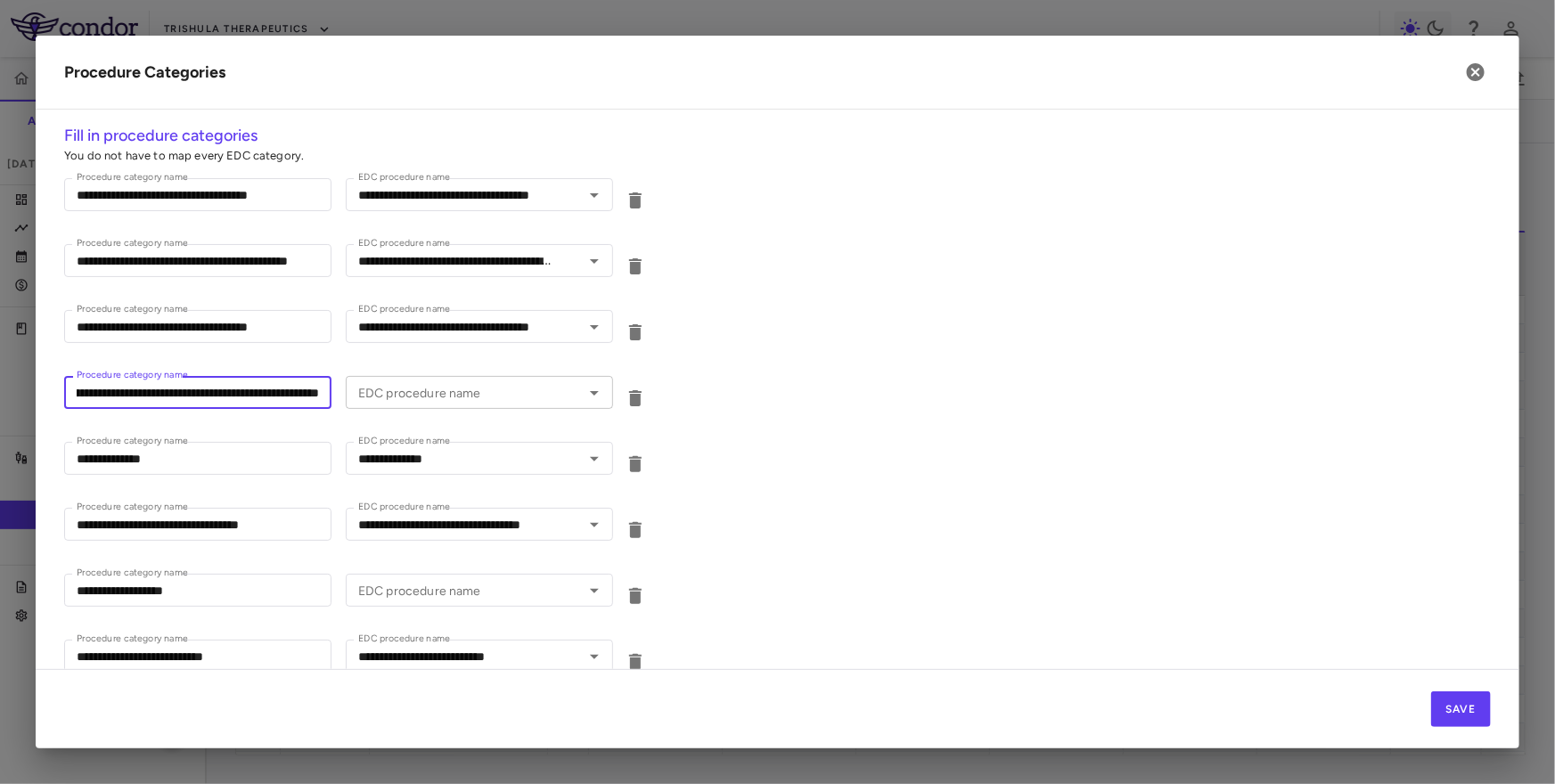 type on "**********" 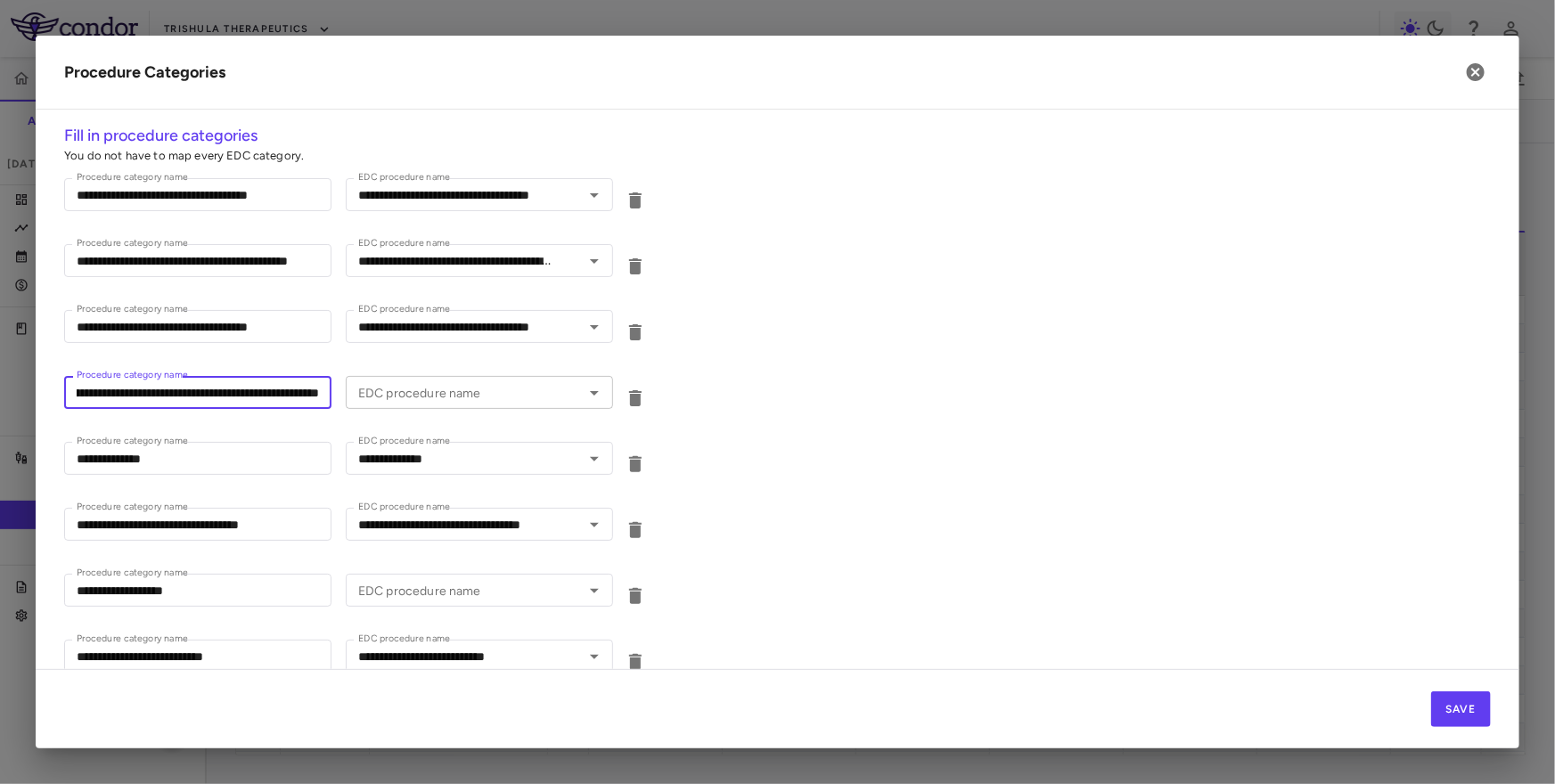 click on "EDC procedure name" at bounding box center [464, 392] 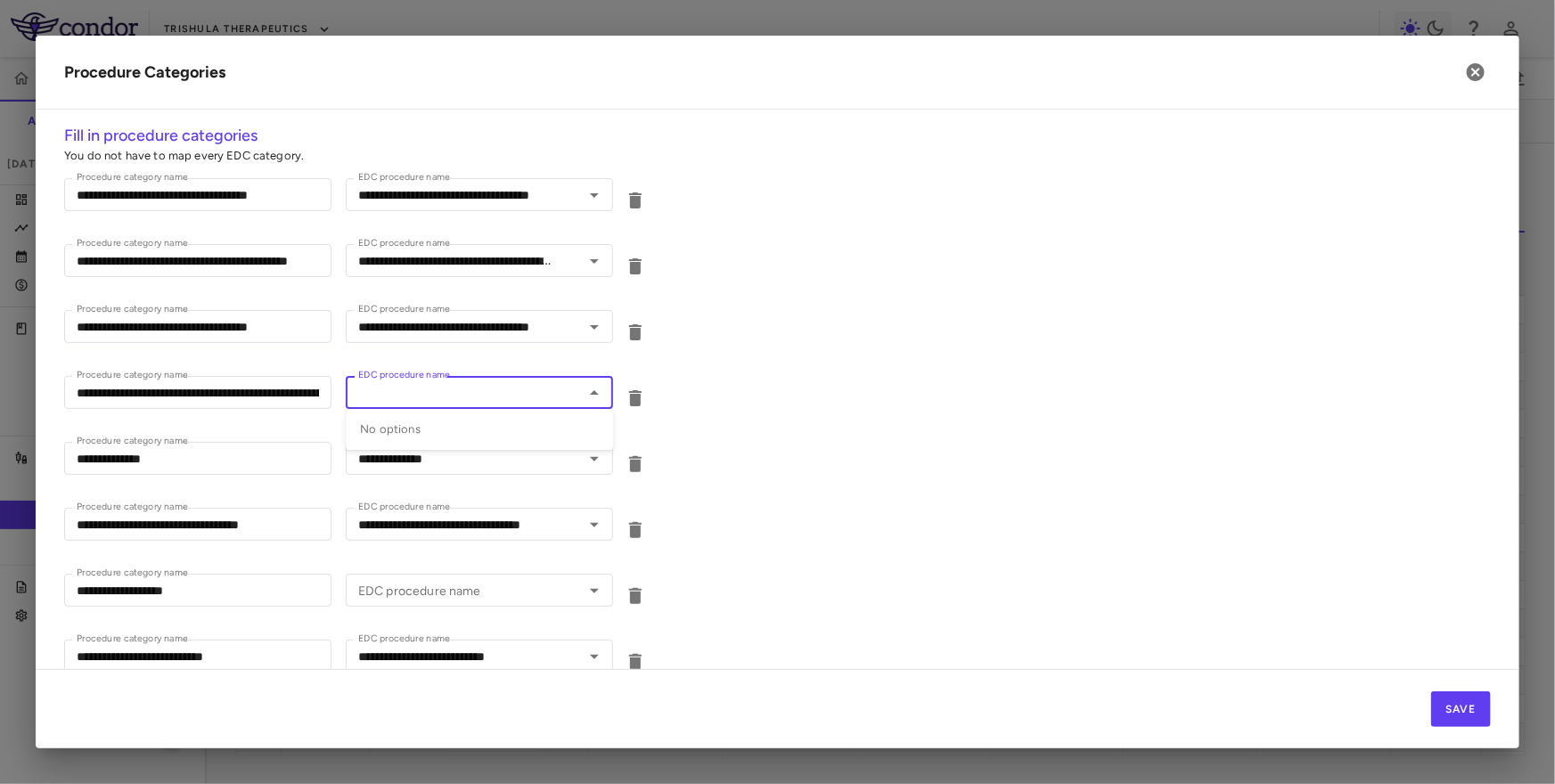 click on "EDC procedure name" at bounding box center [464, 392] 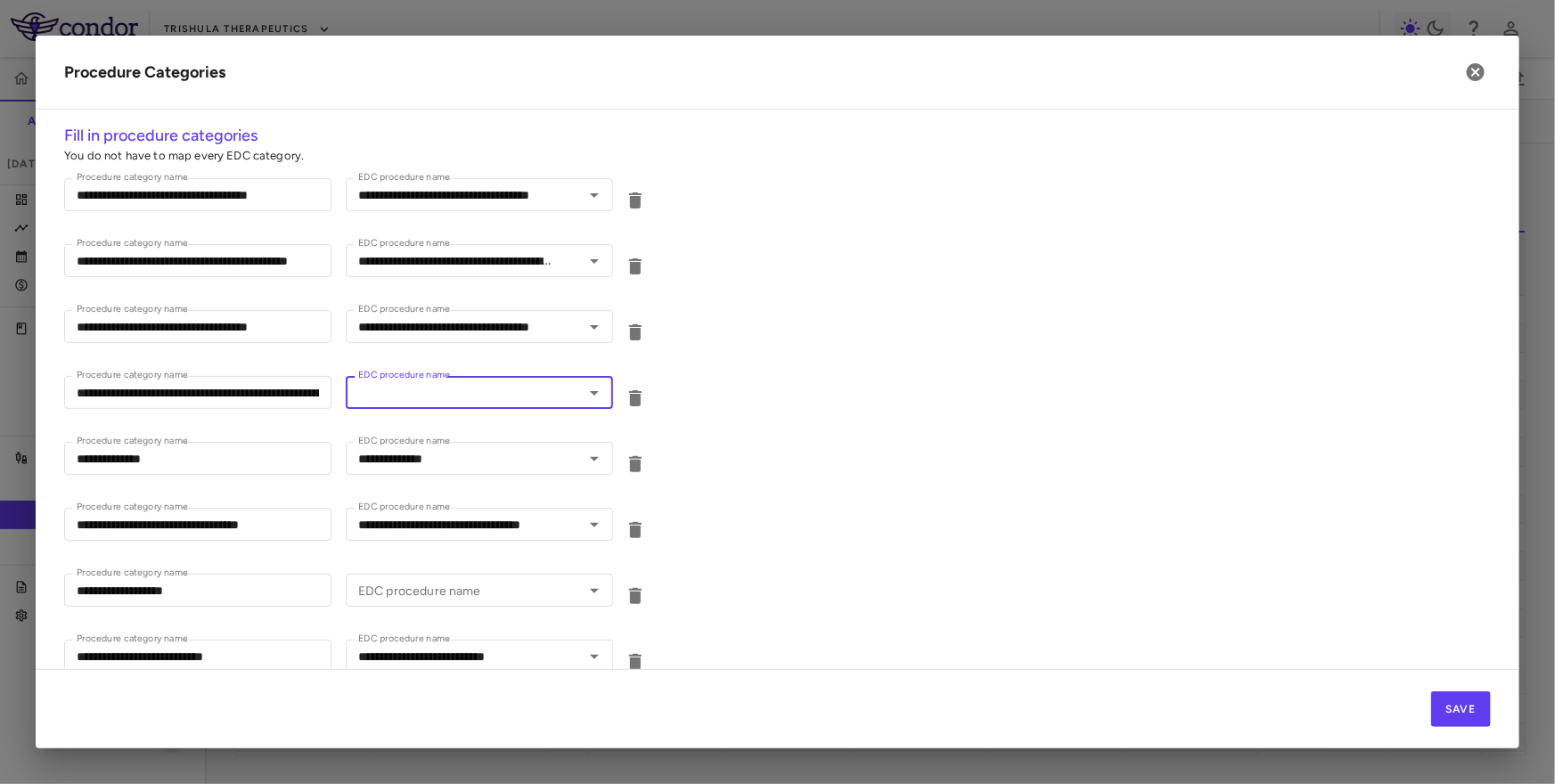 click on "**********" at bounding box center [777, 395] 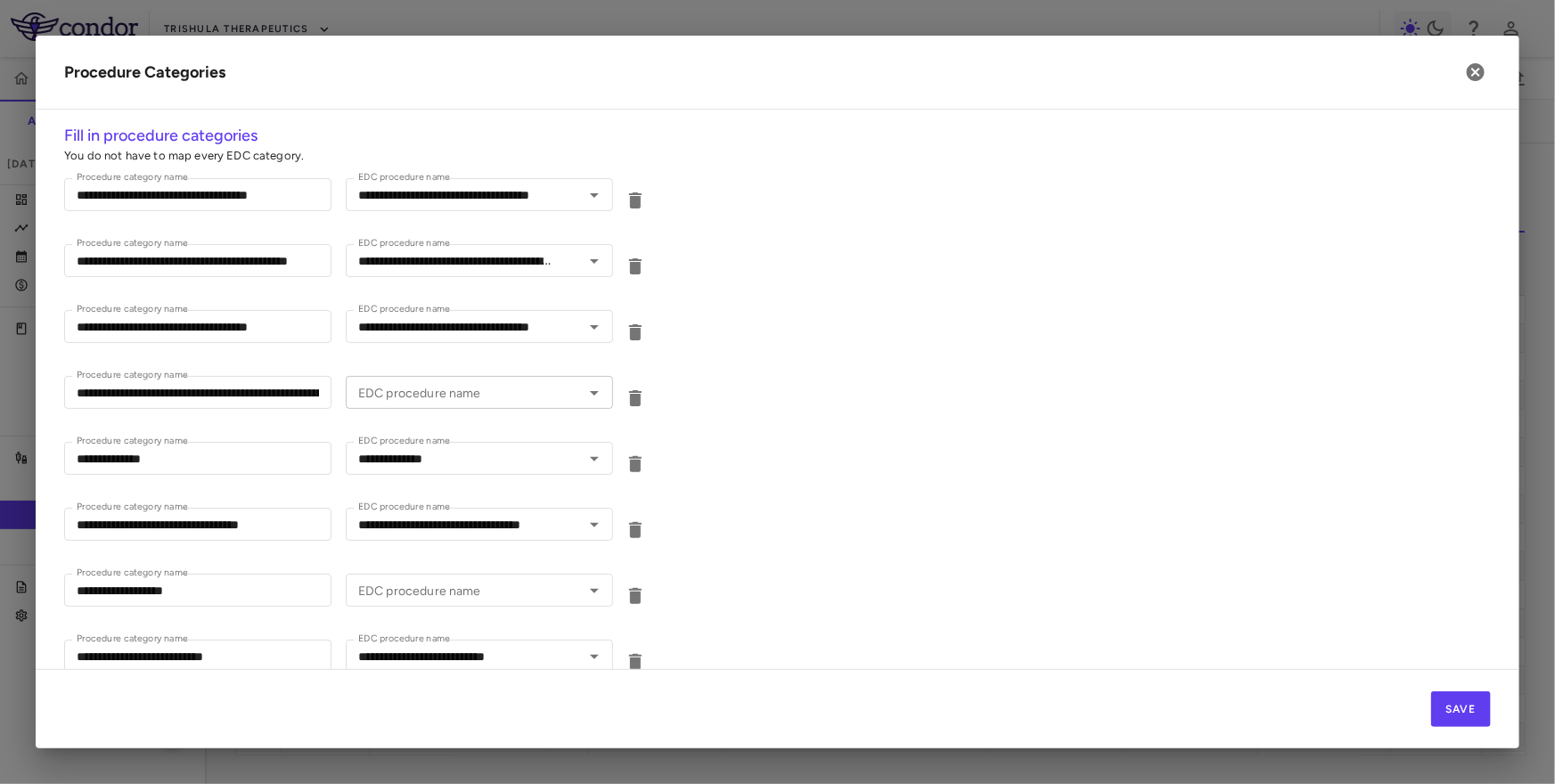 click on "EDC procedure name" at bounding box center (464, 392) 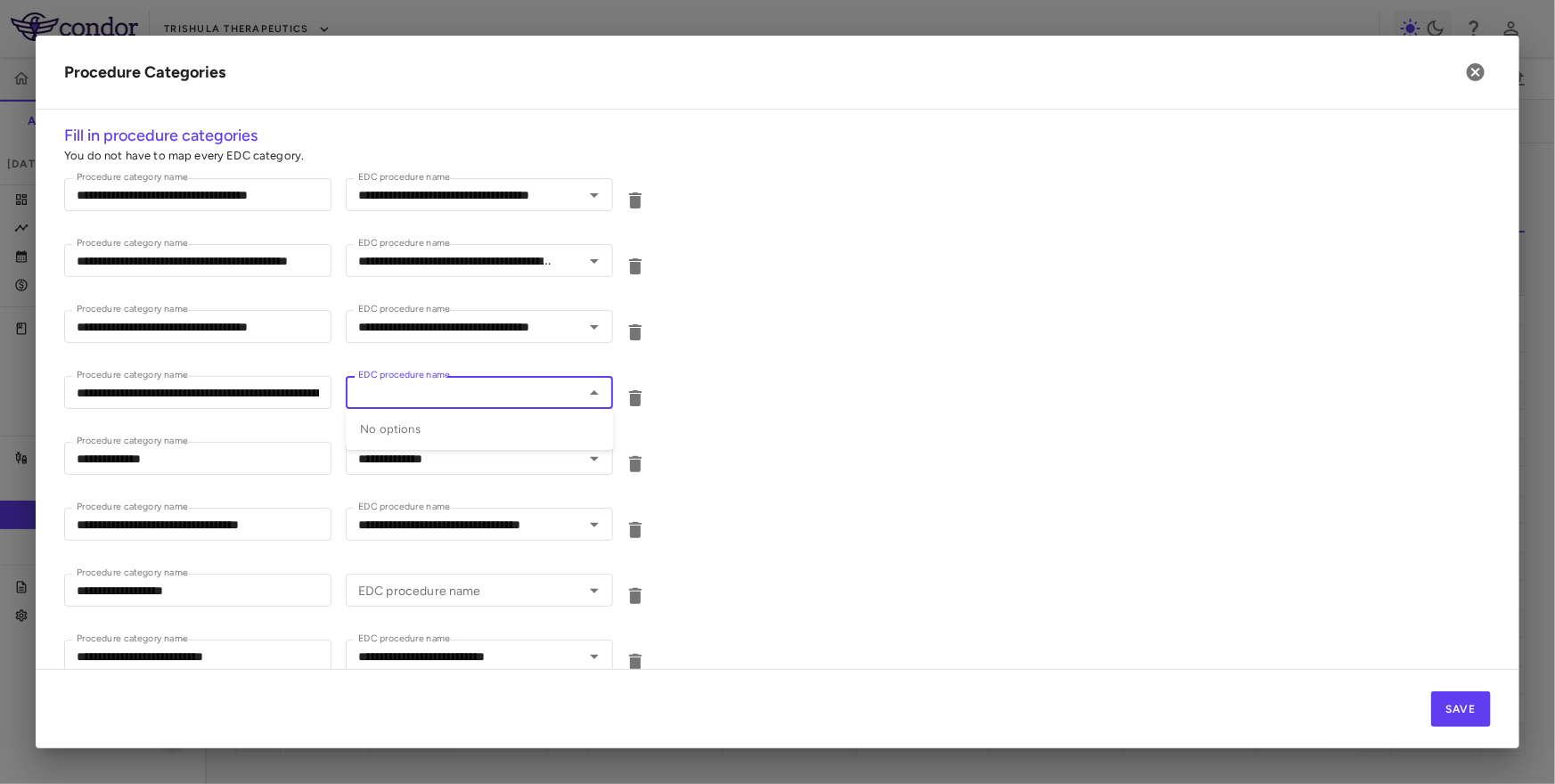 click on "**********" at bounding box center [777, 395] 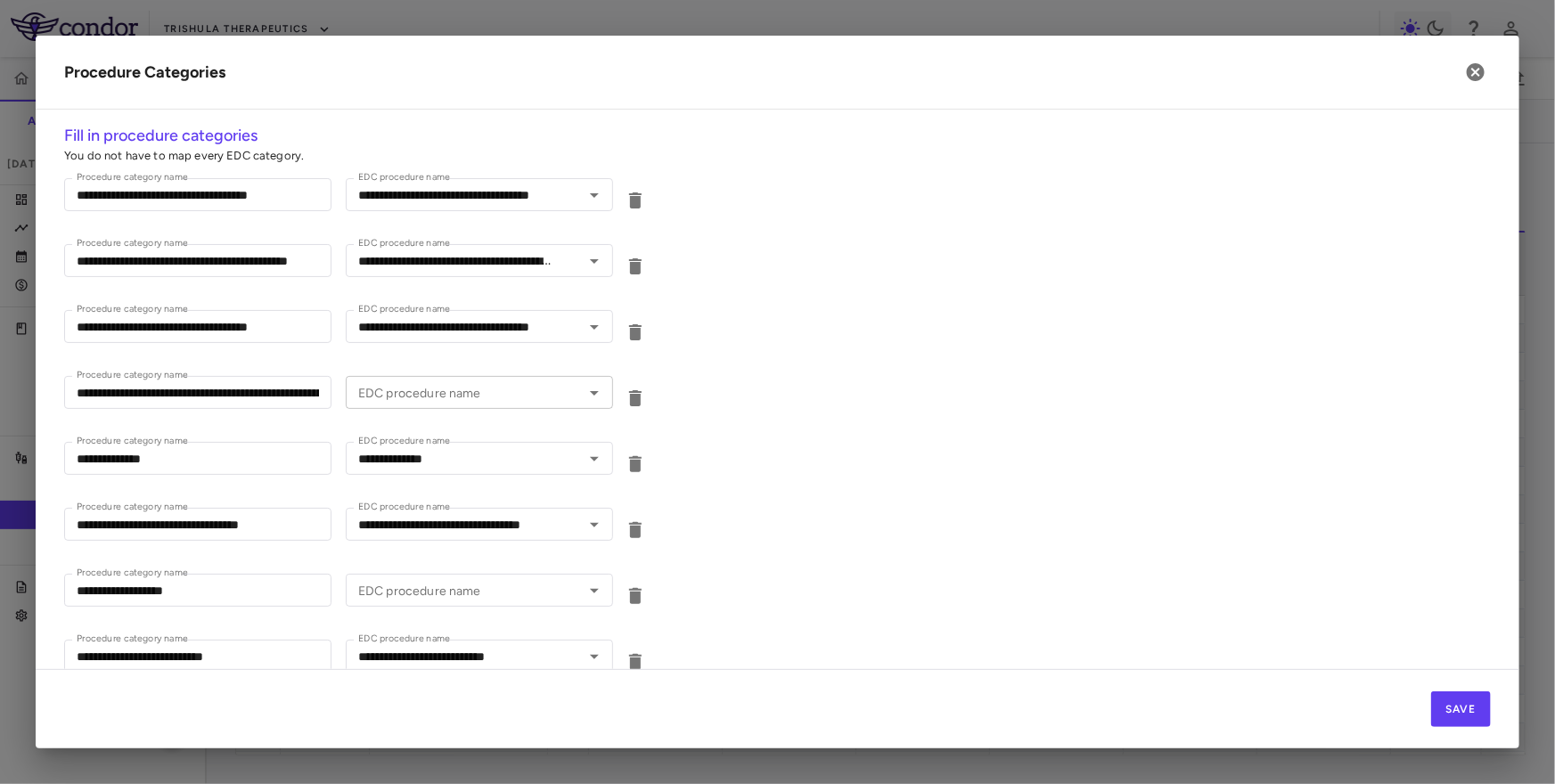 click on "EDC procedure name" at bounding box center (464, 392) 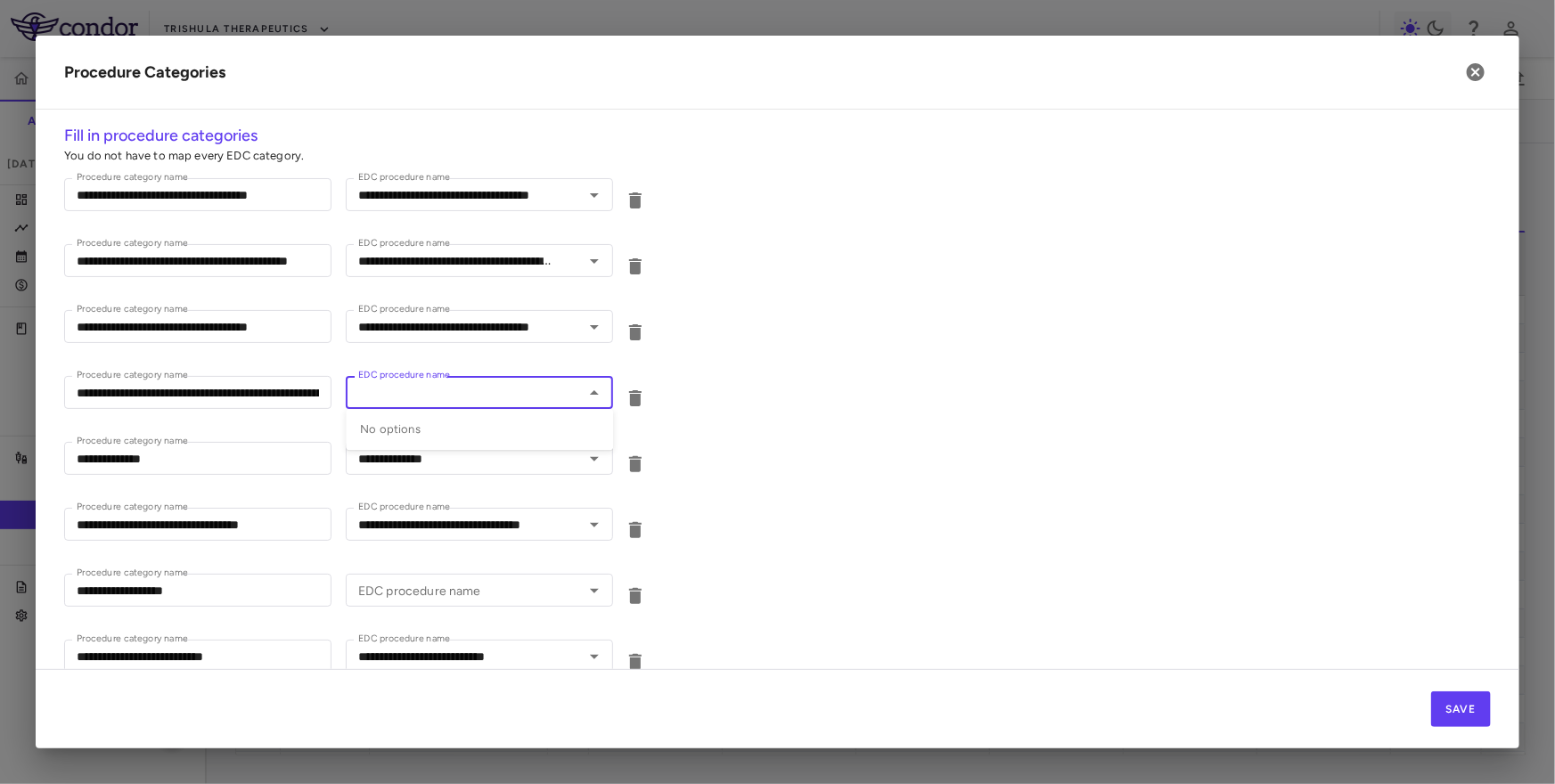 click on "**********" at bounding box center [777, 395] 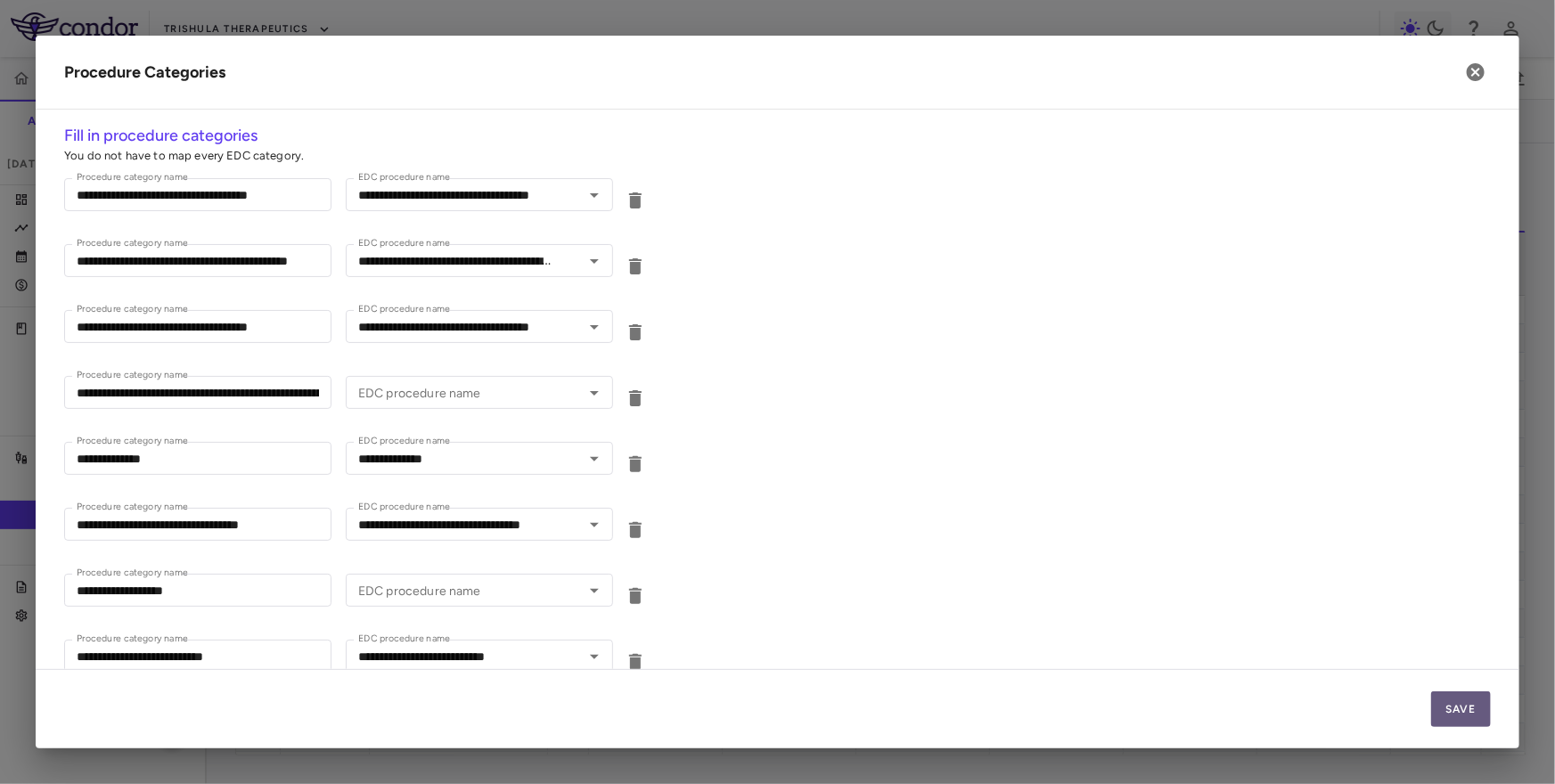 click on "Save" at bounding box center [1461, 709] 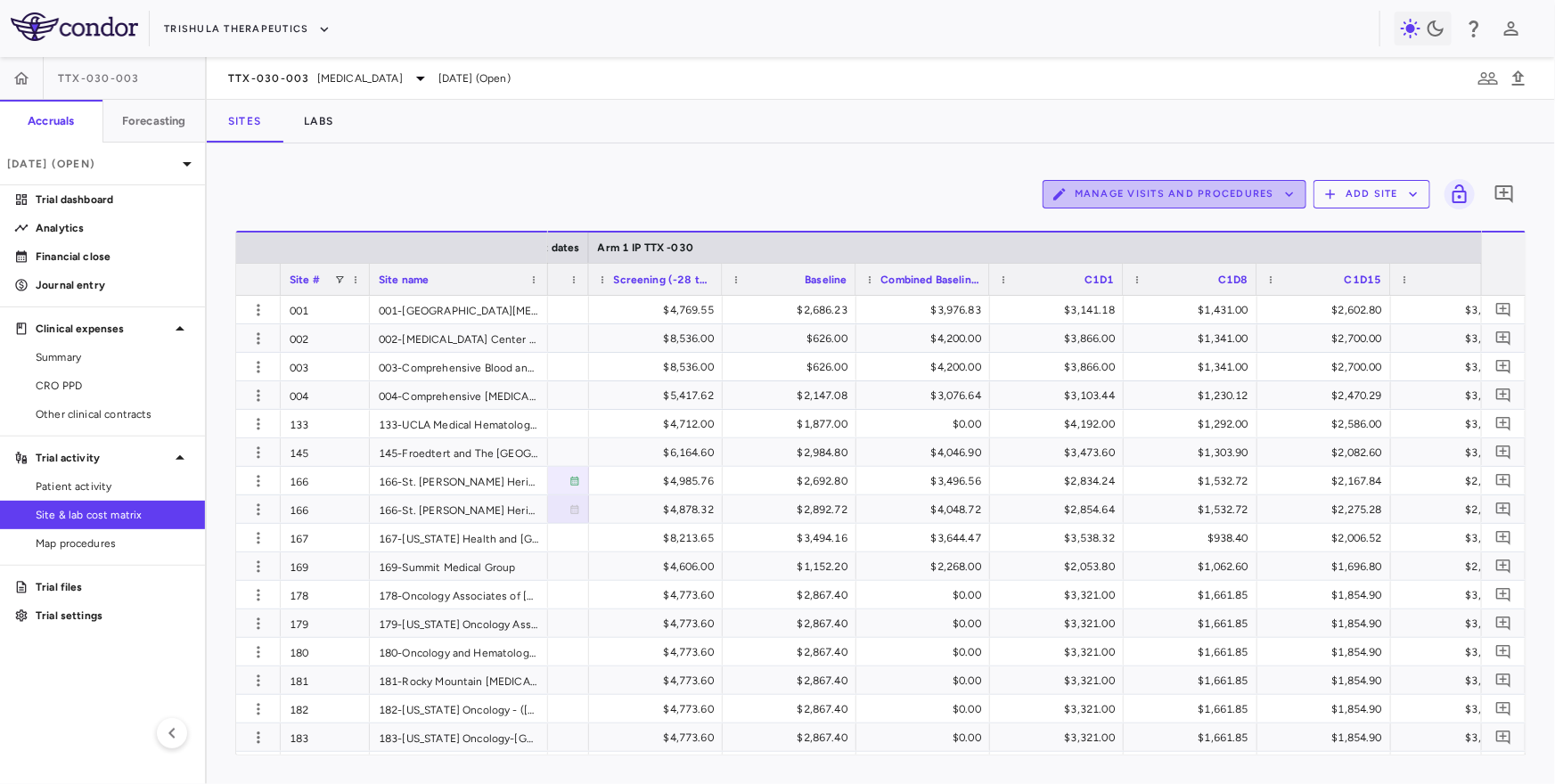 click on "Manage Visits and Procedures" at bounding box center (1174, 194) 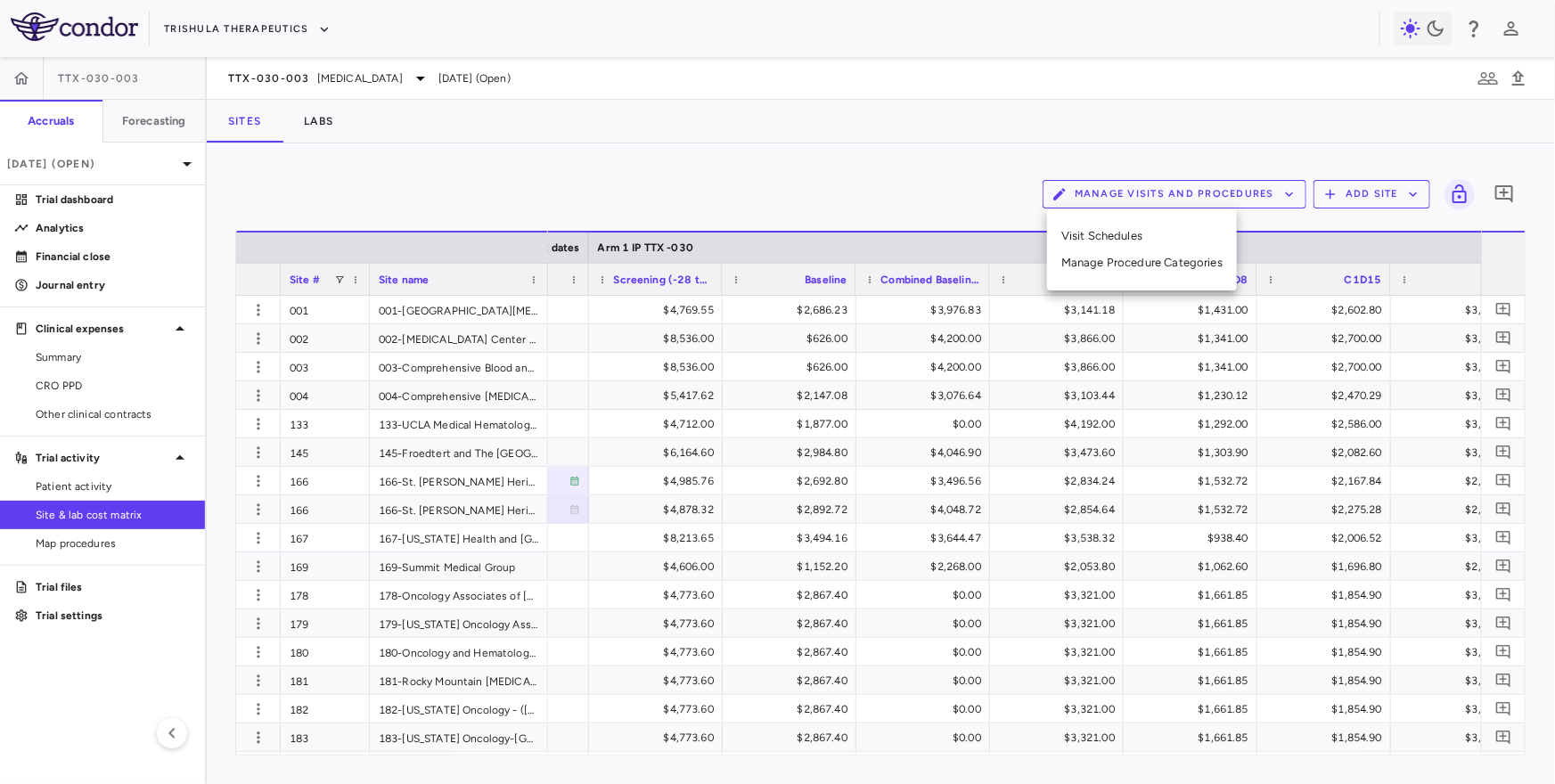 click on "Visit Schedules Manage Procedure Categories" at bounding box center [1142, 249] 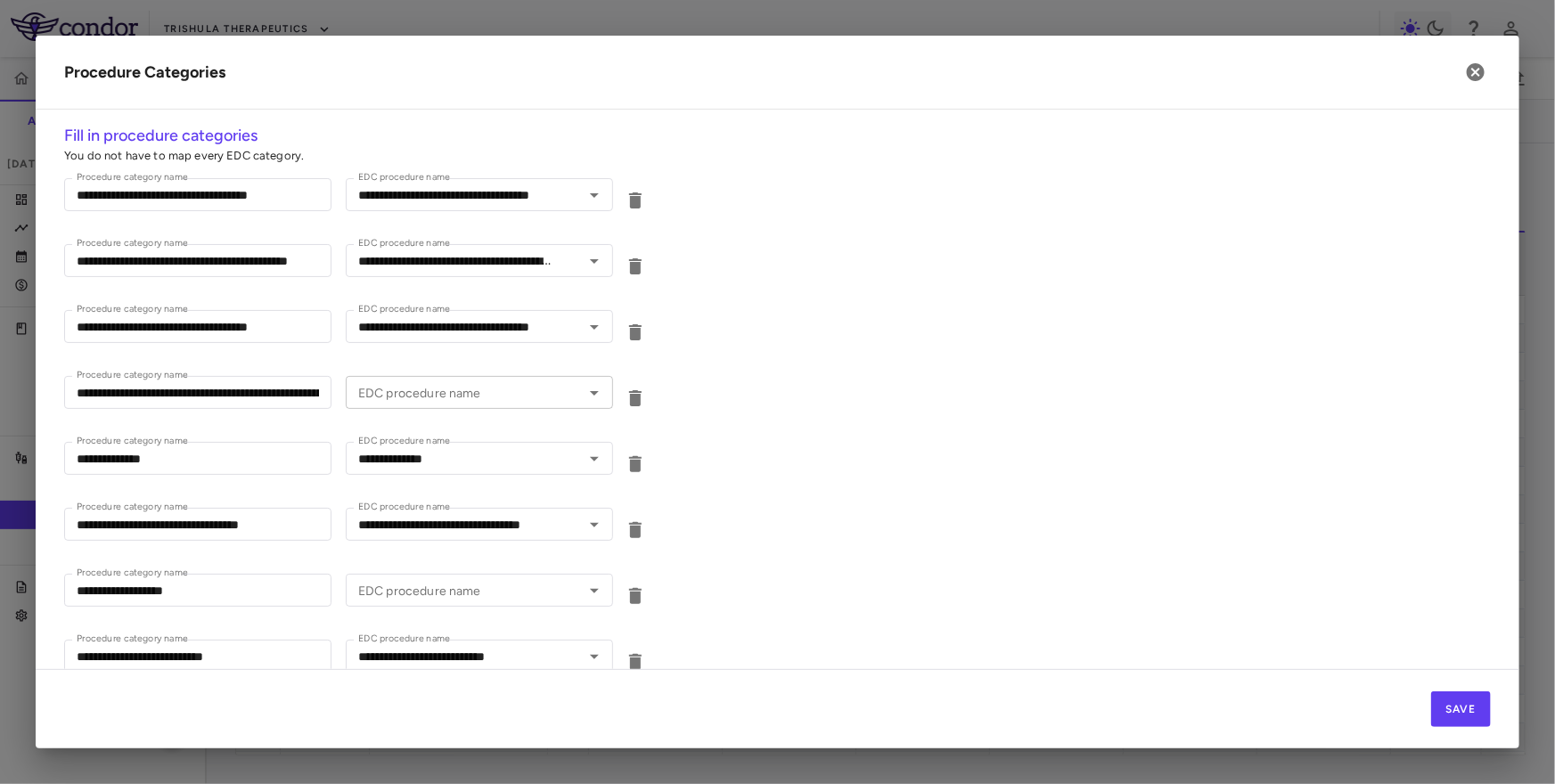 click on "EDC procedure name" at bounding box center [464, 392] 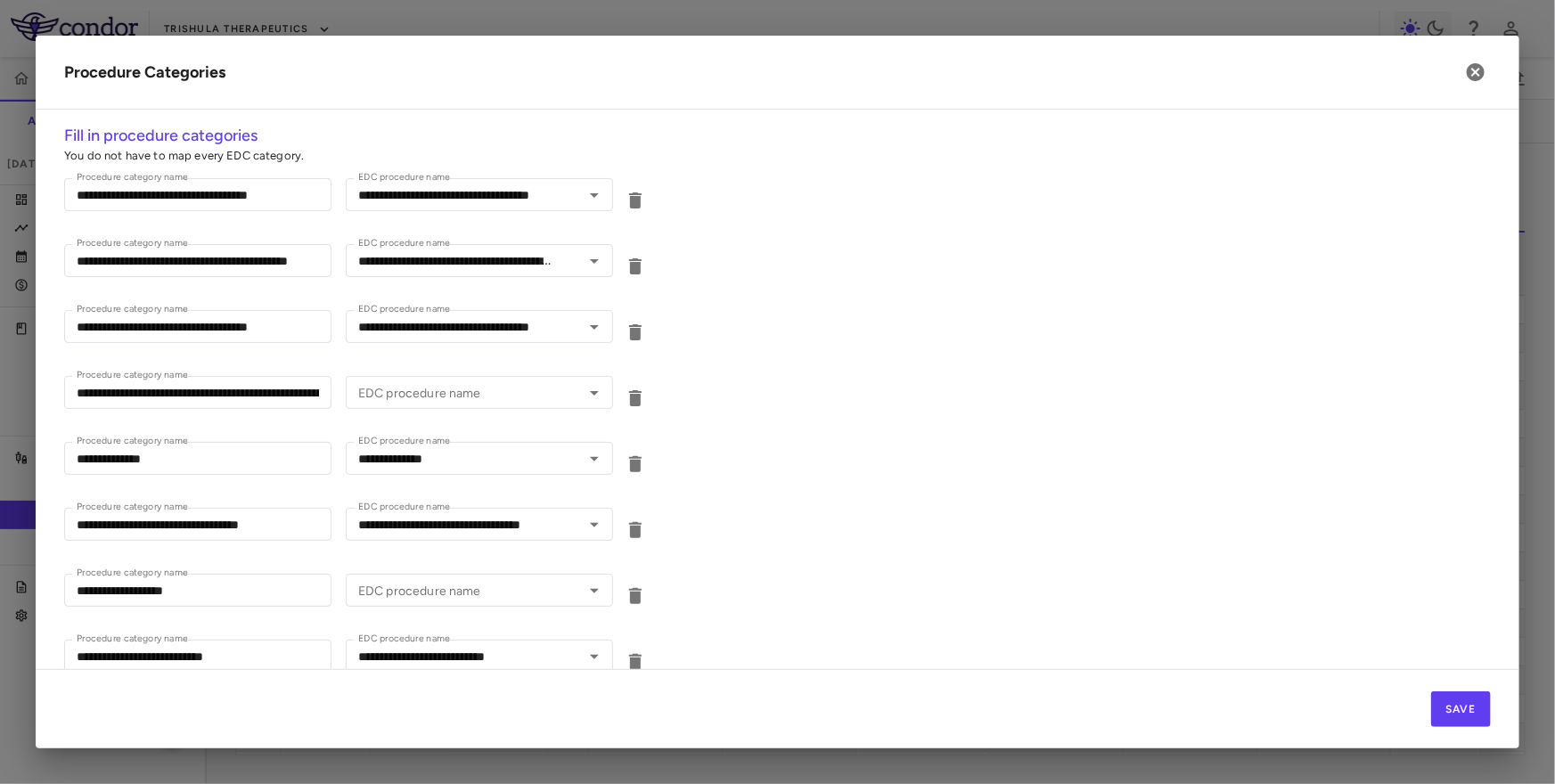 click on "**********" at bounding box center [777, 395] 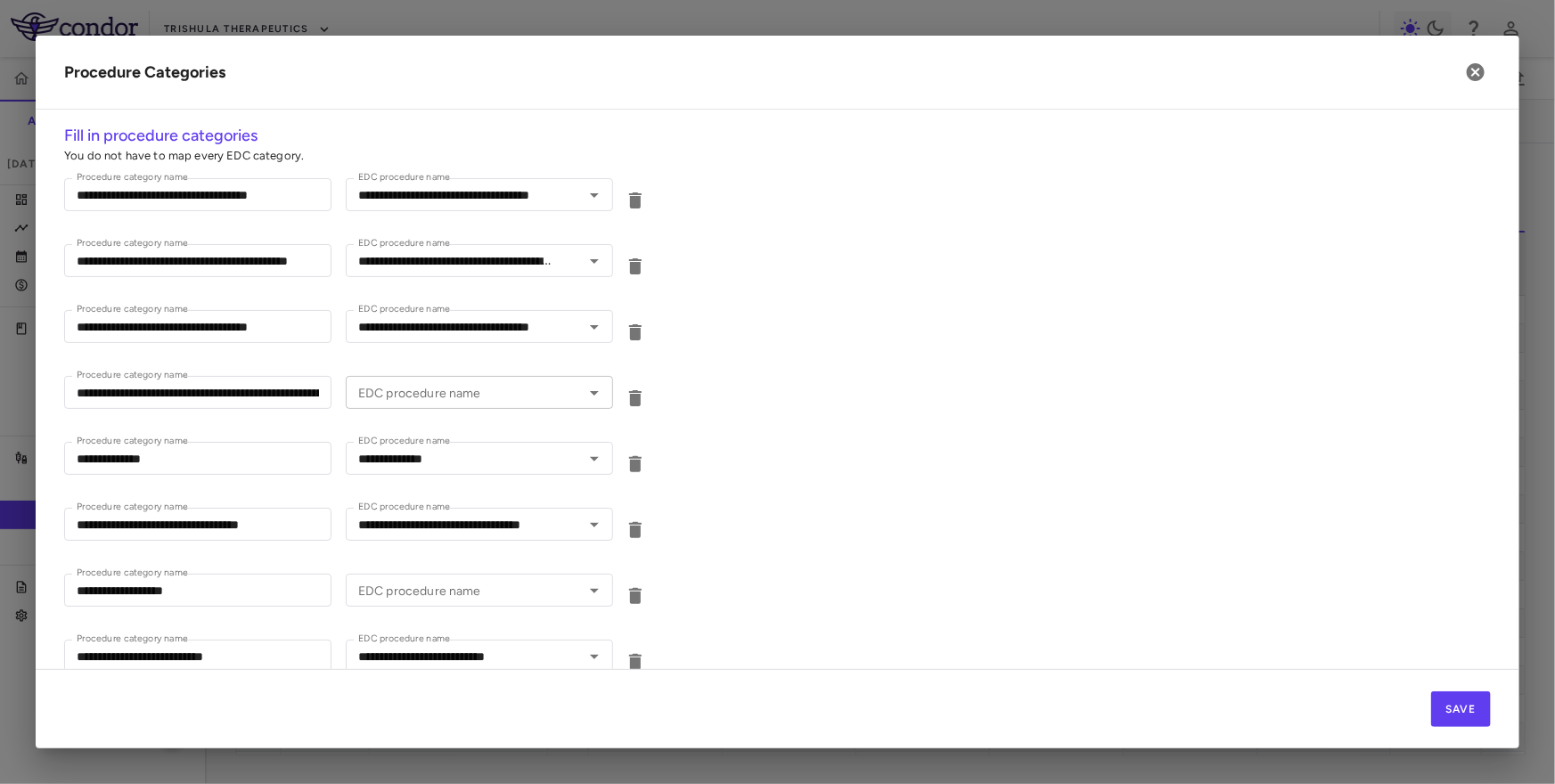 click on "EDC procedure name" at bounding box center (464, 392) 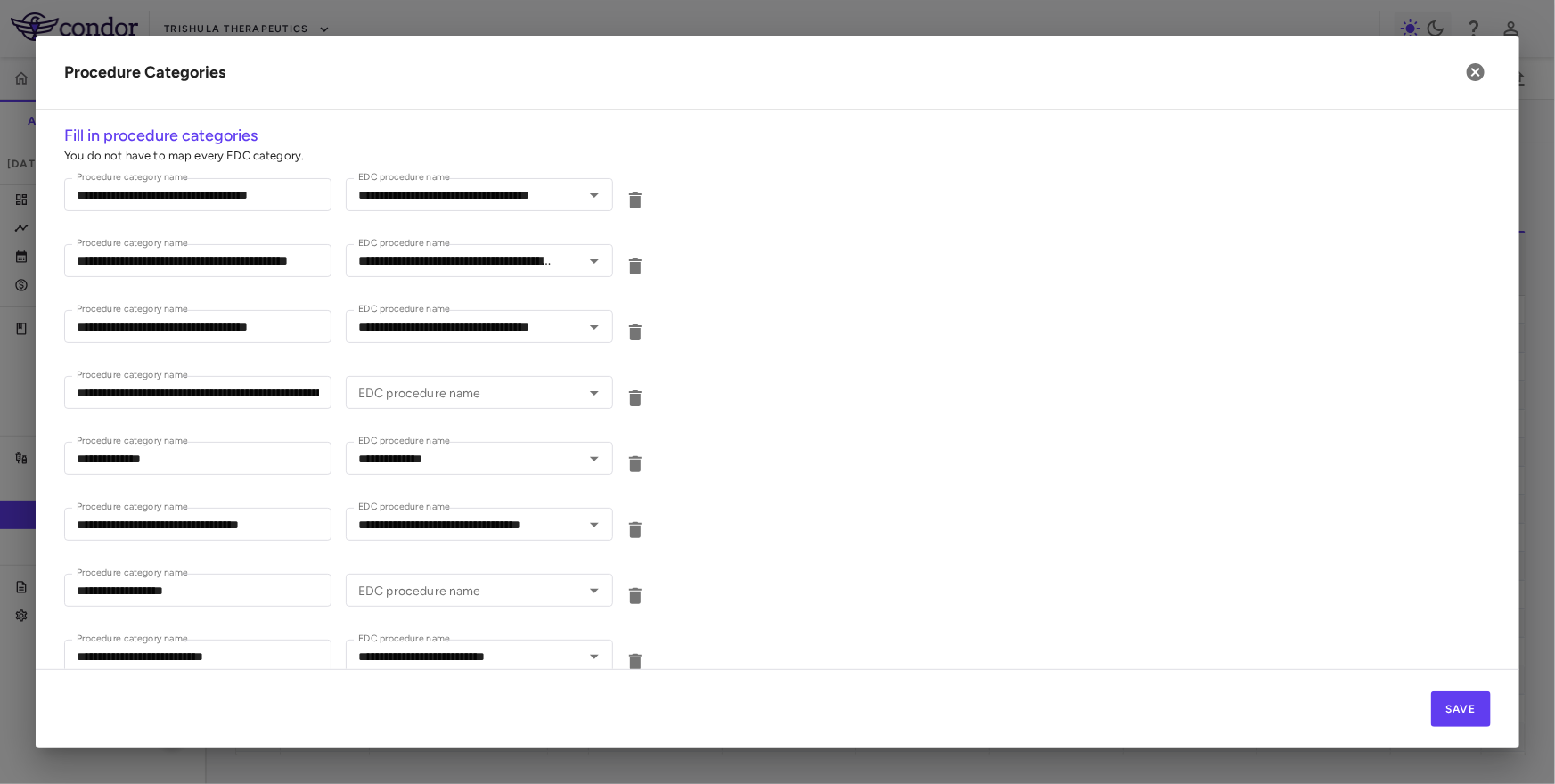 click on "**********" at bounding box center [777, 329] 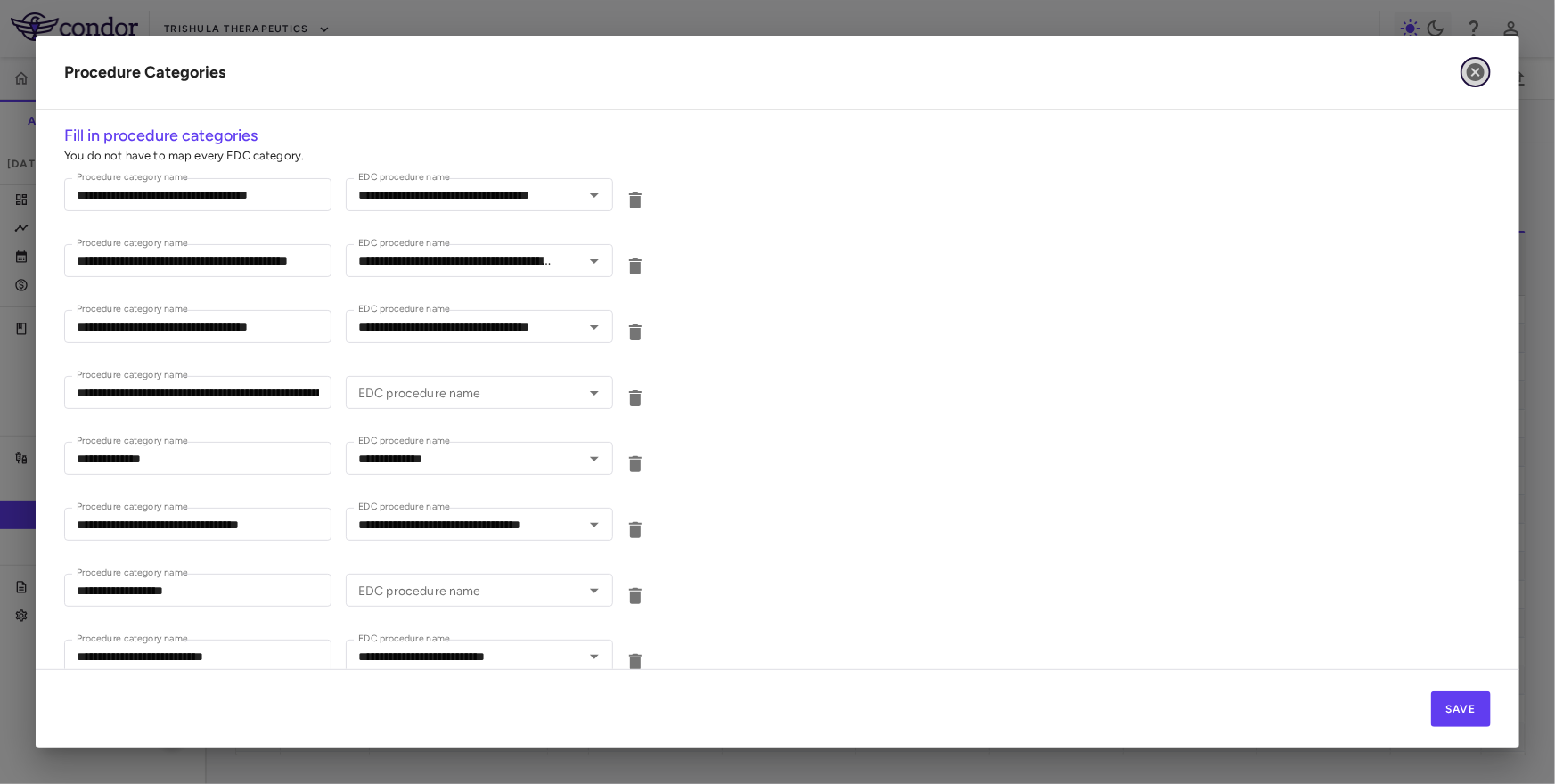 click 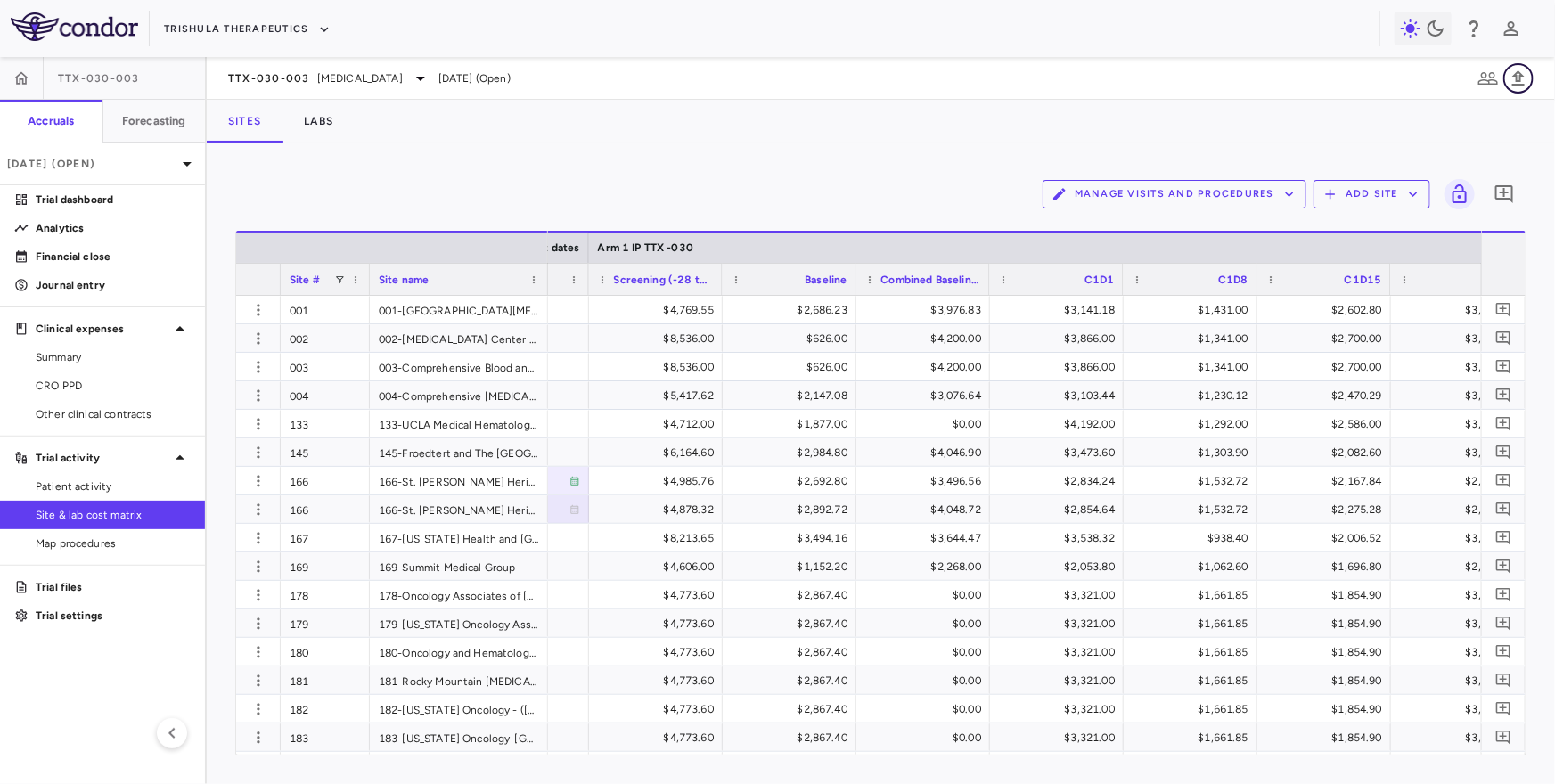 click 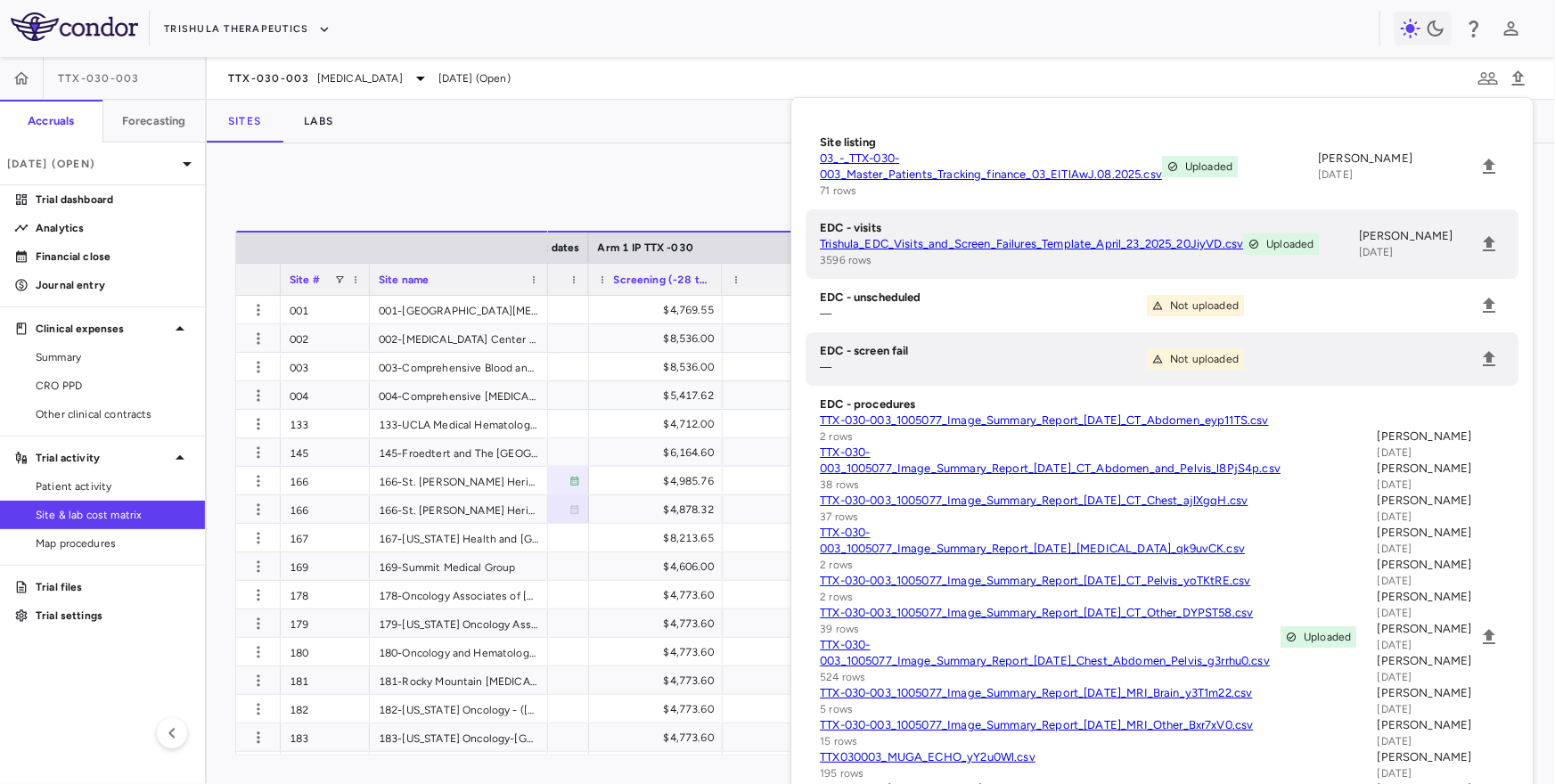 click on "Manage Visits and Procedures Add Site 0" at bounding box center (880, 194) 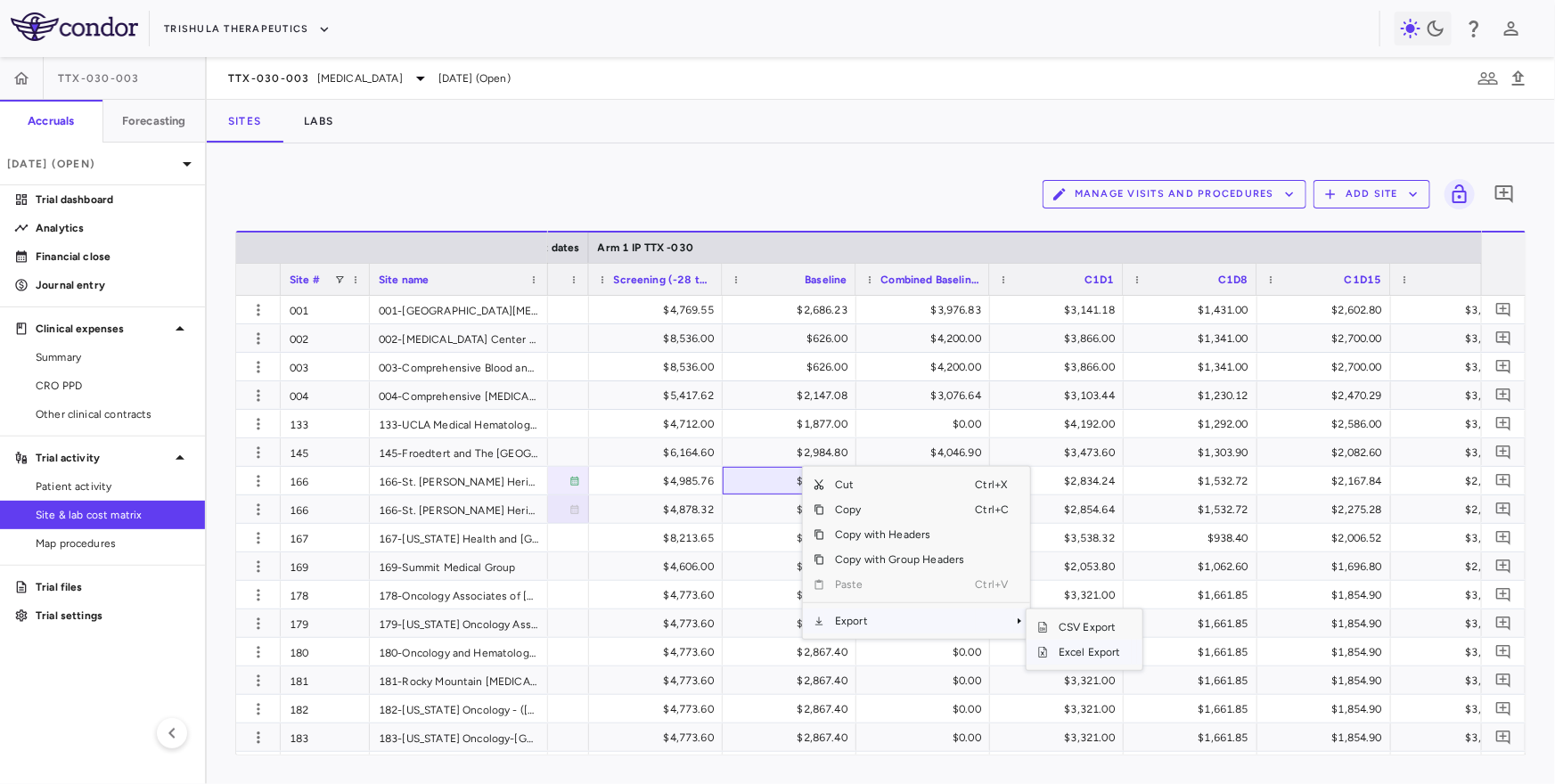 click on "Excel Export" at bounding box center (1090, 652) 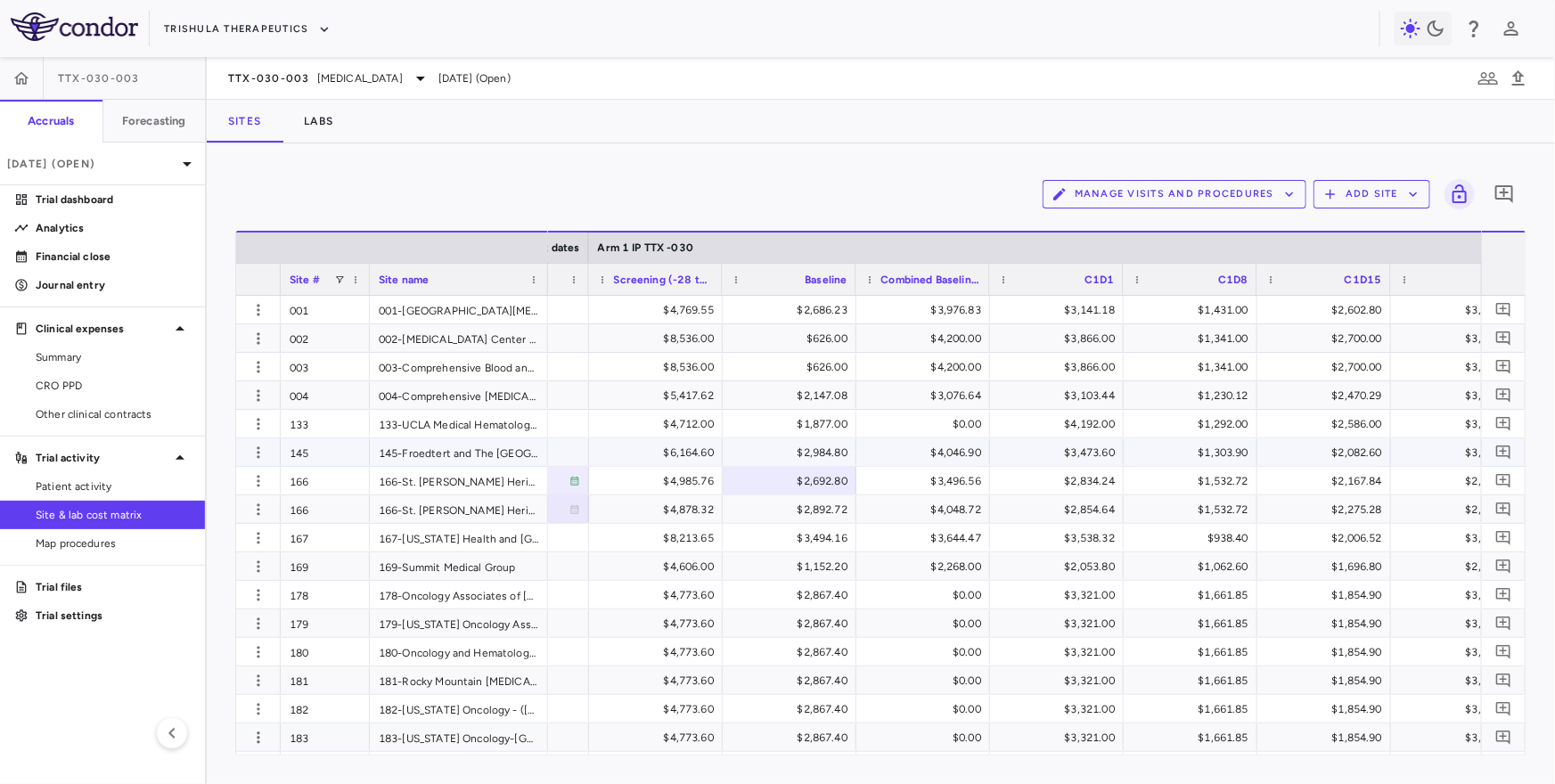 scroll, scrollTop: 0, scrollLeft: 1971, axis: horizontal 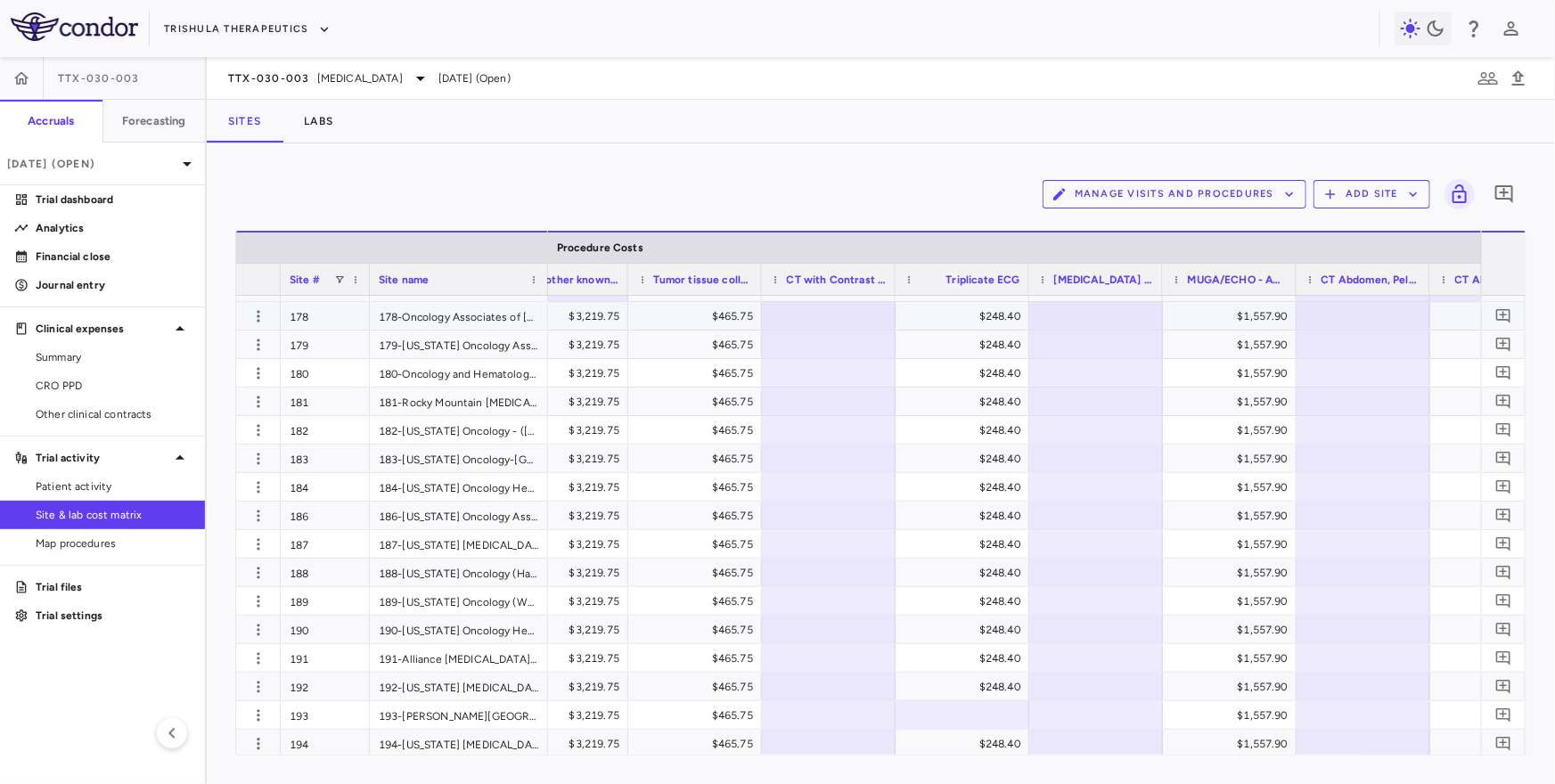 click at bounding box center (829, 315) 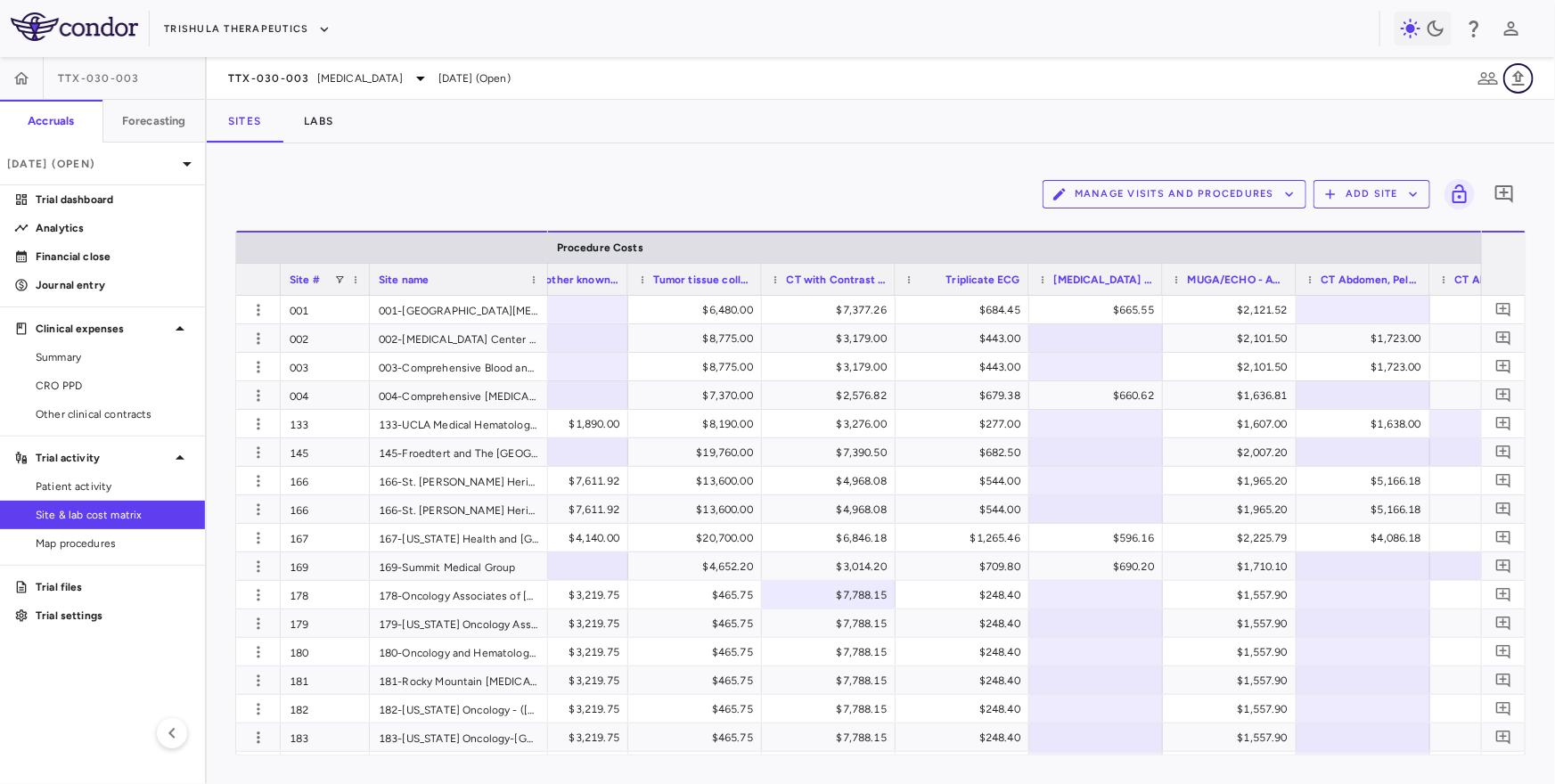 click 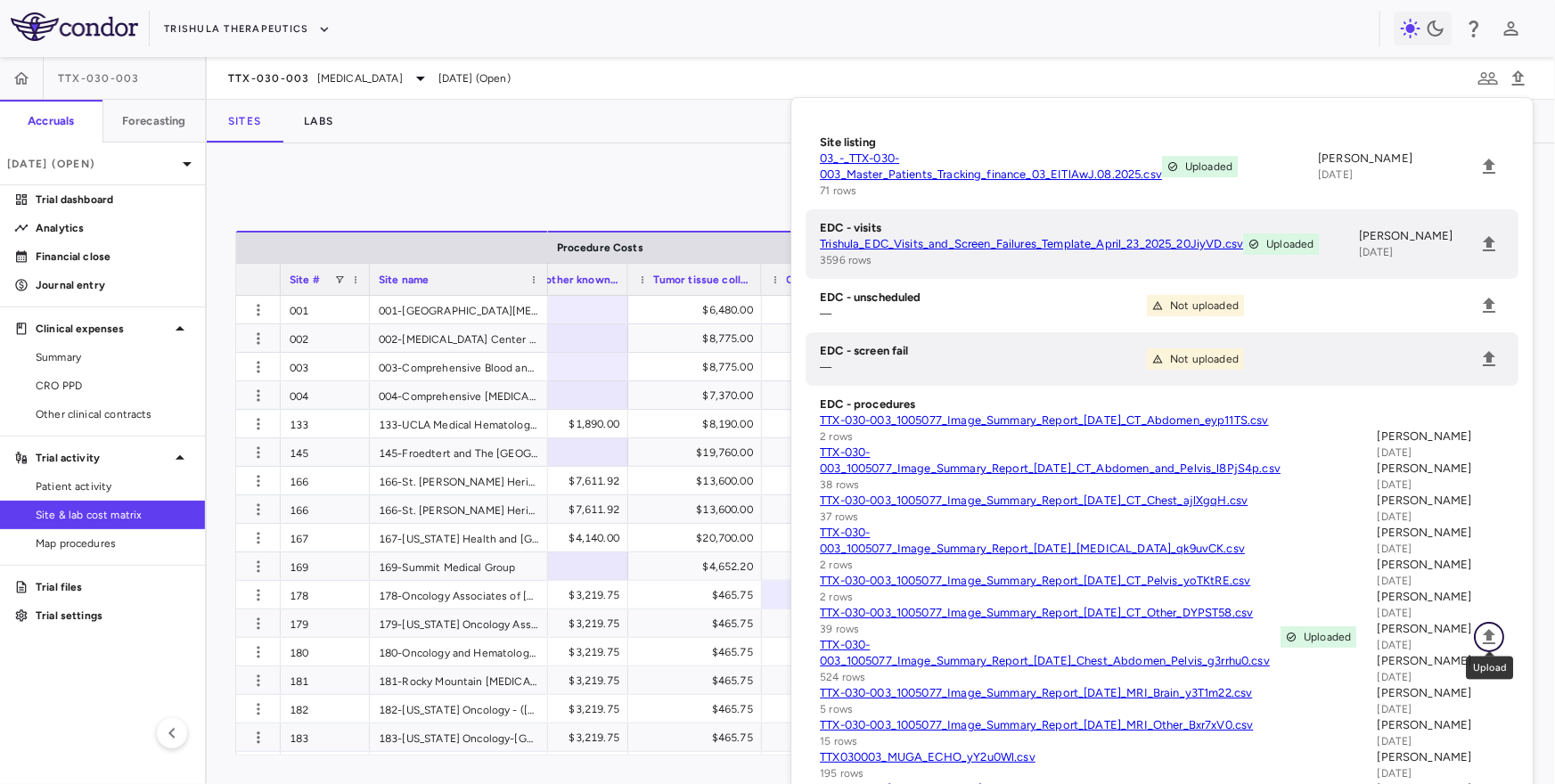click 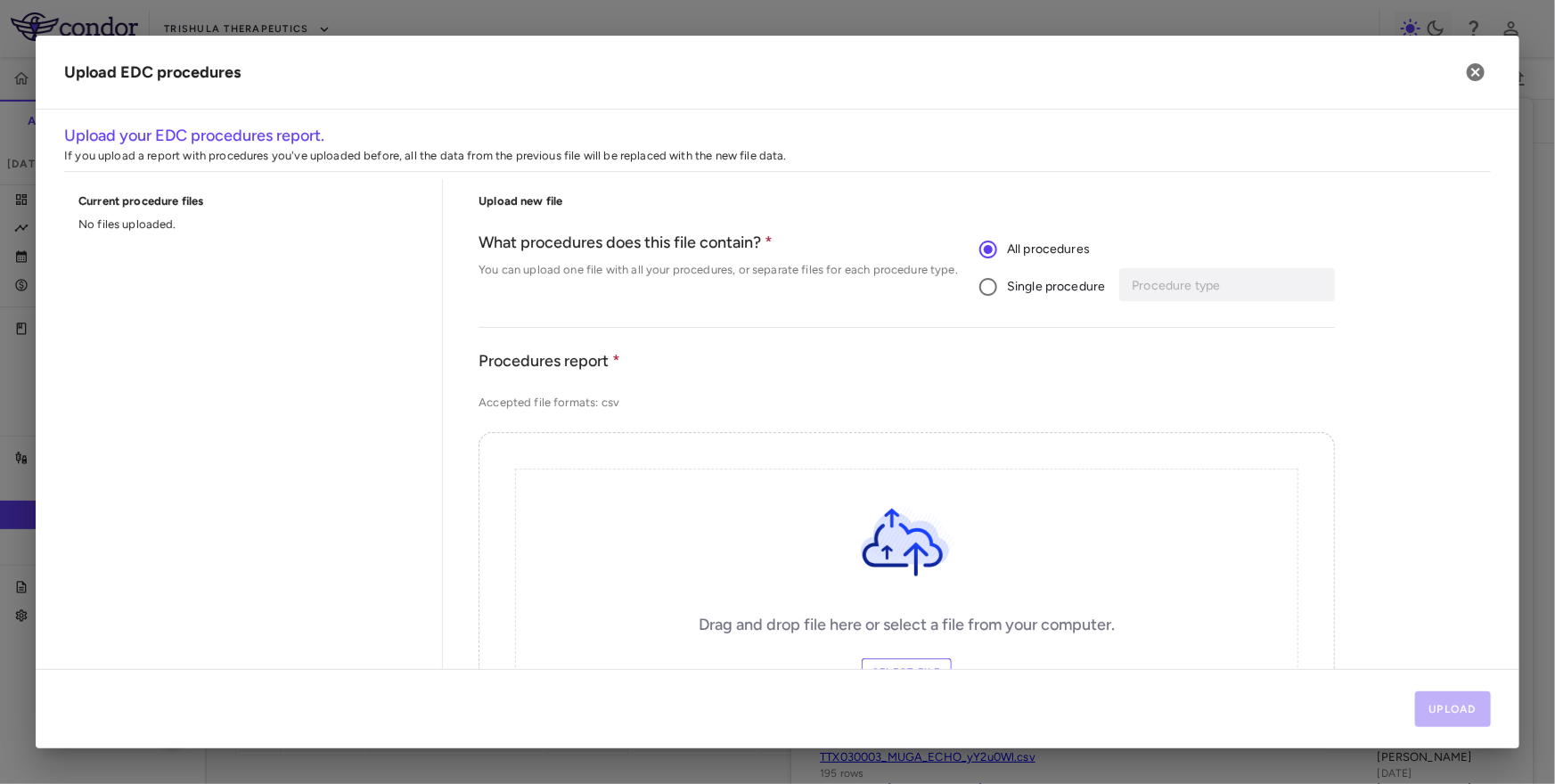 click on "Single procedure" at bounding box center [1037, 287] 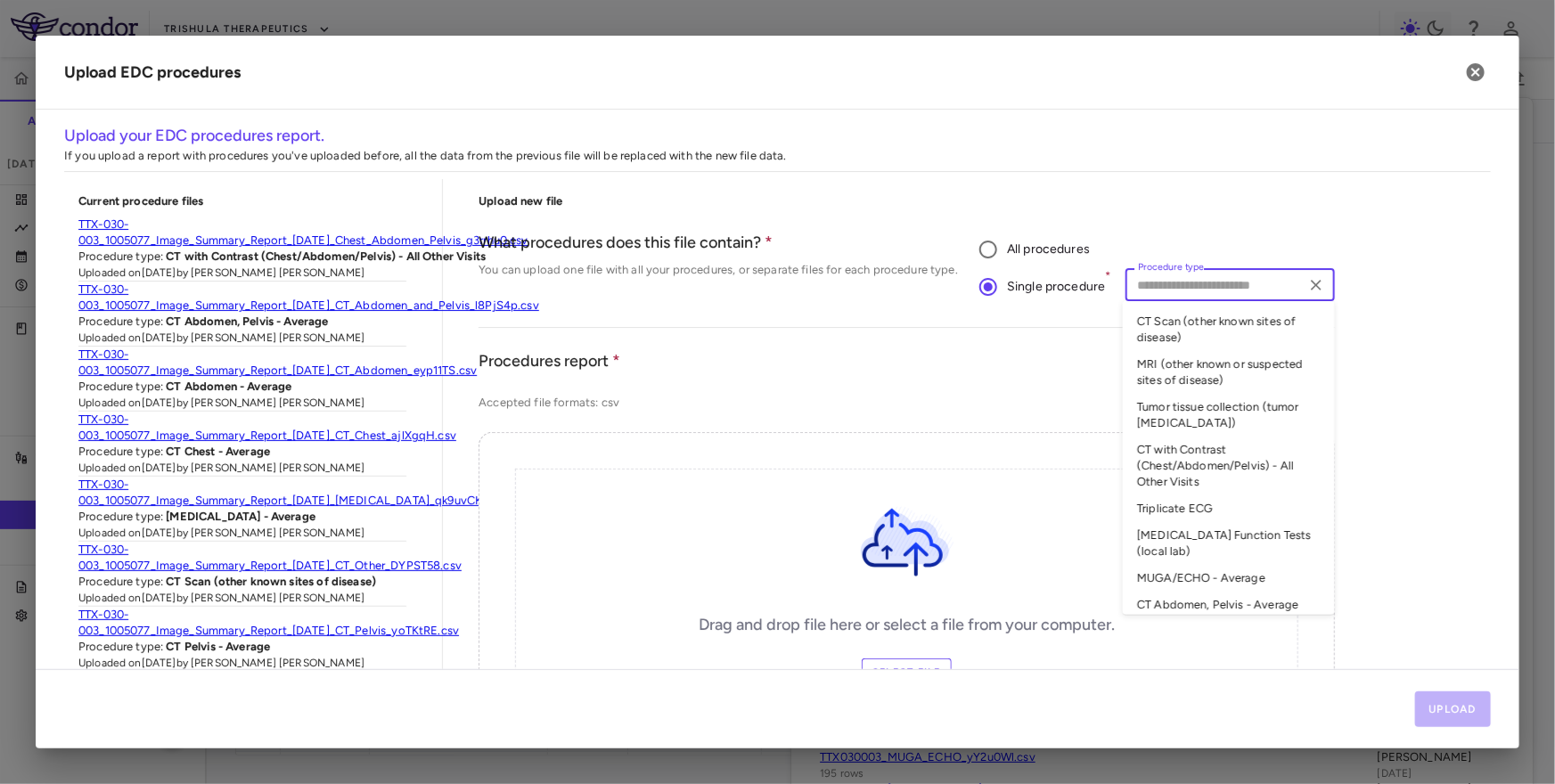 click on "Procedure type" at bounding box center (1215, 284) 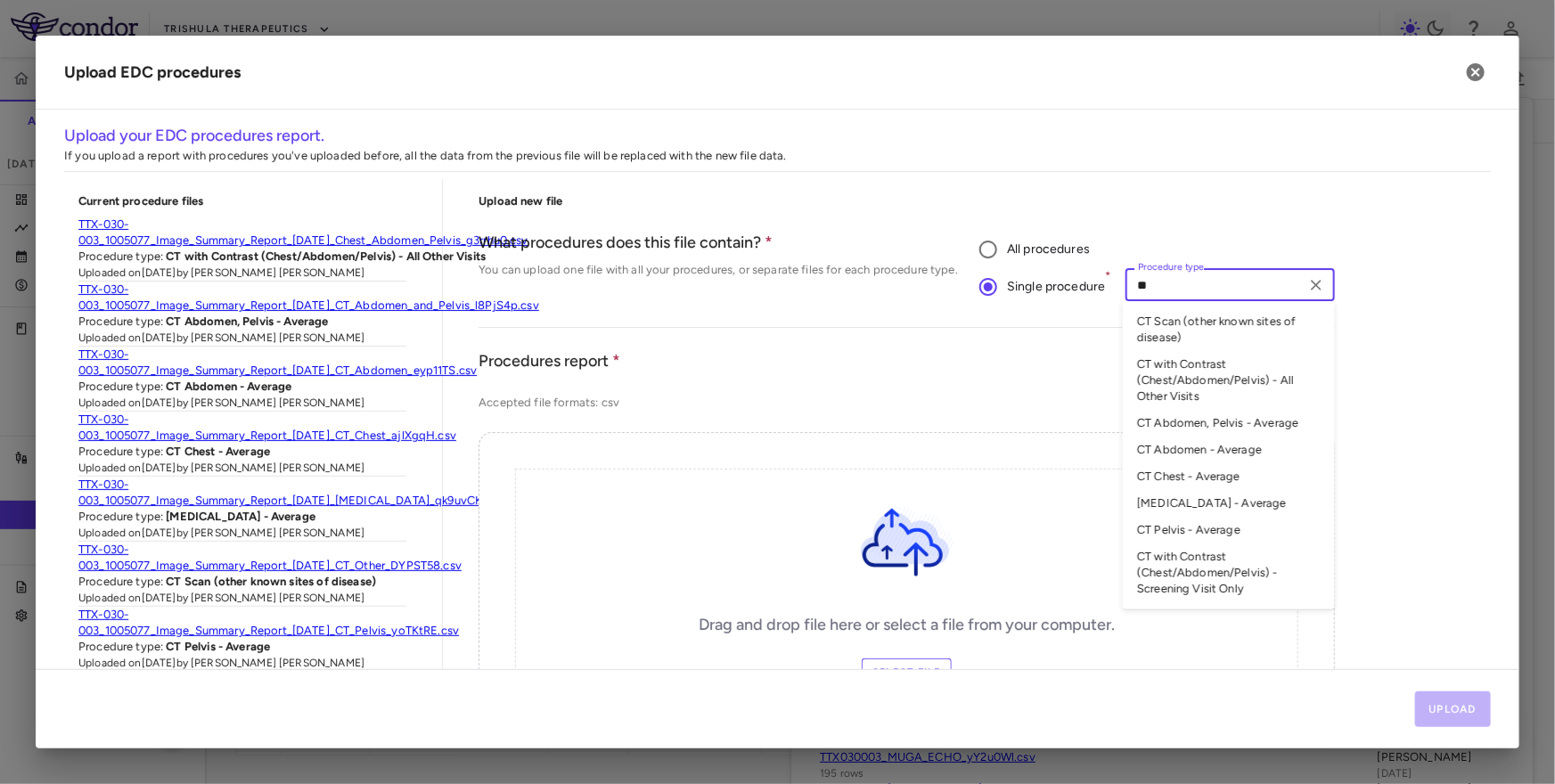 type on "*" 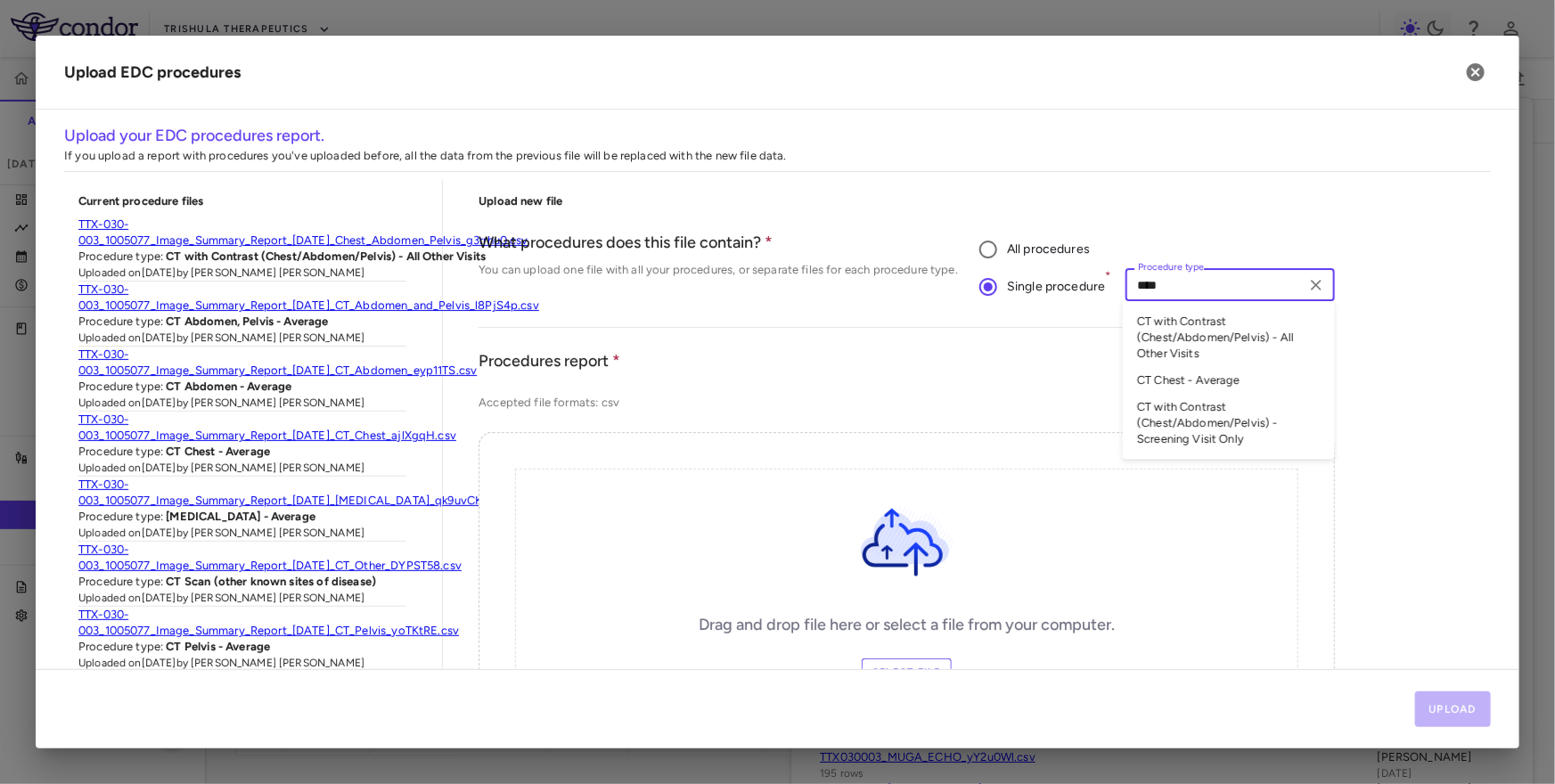 type on "*****" 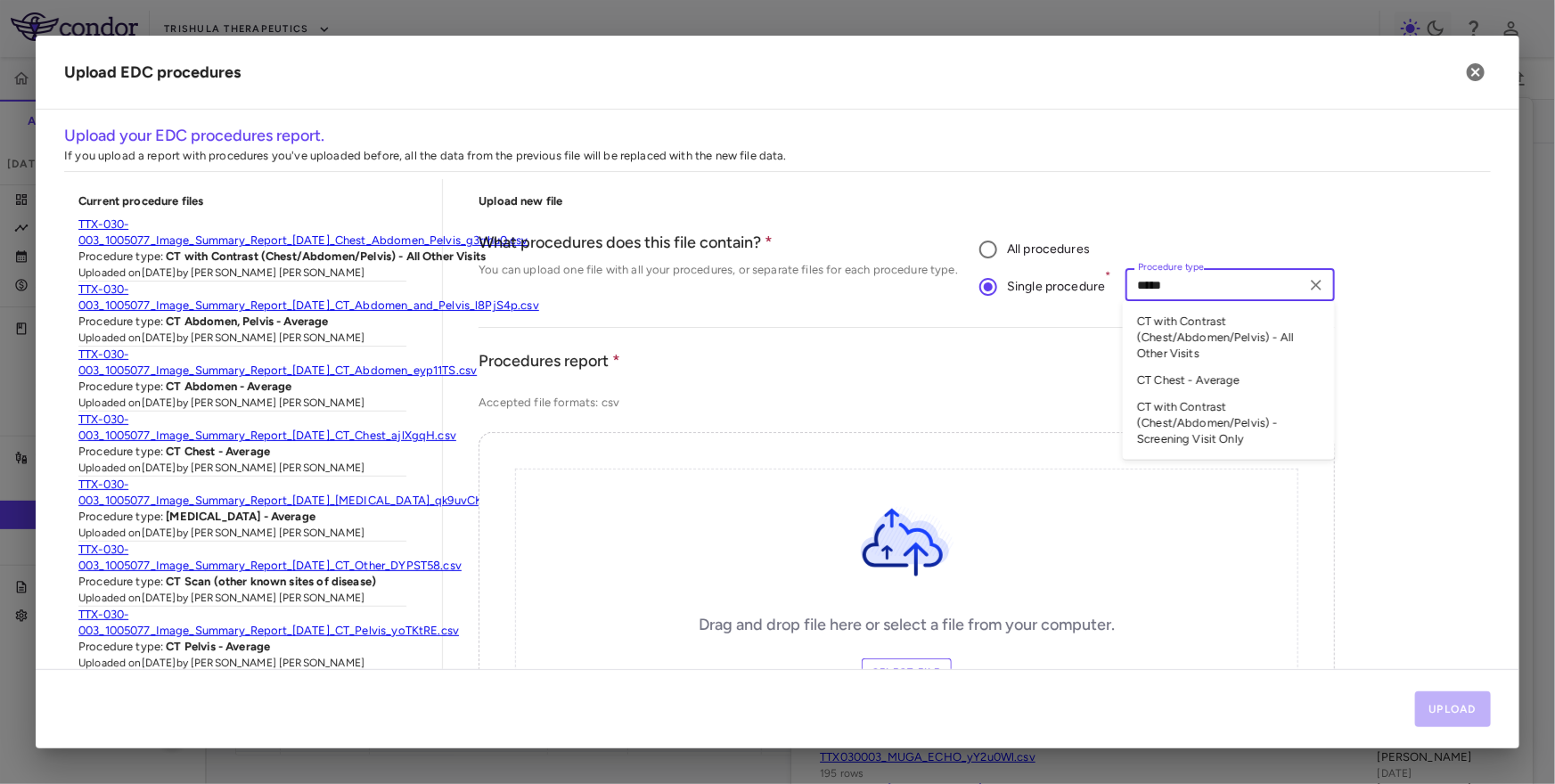 click on "CT with Contrast (Chest/Abdomen/Pelvis) - Screening Visit Only" at bounding box center (1229, 423) 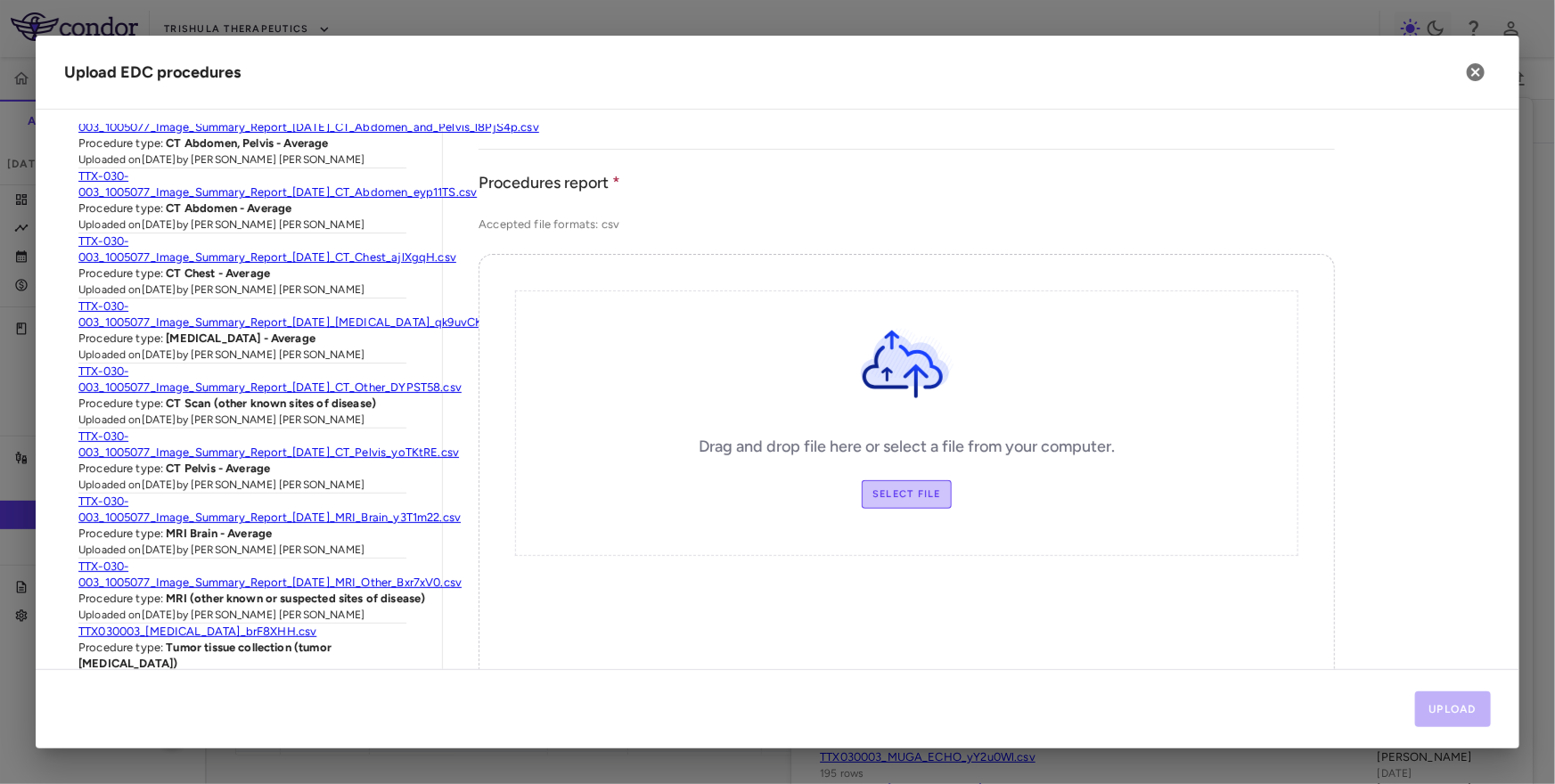 click on "Select file" at bounding box center (906, 494) 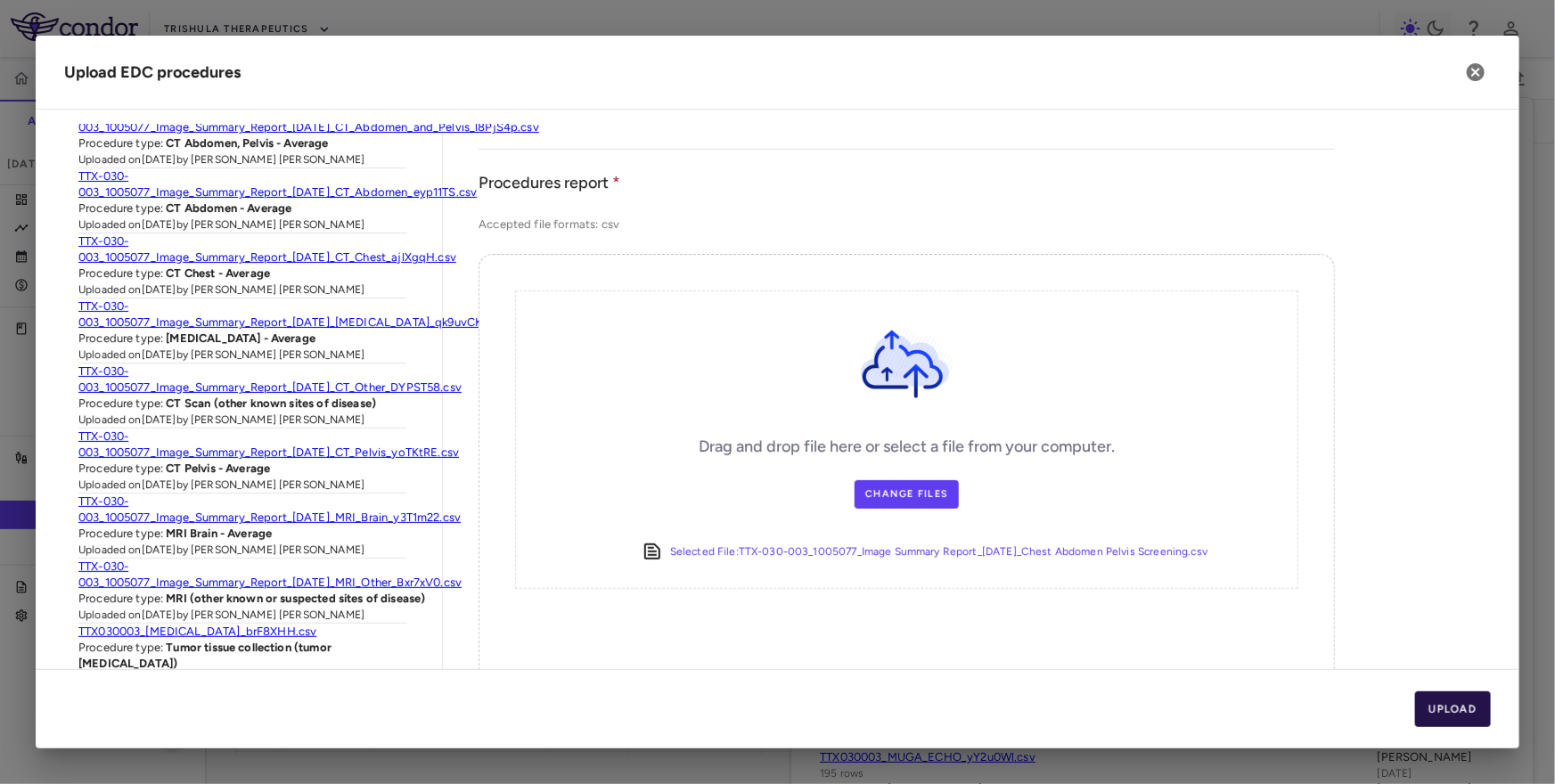 click on "Upload" at bounding box center (1453, 709) 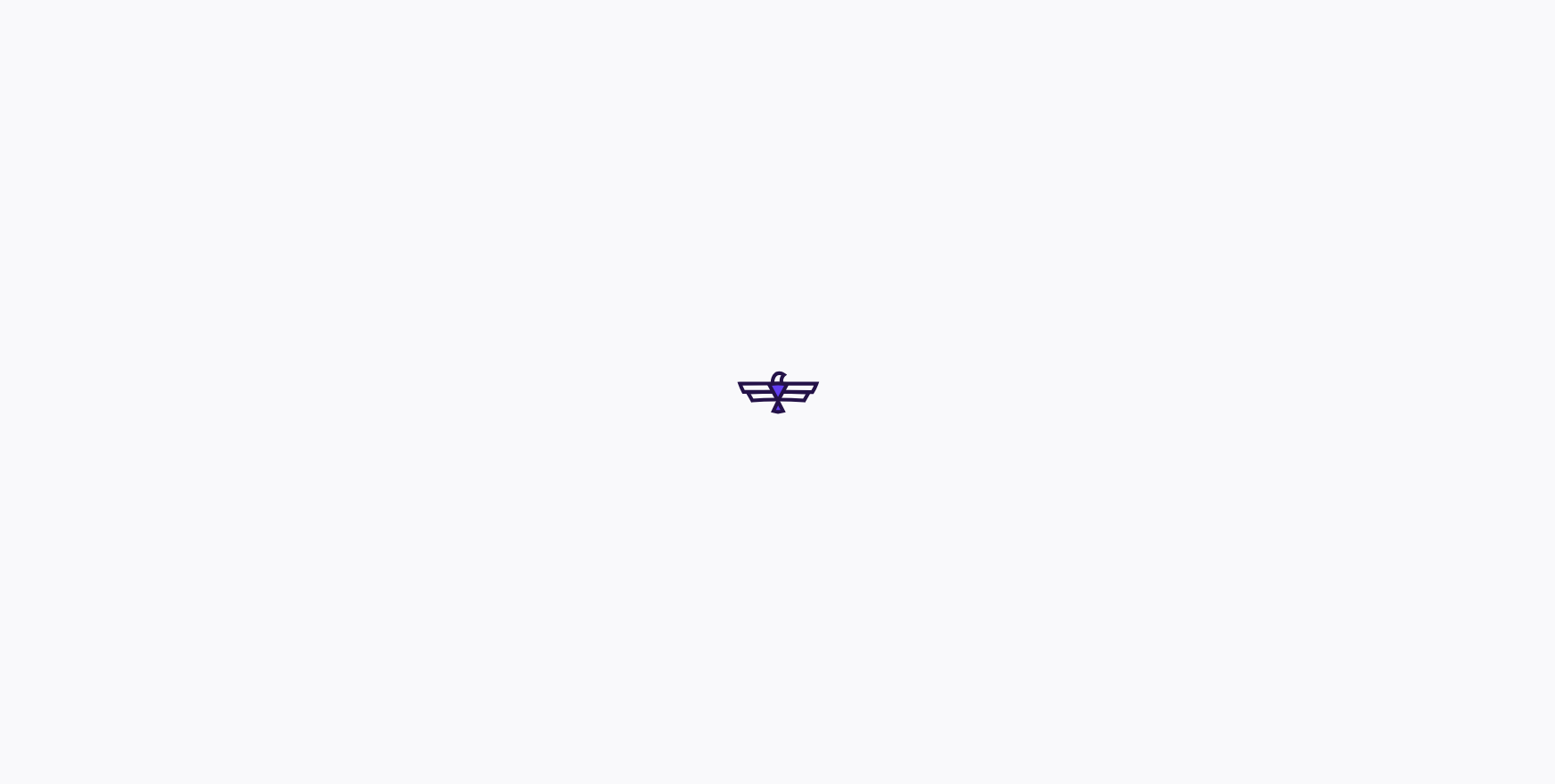 scroll, scrollTop: 0, scrollLeft: 0, axis: both 